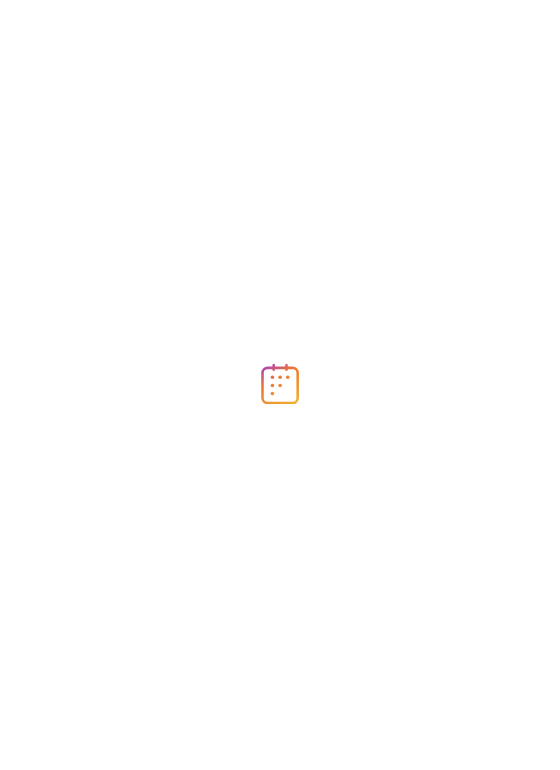 scroll, scrollTop: 0, scrollLeft: 0, axis: both 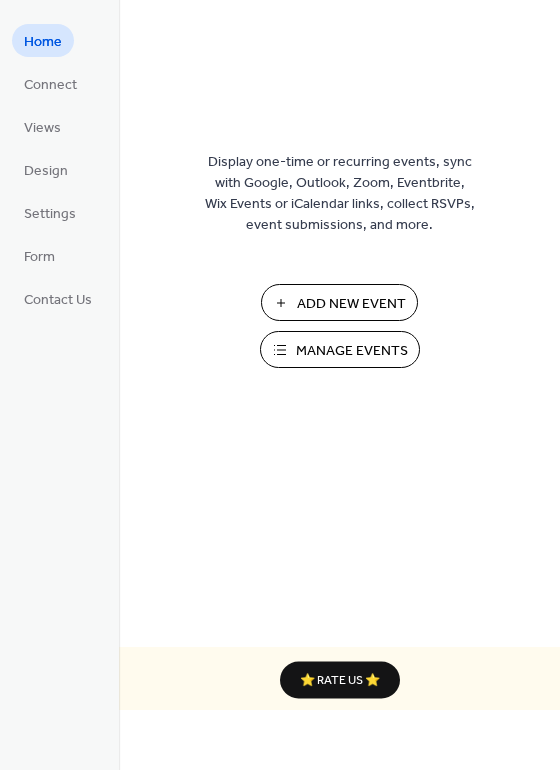 click on "Manage Events" at bounding box center (352, 351) 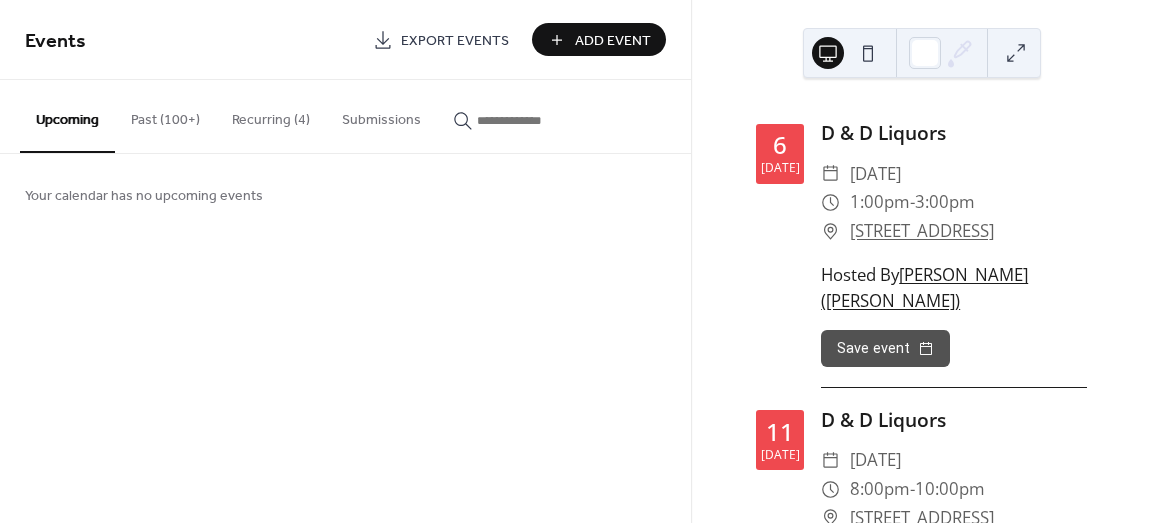 scroll, scrollTop: 0, scrollLeft: 0, axis: both 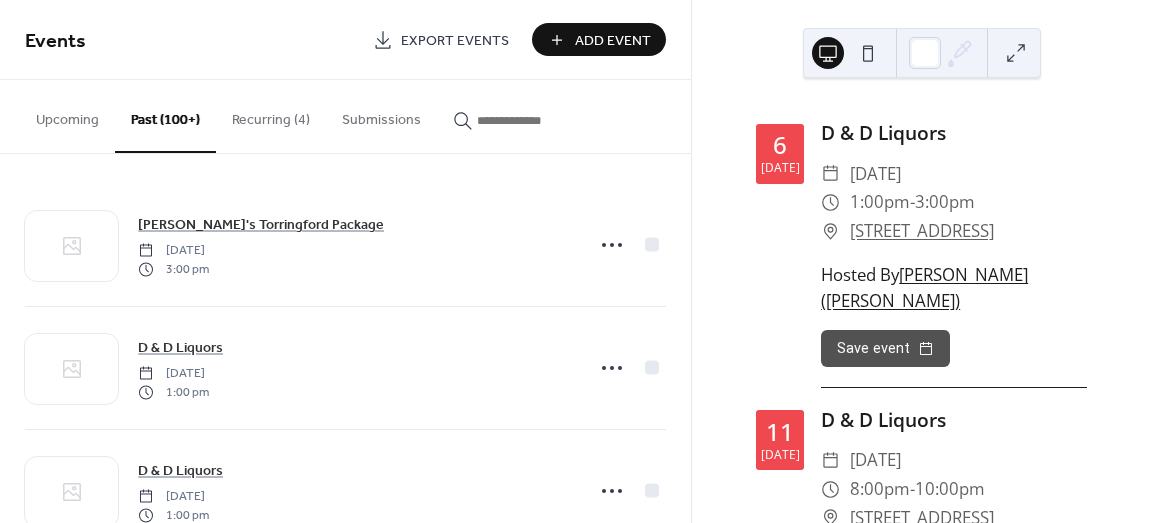 click on "Upcoming" at bounding box center [67, 115] 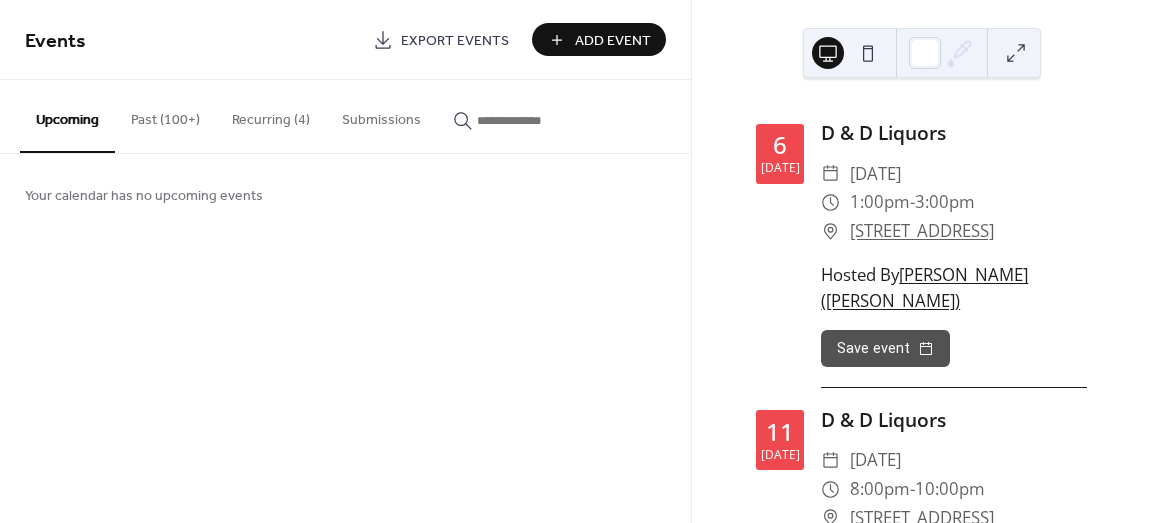 click on "Add Event" at bounding box center [613, 41] 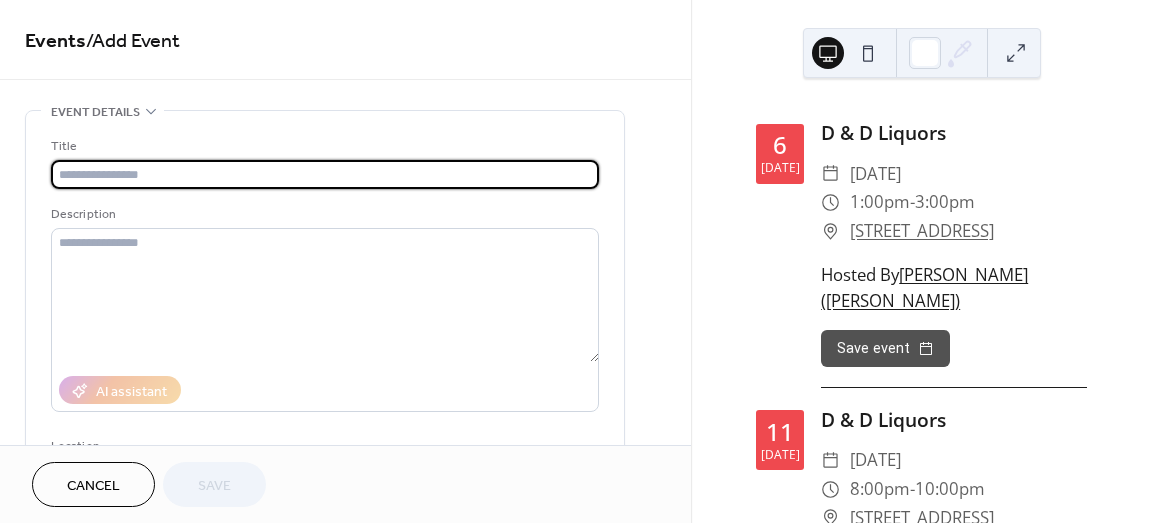 paste on "**********" 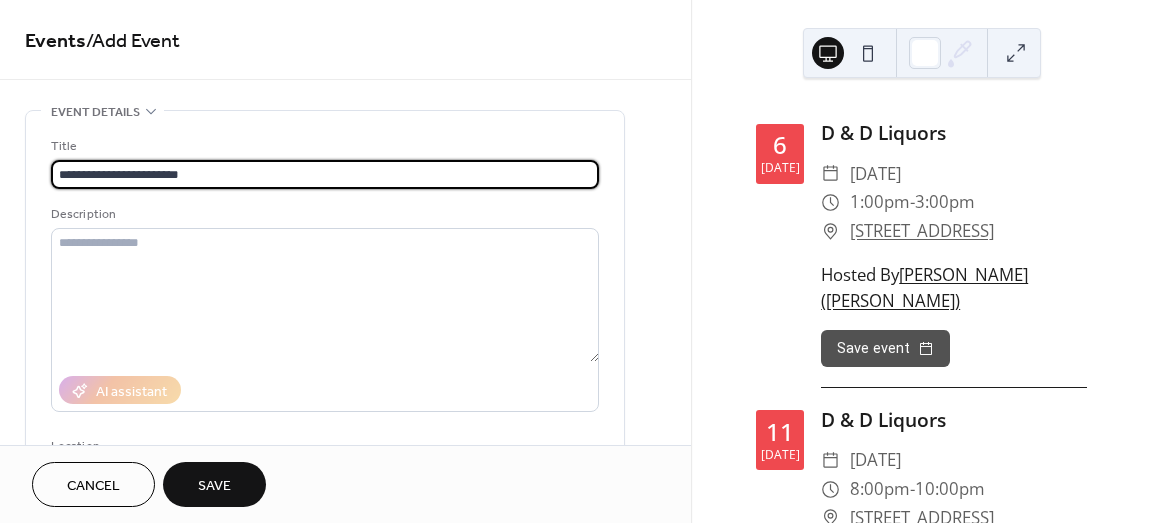 click on "**********" at bounding box center [325, 174] 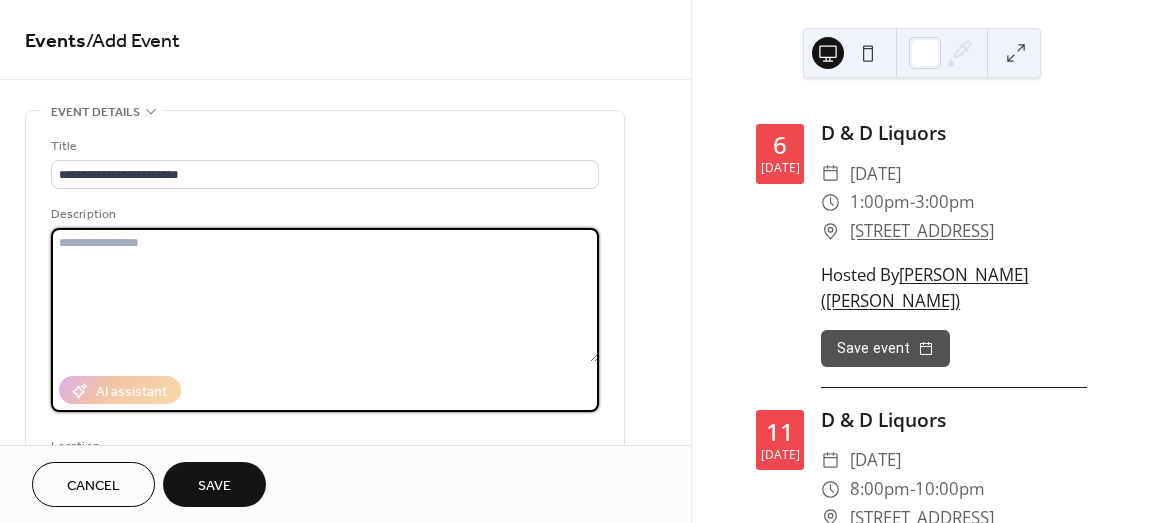 click at bounding box center (325, 295) 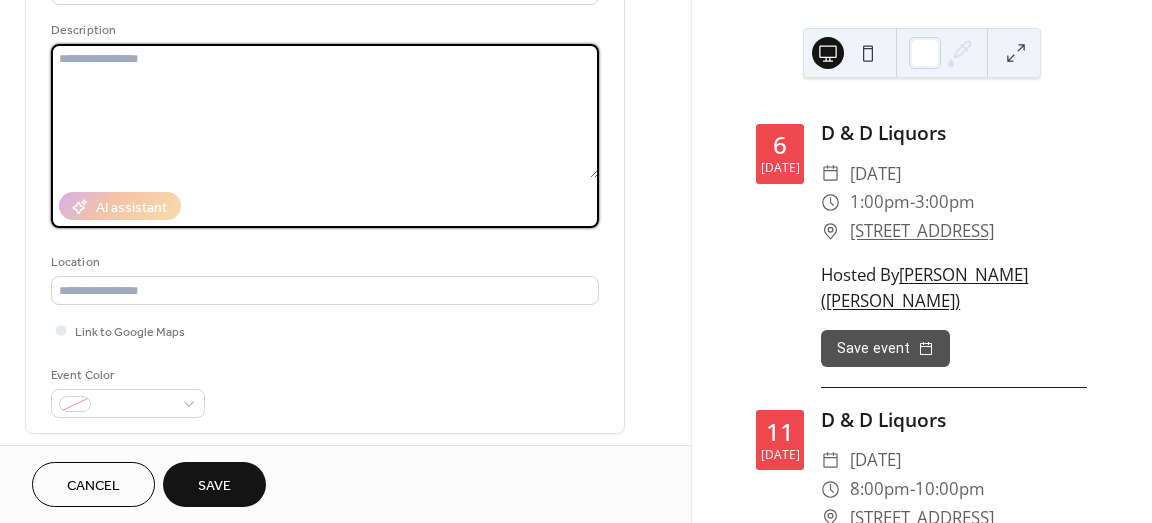 scroll, scrollTop: 0, scrollLeft: 0, axis: both 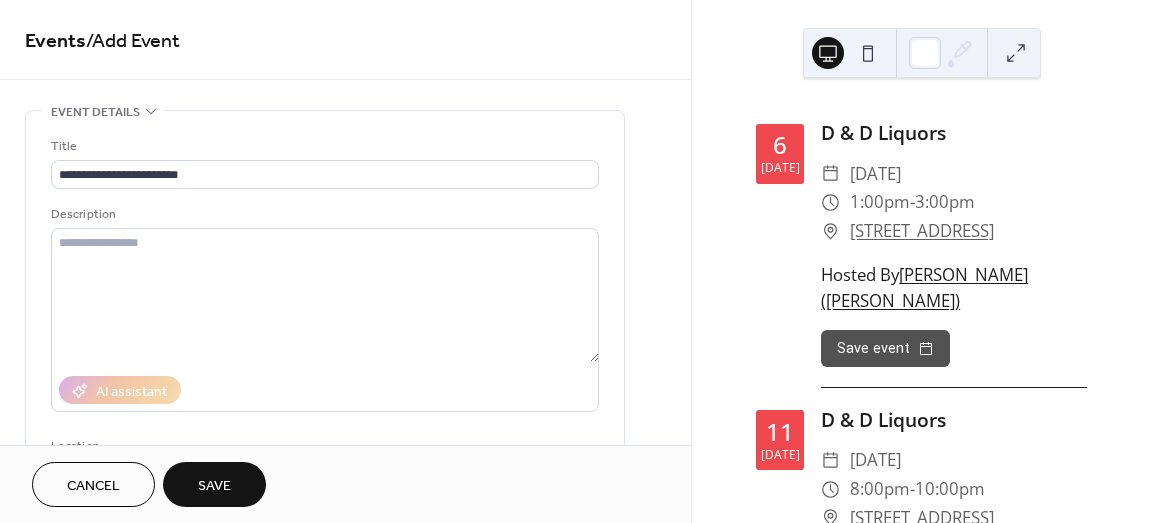 click on "Cancel" at bounding box center (93, 486) 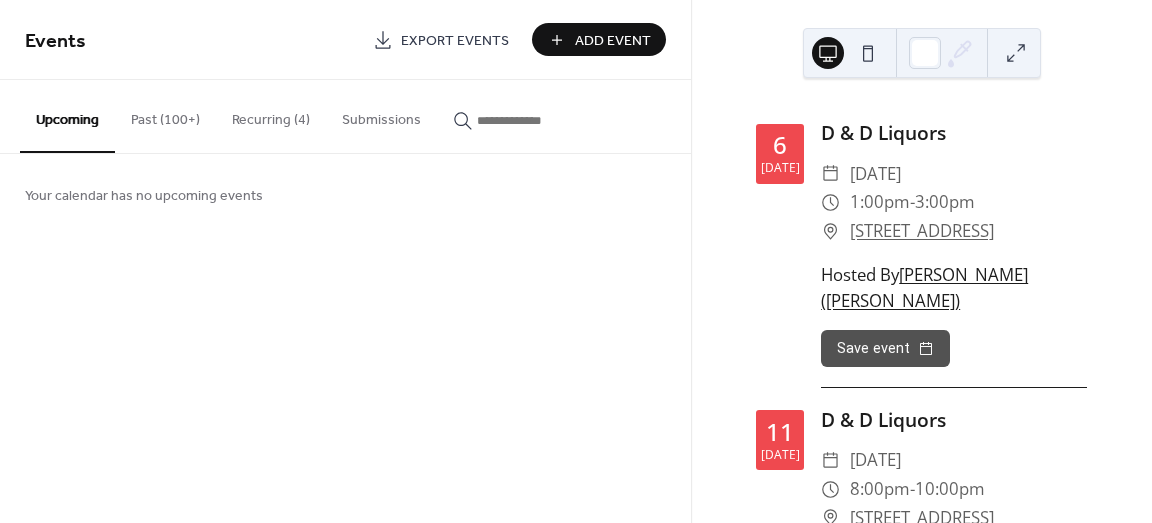 click on "Past  (100+)" at bounding box center (165, 115) 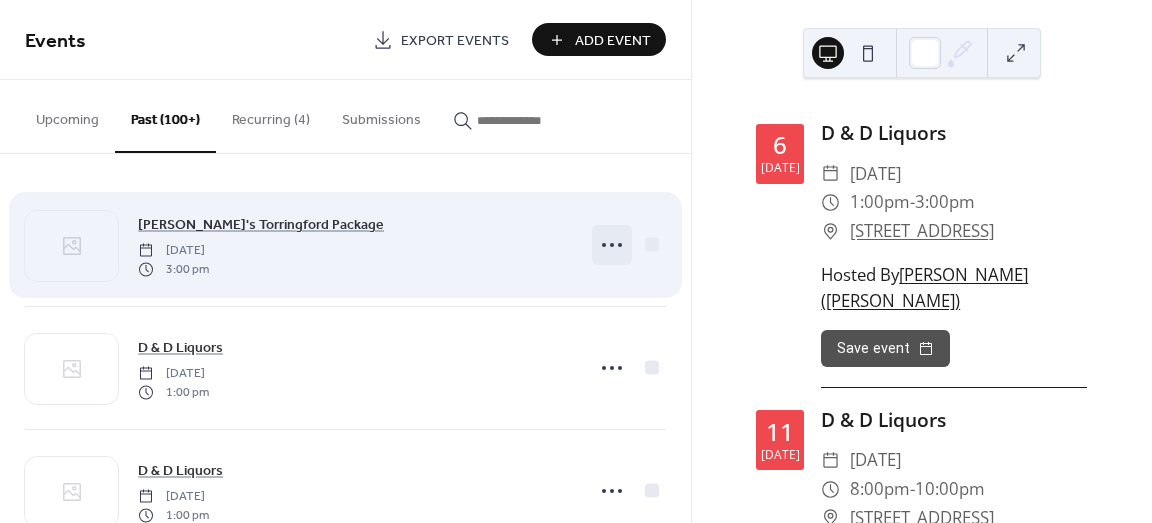 click 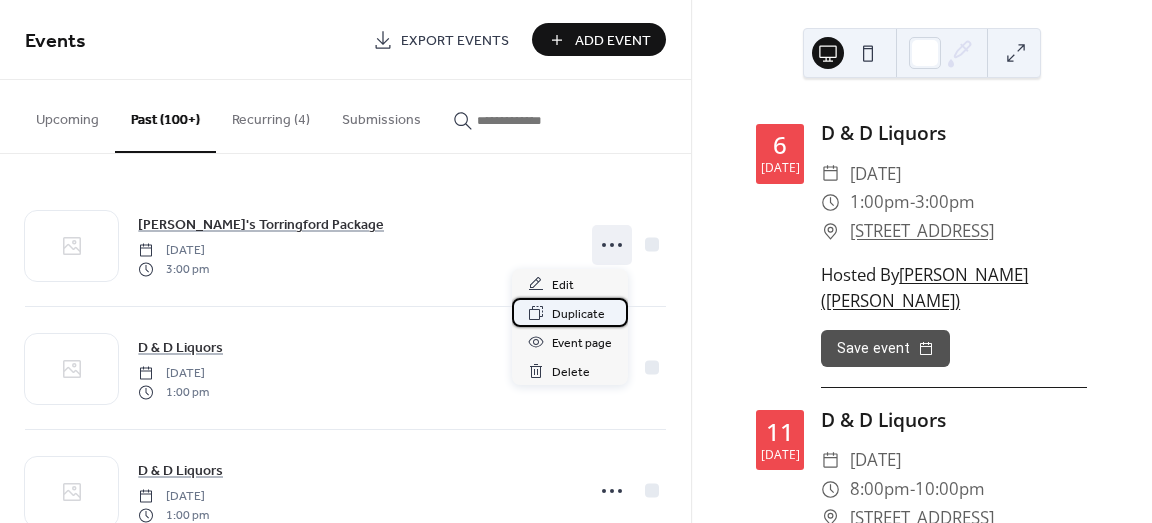 click on "Duplicate" at bounding box center [578, 314] 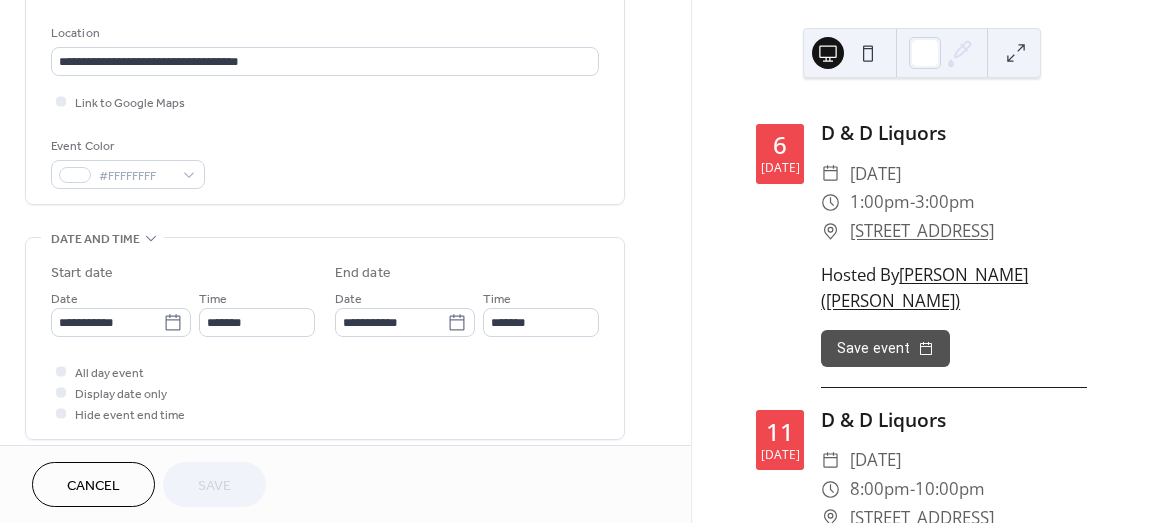 scroll, scrollTop: 400, scrollLeft: 0, axis: vertical 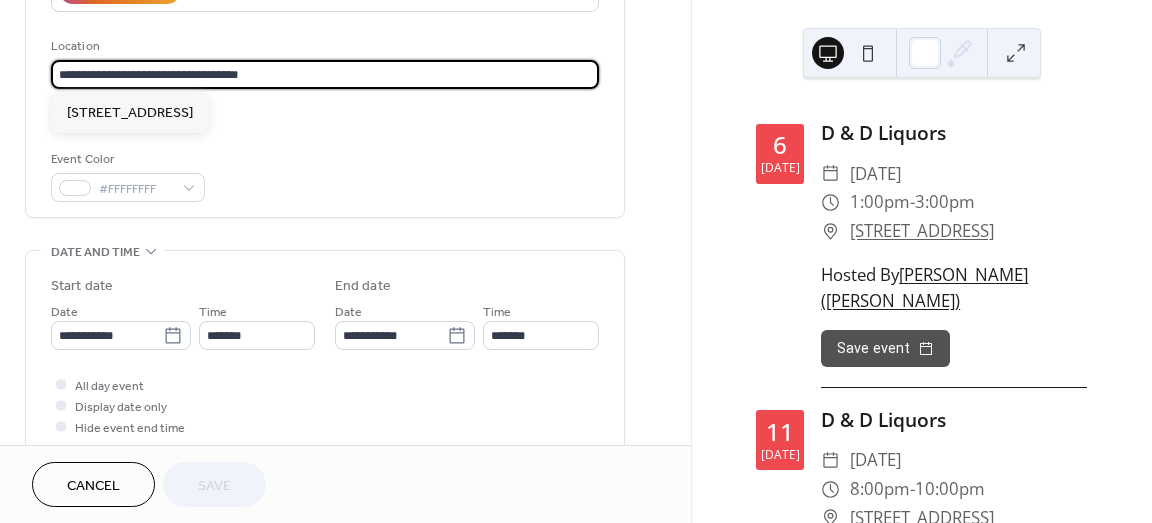 drag, startPoint x: 271, startPoint y: 82, endPoint x: -64, endPoint y: 41, distance: 337.49963 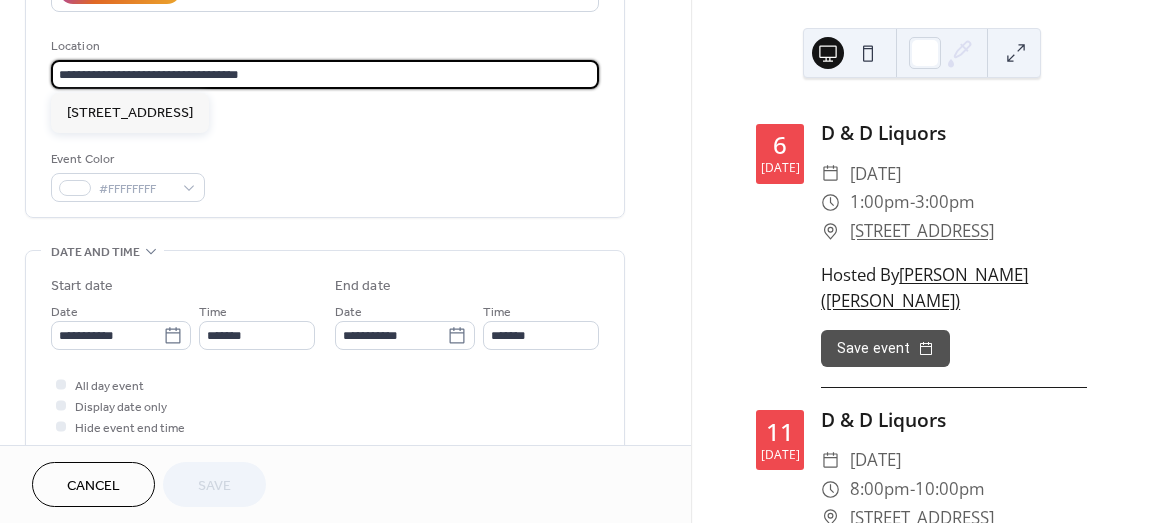 click on "**********" at bounding box center [576, 261] 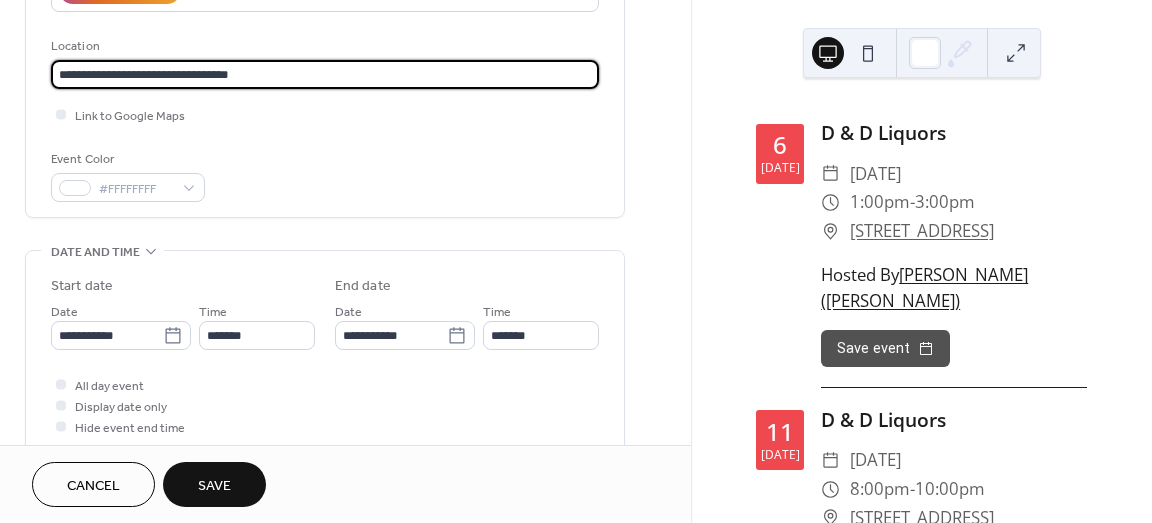 type on "**********" 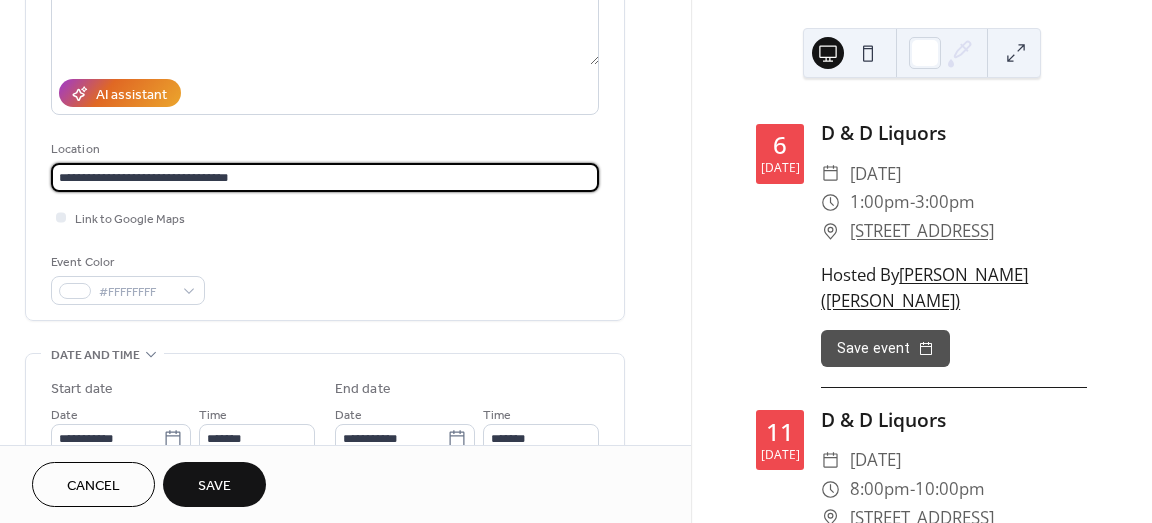 scroll, scrollTop: 0, scrollLeft: 0, axis: both 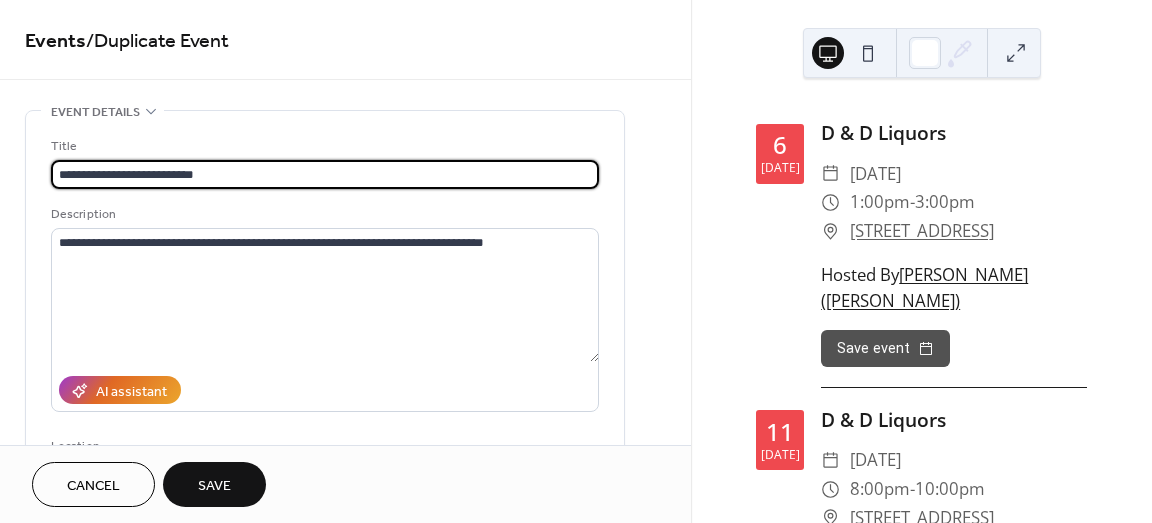 type 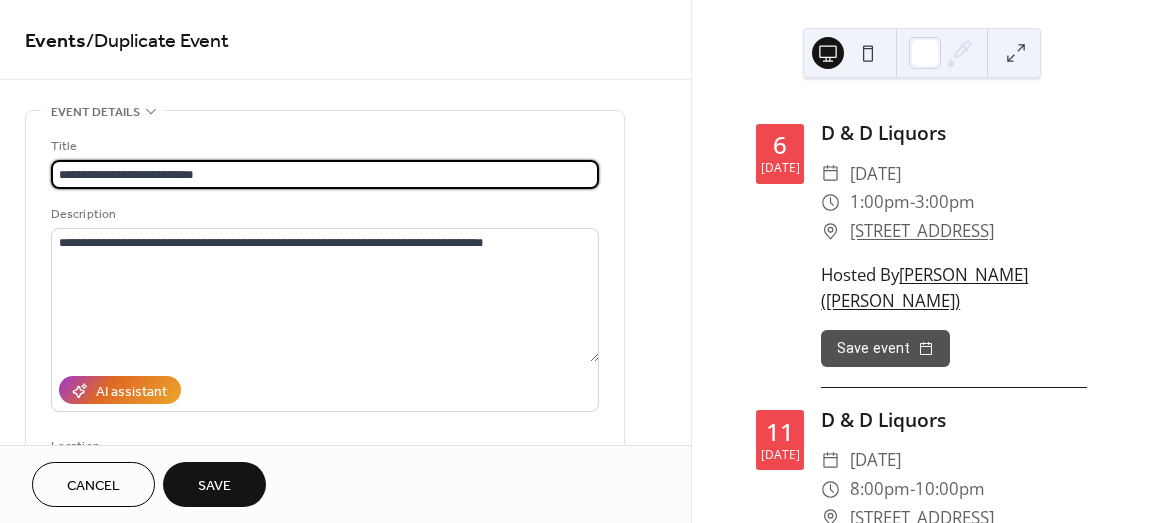 click on "**********" at bounding box center [325, 364] 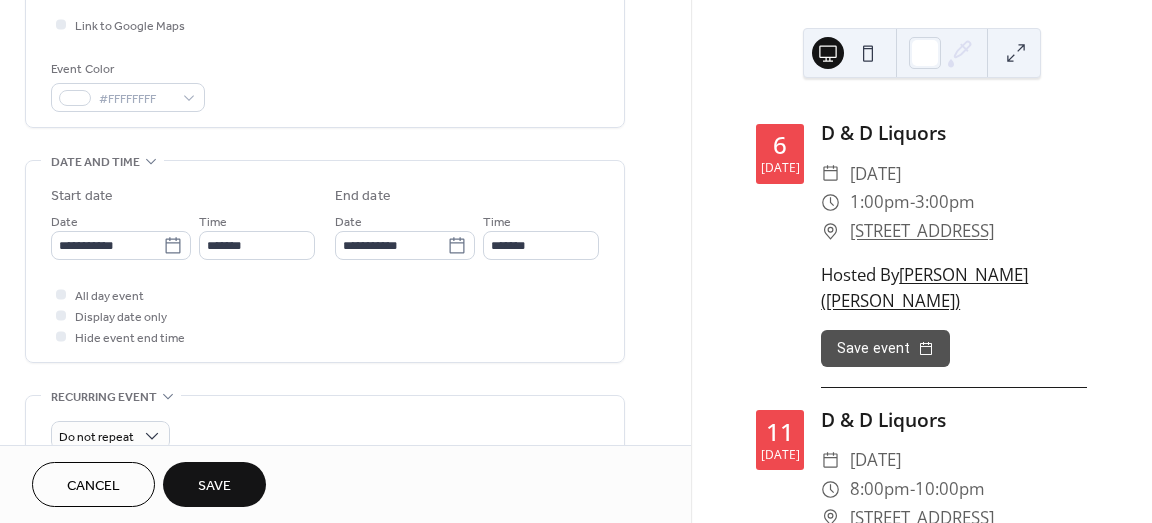 scroll, scrollTop: 600, scrollLeft: 0, axis: vertical 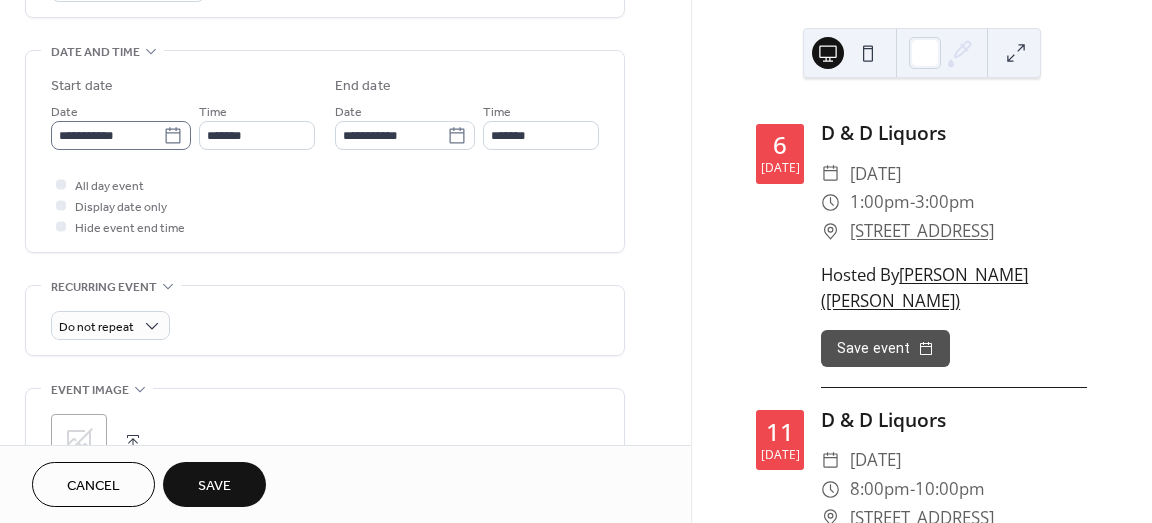 type on "**********" 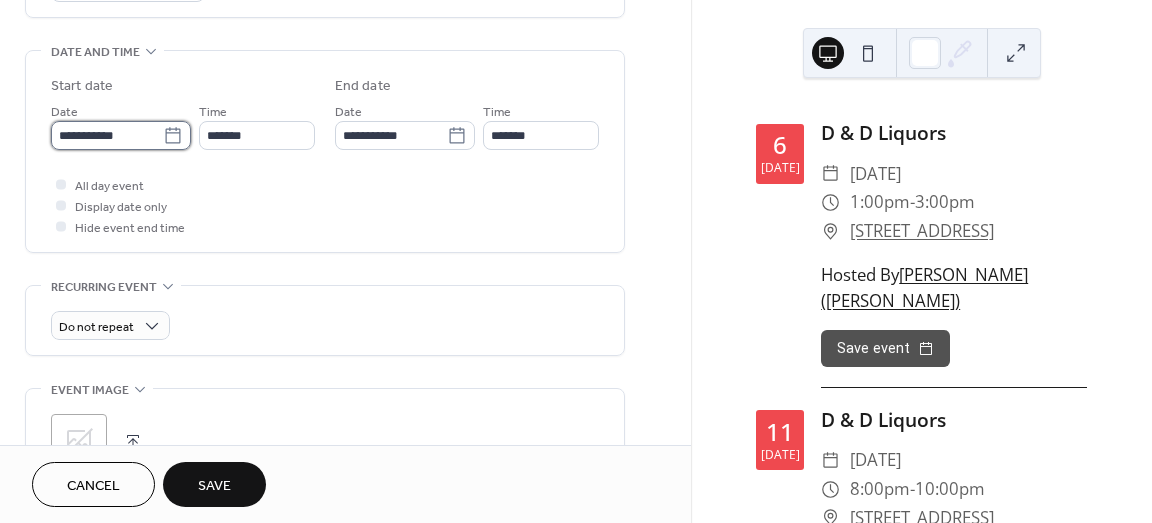 click on "**********" at bounding box center [107, 135] 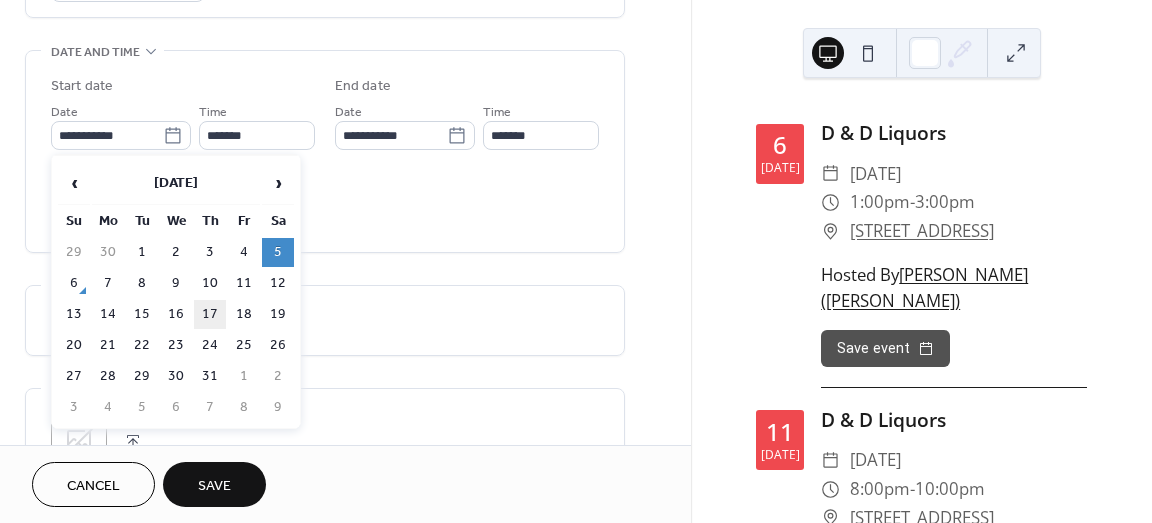 click on "17" at bounding box center [210, 314] 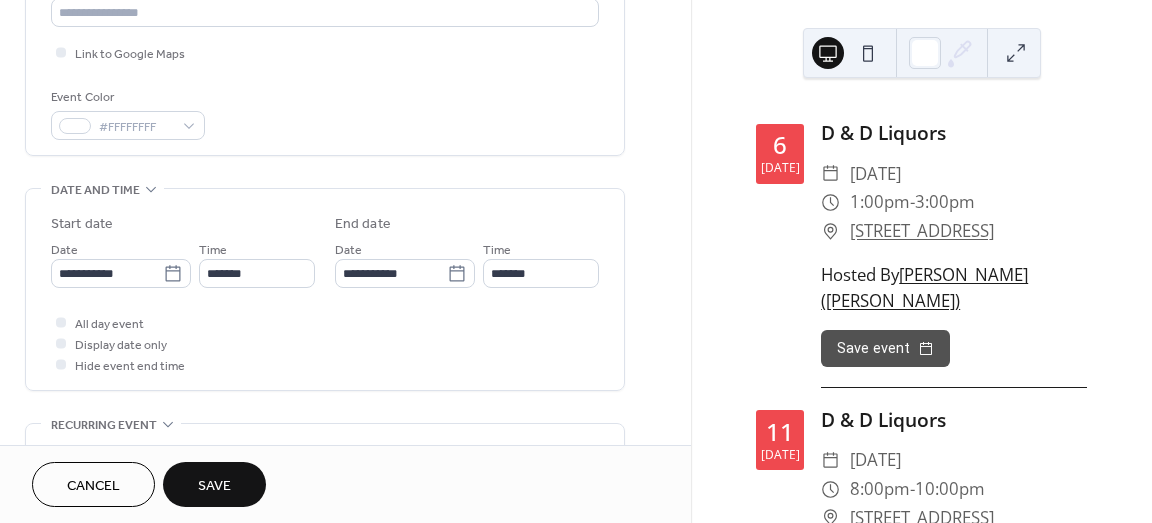 scroll, scrollTop: 400, scrollLeft: 0, axis: vertical 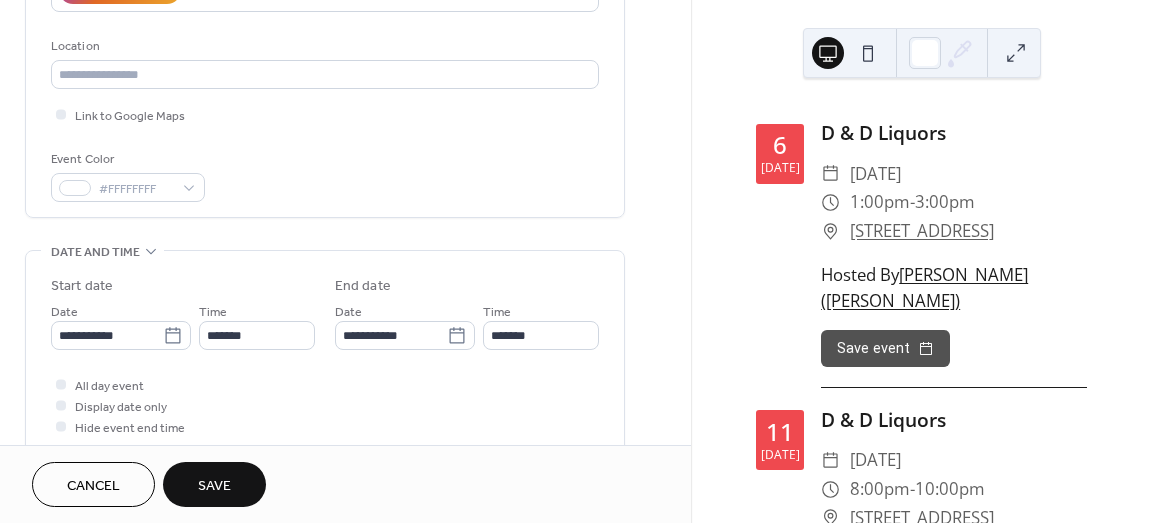 click on "**********" at bounding box center [325, -31] 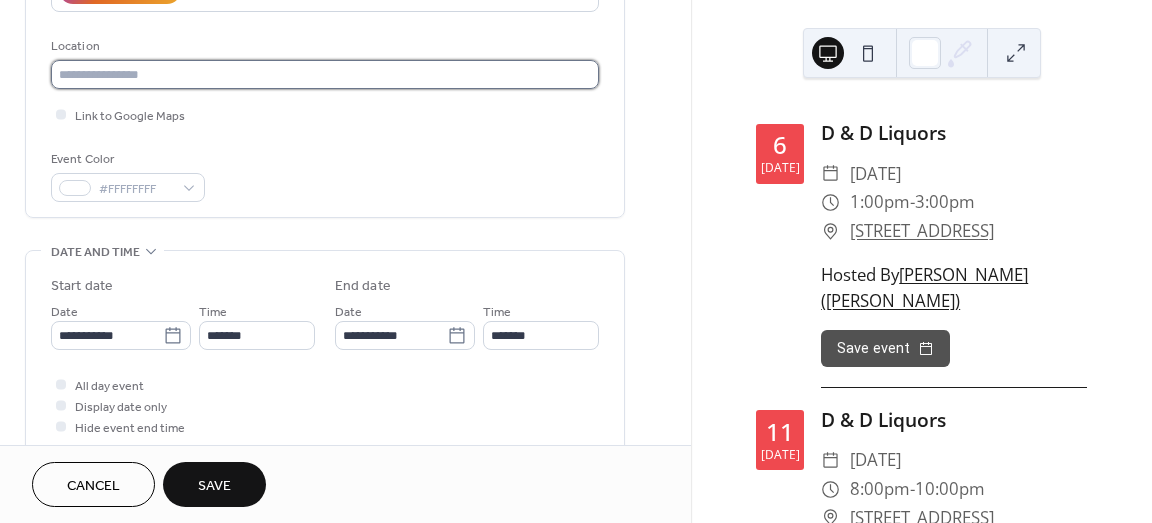 click at bounding box center (325, 74) 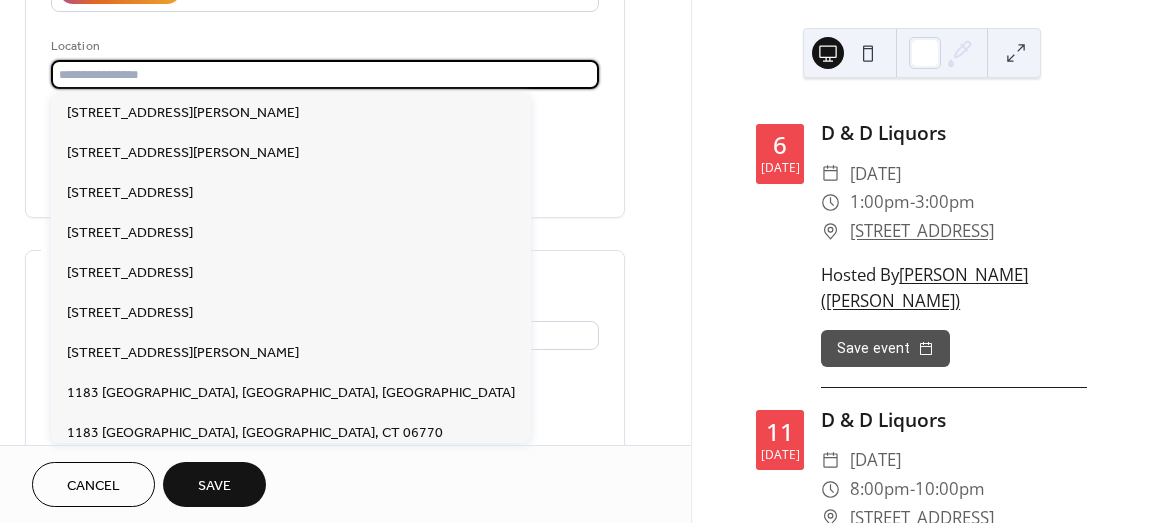 paste on "**********" 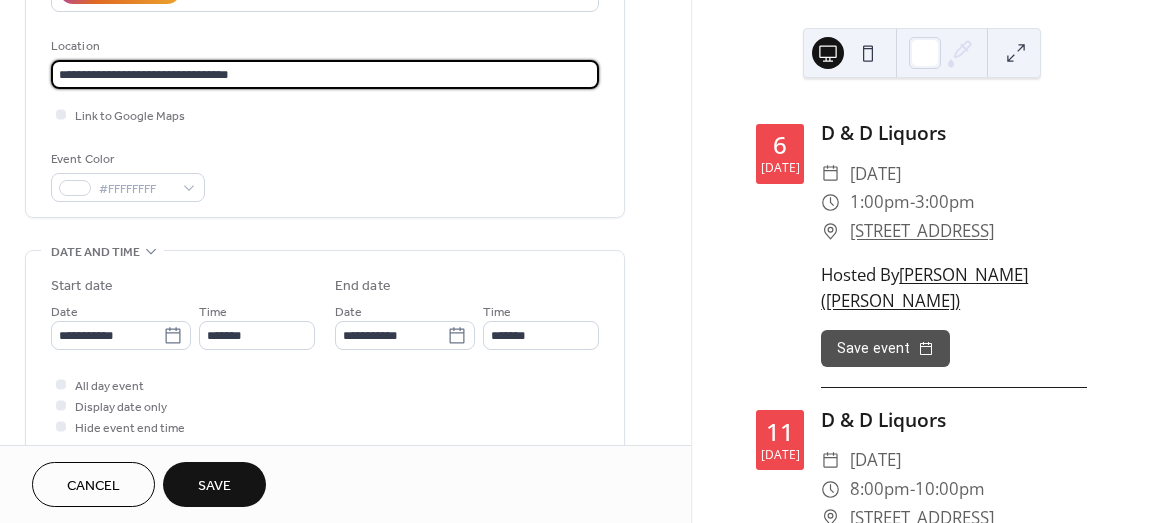 type on "**********" 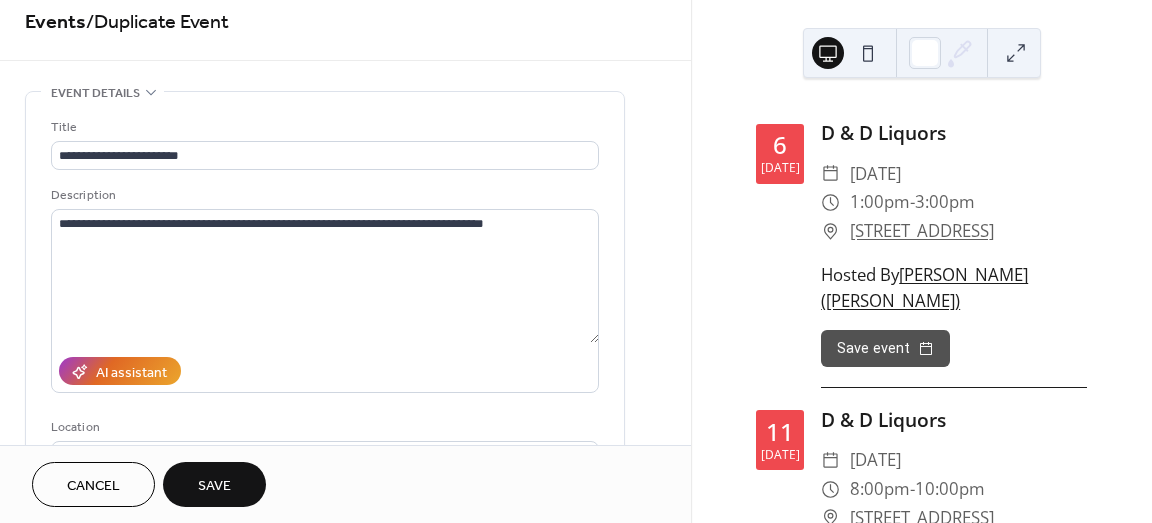scroll, scrollTop: 0, scrollLeft: 0, axis: both 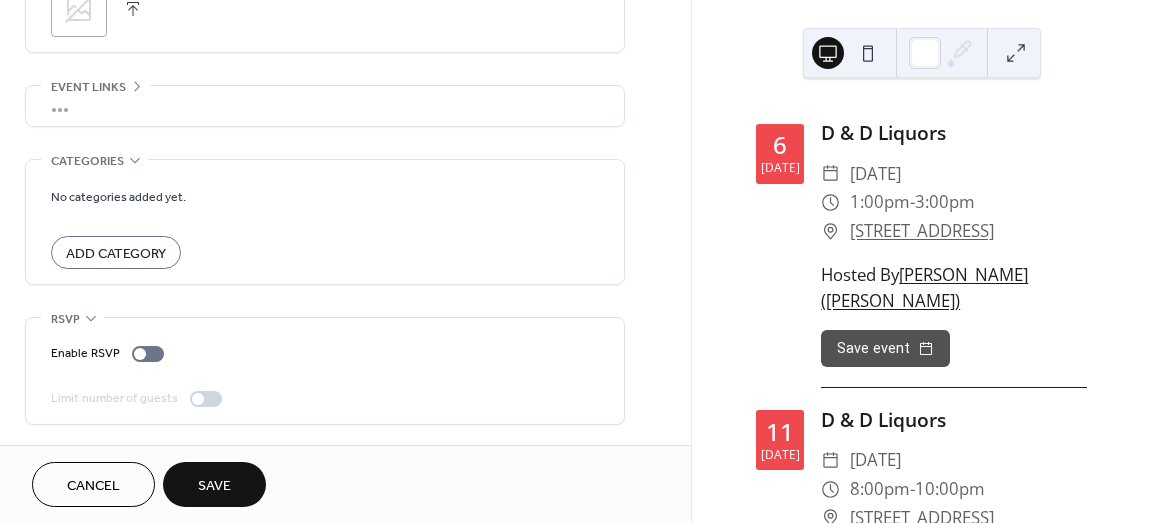 click on "Save" at bounding box center (214, 486) 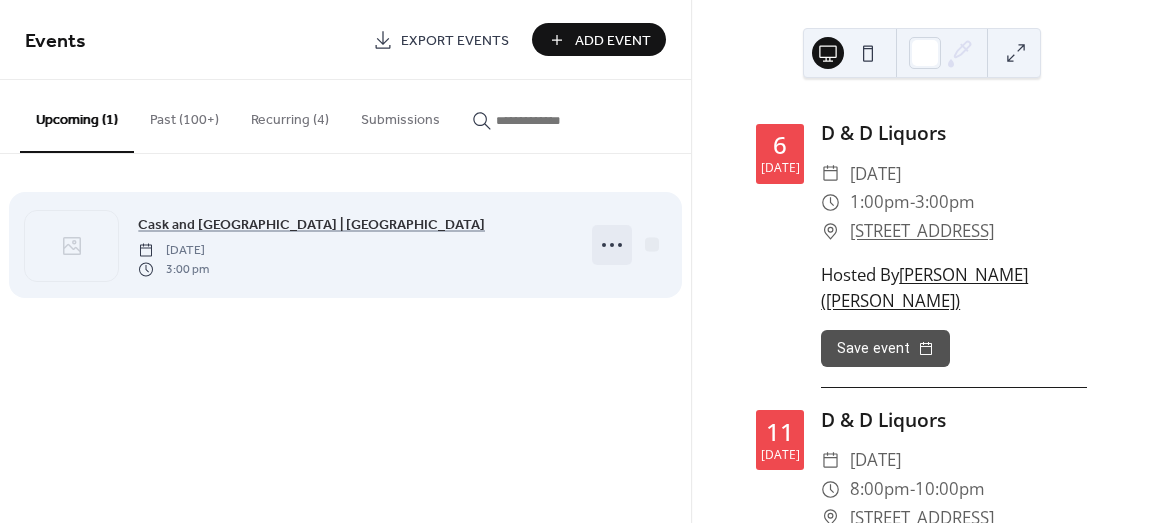 click 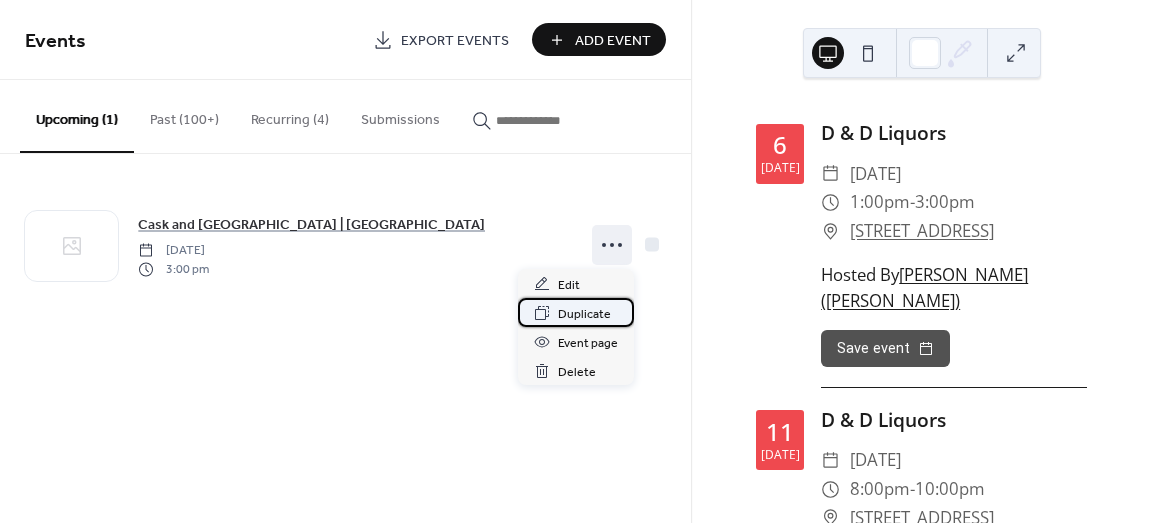click on "Duplicate" at bounding box center [584, 314] 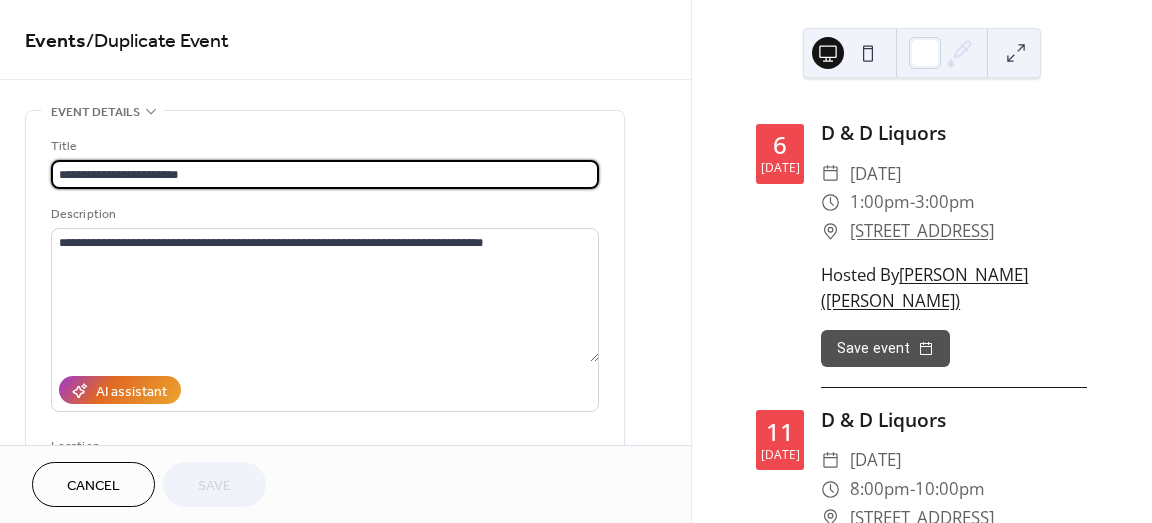 drag, startPoint x: 234, startPoint y: 166, endPoint x: -4, endPoint y: 156, distance: 238.20999 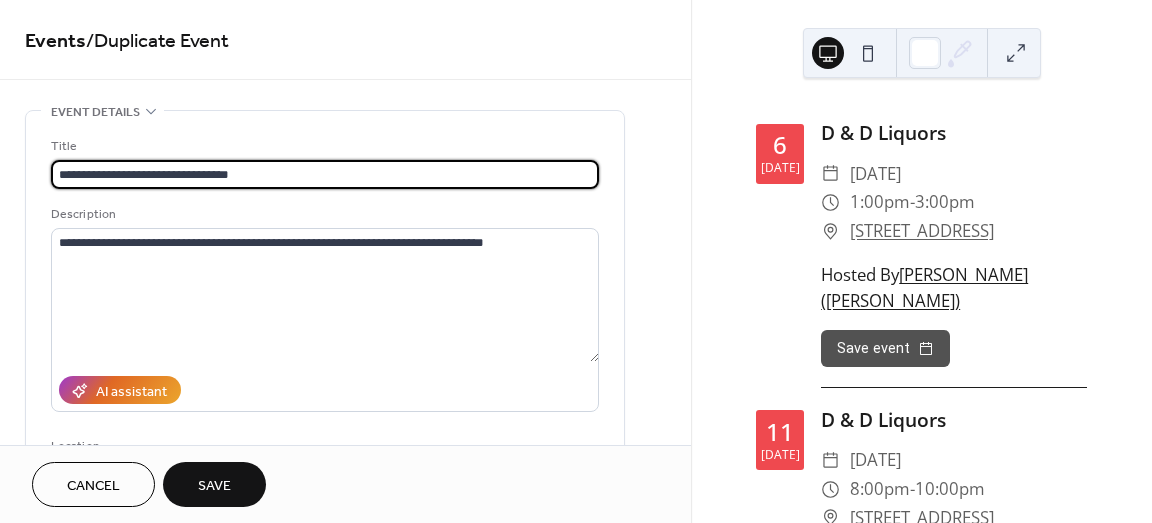 drag, startPoint x: 310, startPoint y: 172, endPoint x: -64, endPoint y: 89, distance: 383.0992 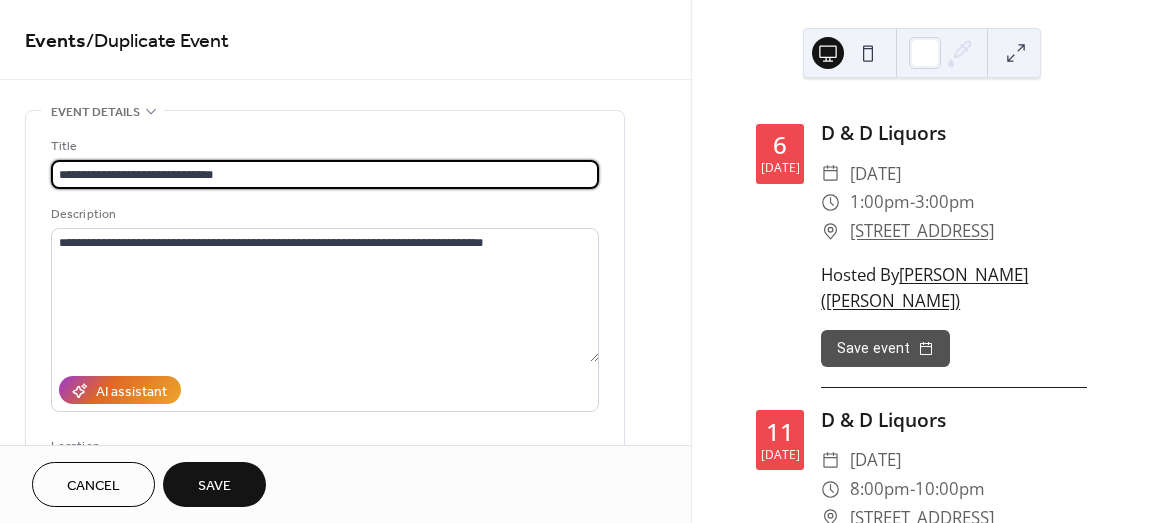 type on "**********" 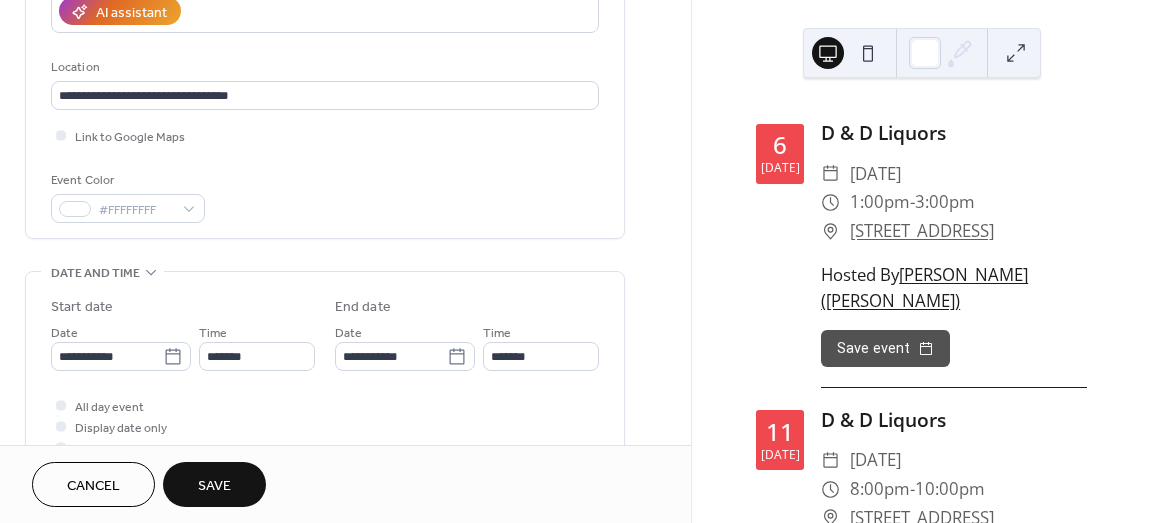 scroll, scrollTop: 400, scrollLeft: 0, axis: vertical 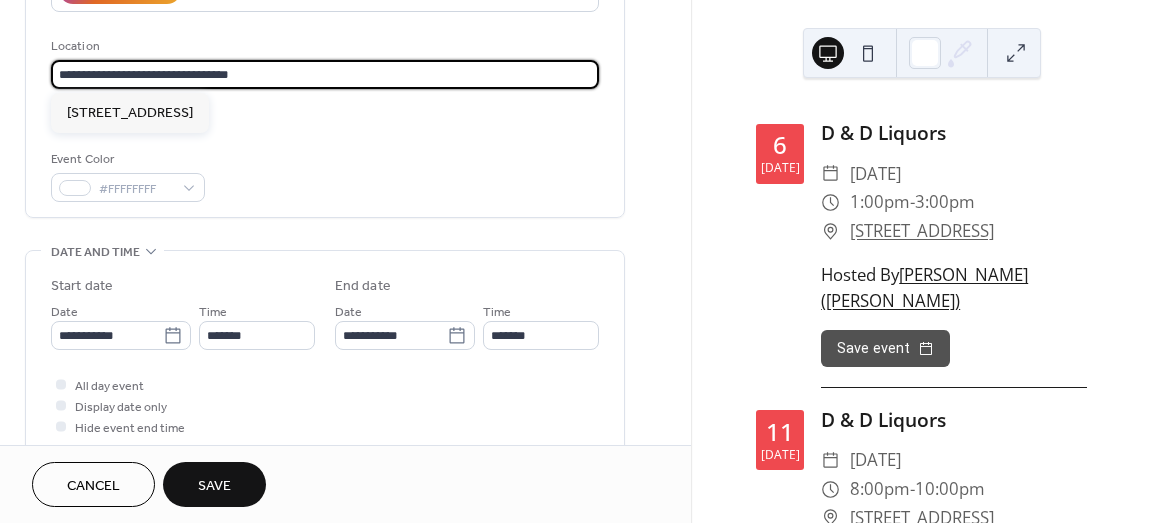 drag, startPoint x: 269, startPoint y: 77, endPoint x: -64, endPoint y: -2, distance: 342.2426 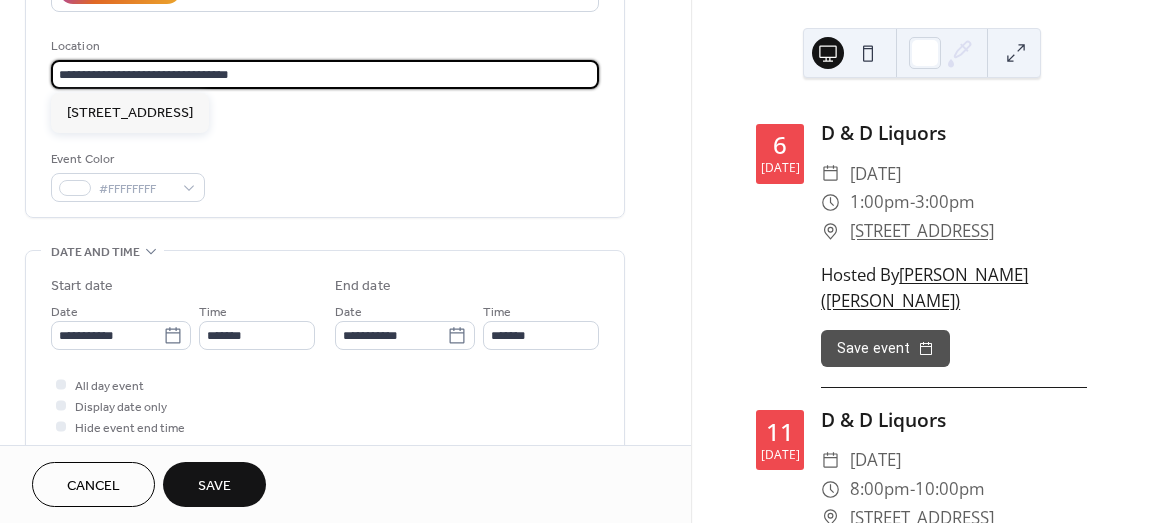 click on "**********" at bounding box center [576, 261] 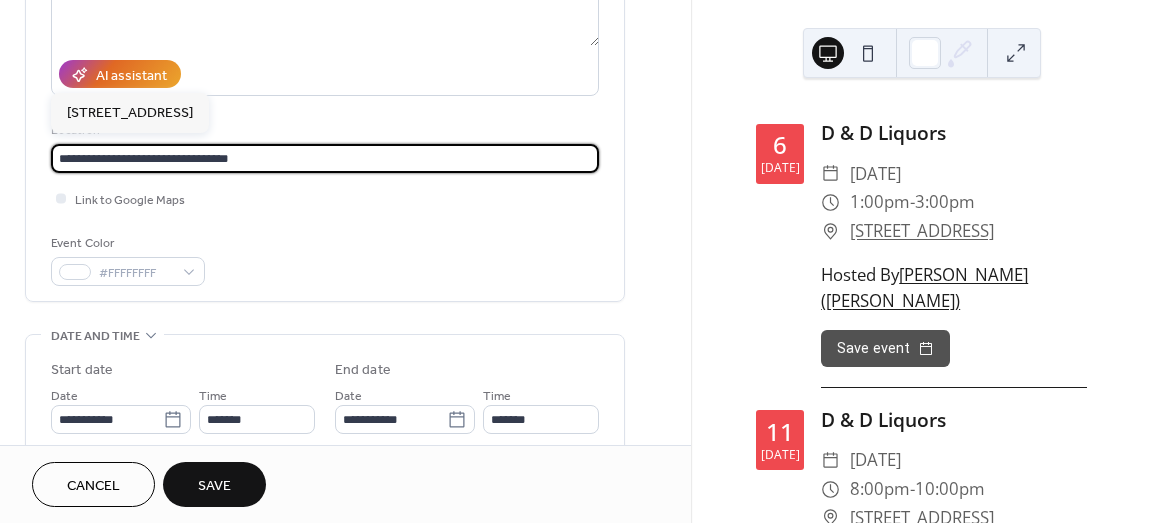 paste 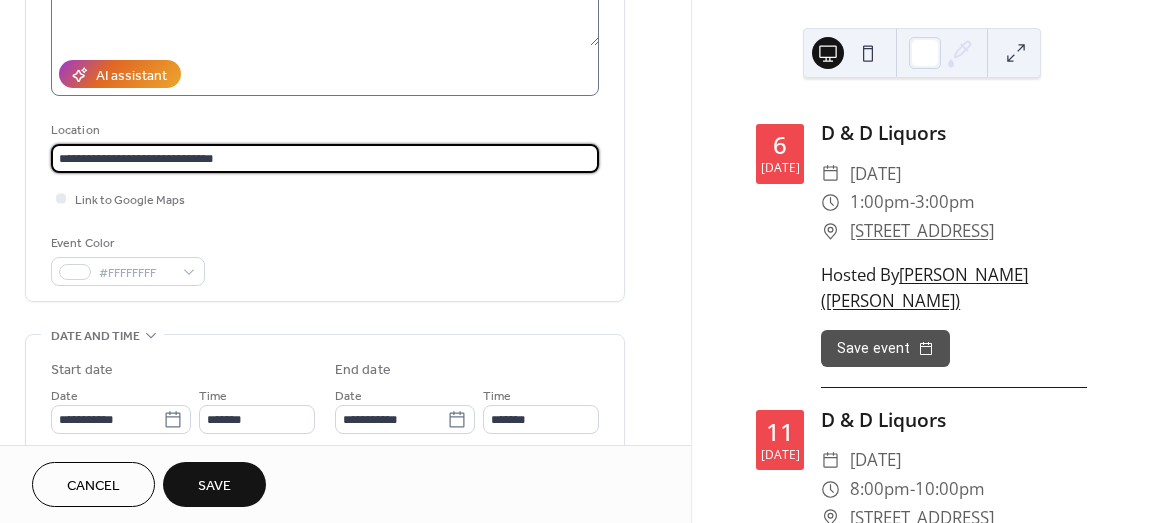 type on "**********" 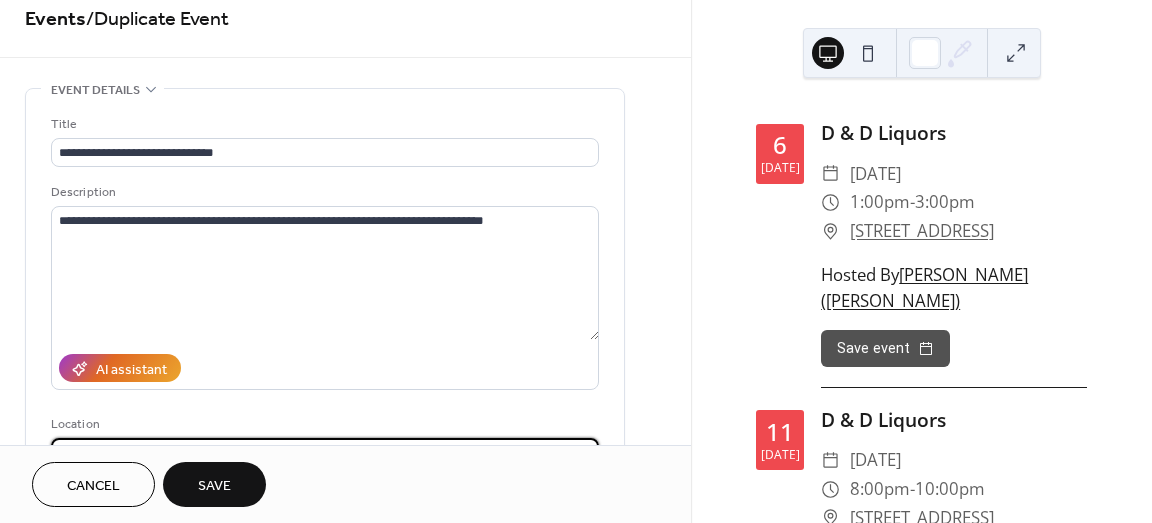 scroll, scrollTop: 16, scrollLeft: 0, axis: vertical 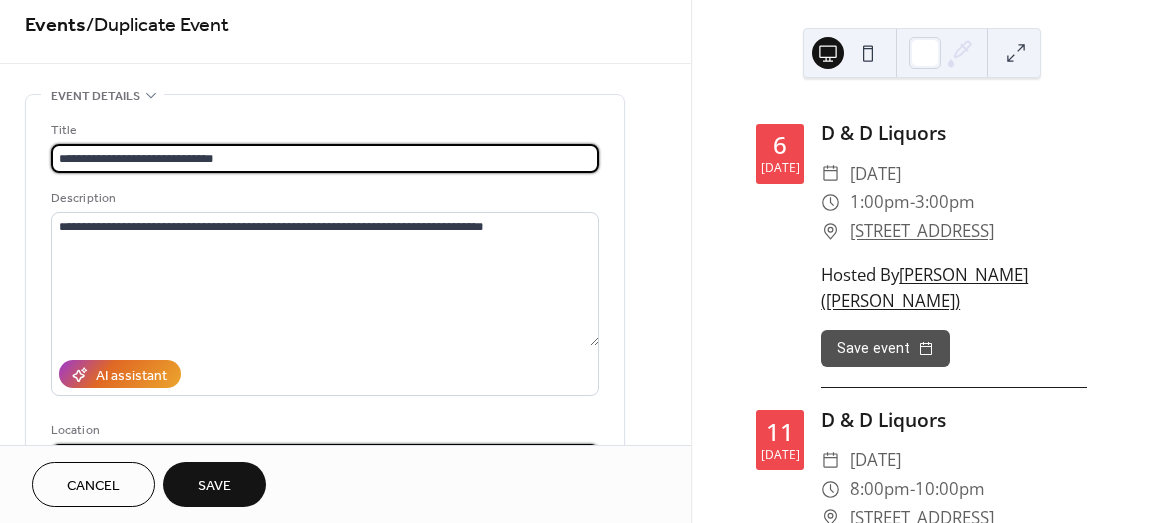 click on "**********" at bounding box center (576, 261) 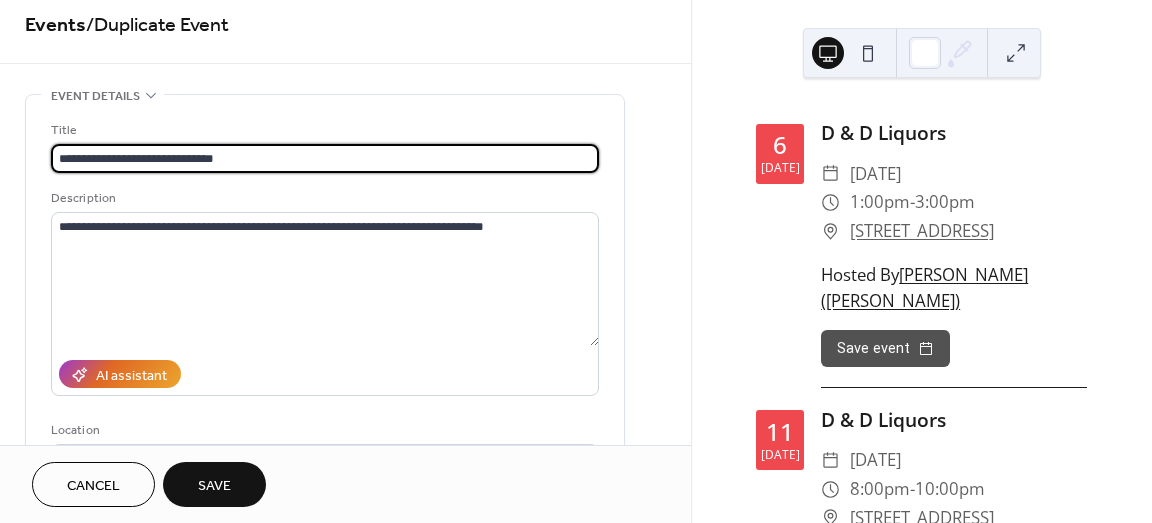 paste 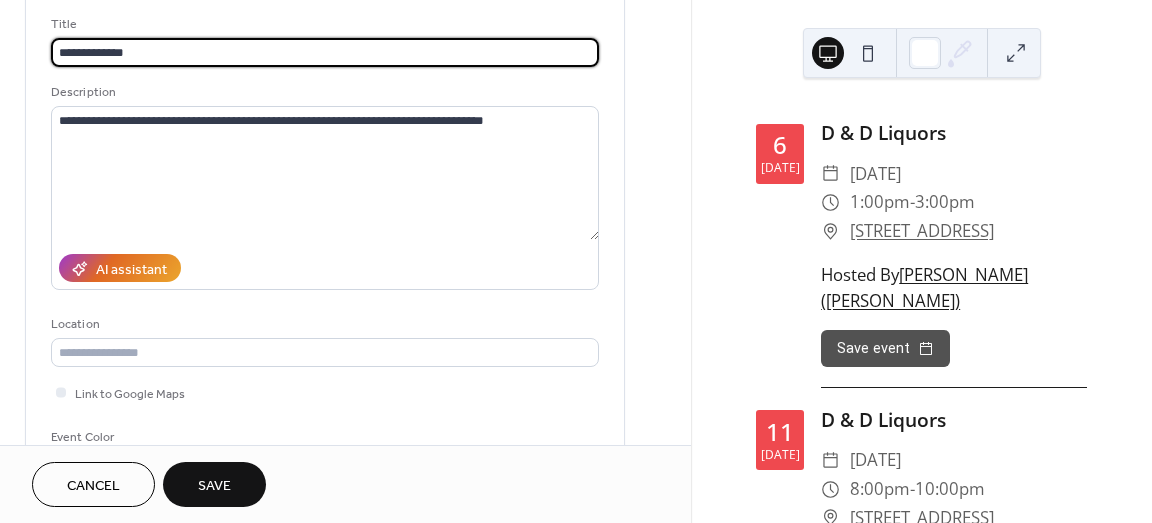 scroll, scrollTop: 416, scrollLeft: 0, axis: vertical 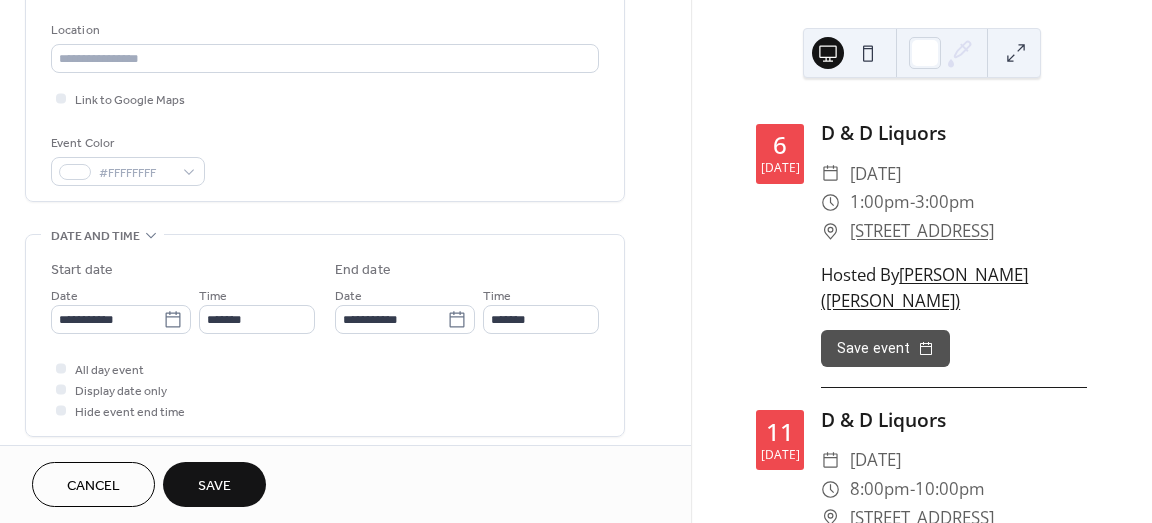 type on "**********" 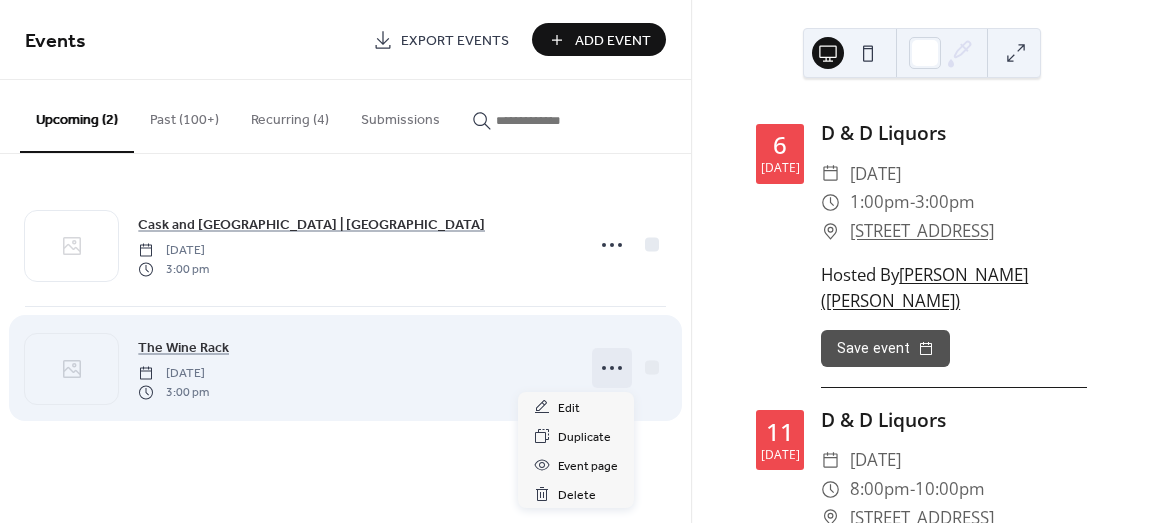click 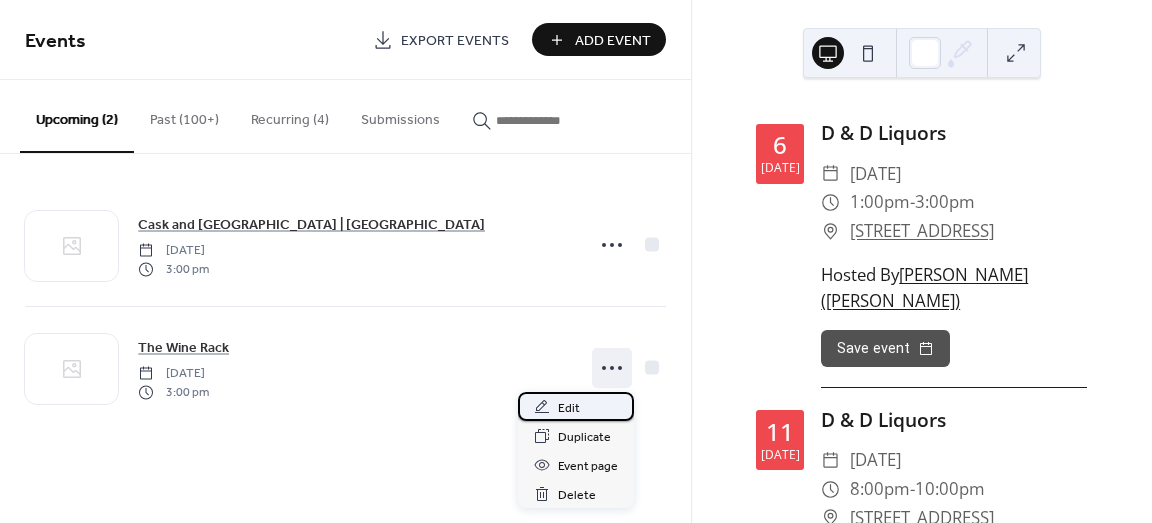 click on "Edit" at bounding box center [576, 406] 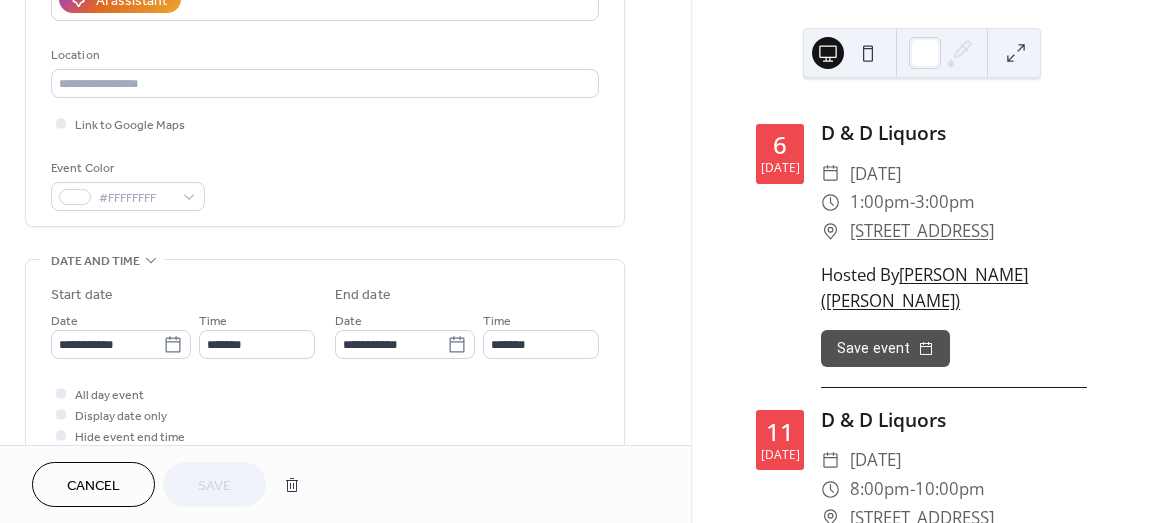 scroll, scrollTop: 400, scrollLeft: 0, axis: vertical 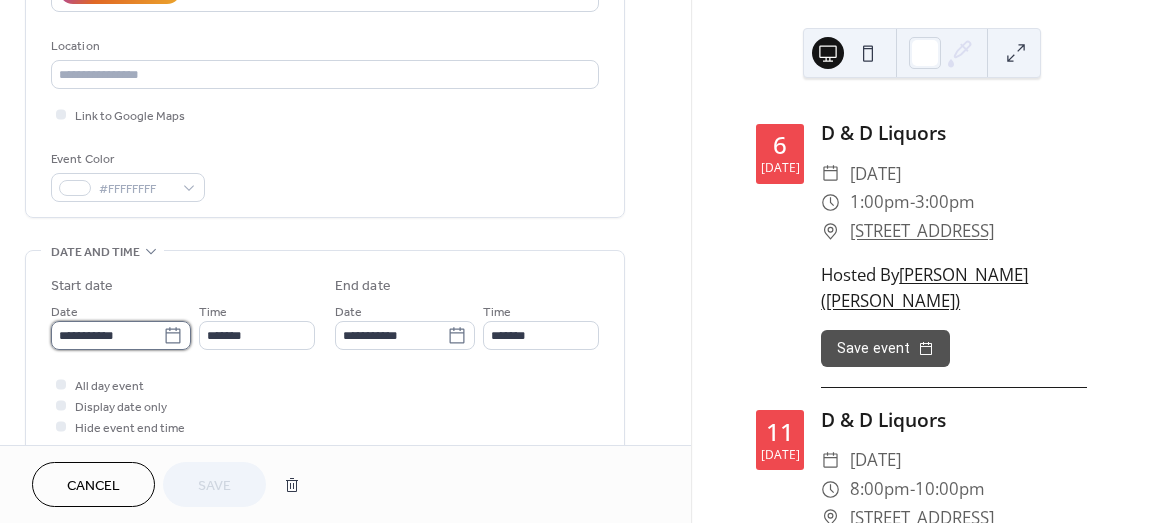 click on "**********" at bounding box center (107, 335) 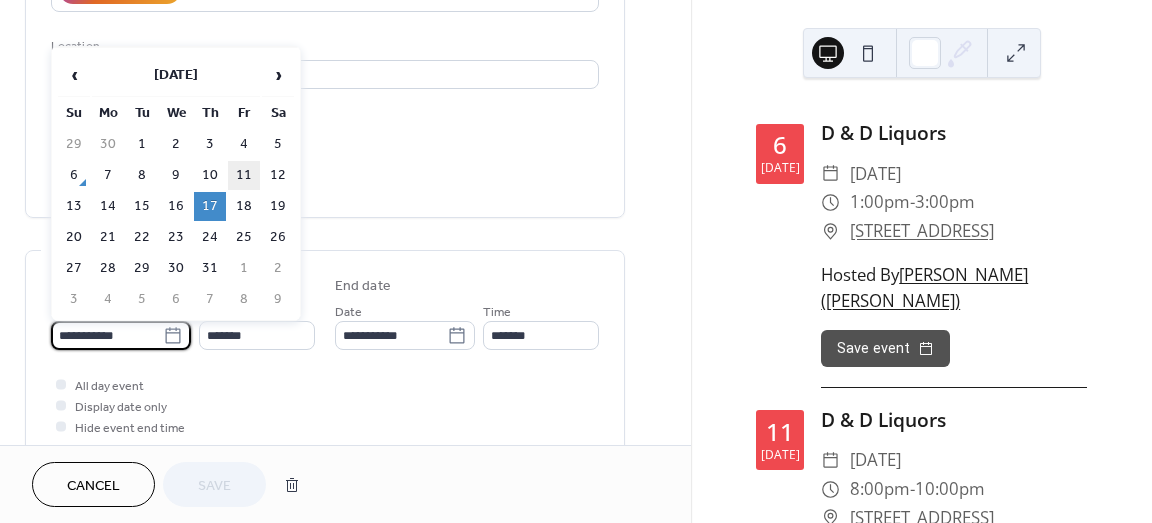click on "11" at bounding box center [244, 175] 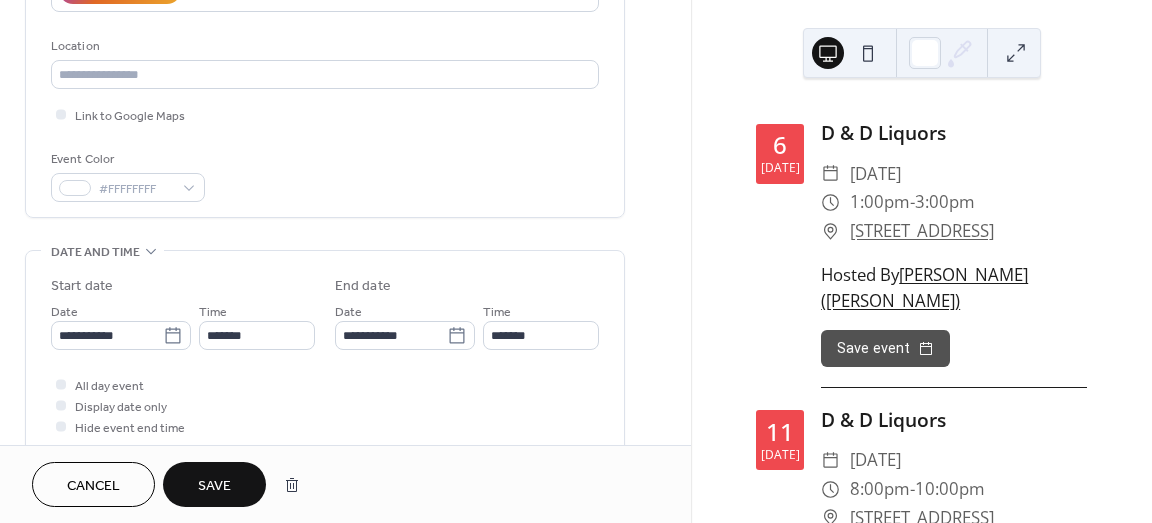 click on "Save" at bounding box center [214, 486] 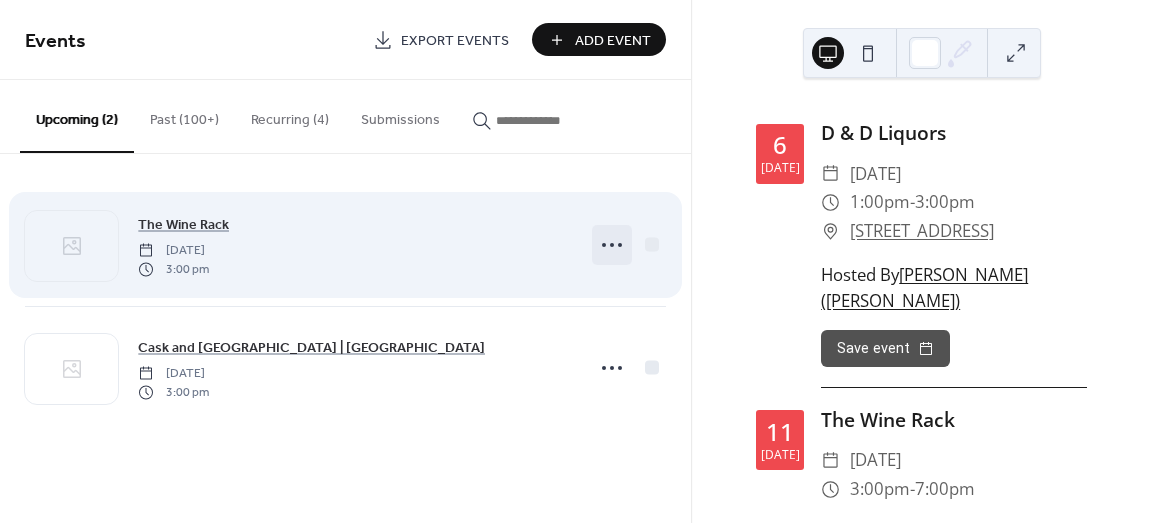 click 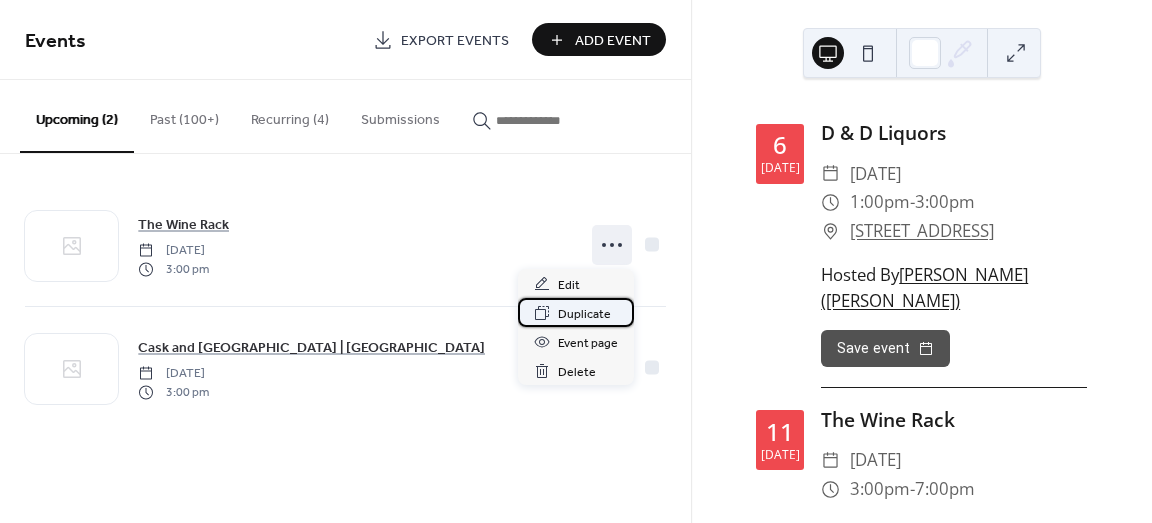 click on "Duplicate" at bounding box center (584, 314) 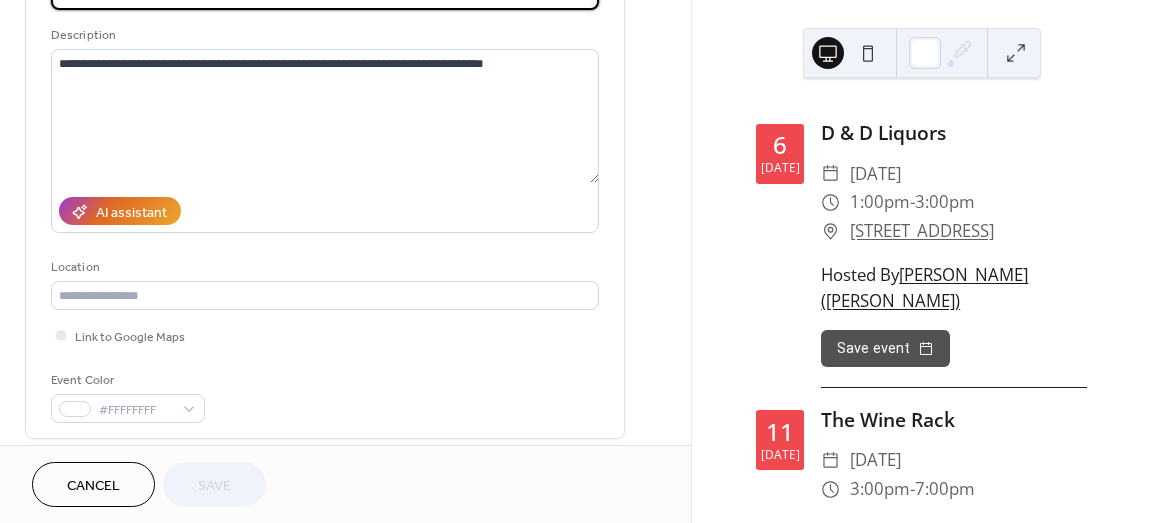 scroll, scrollTop: 200, scrollLeft: 0, axis: vertical 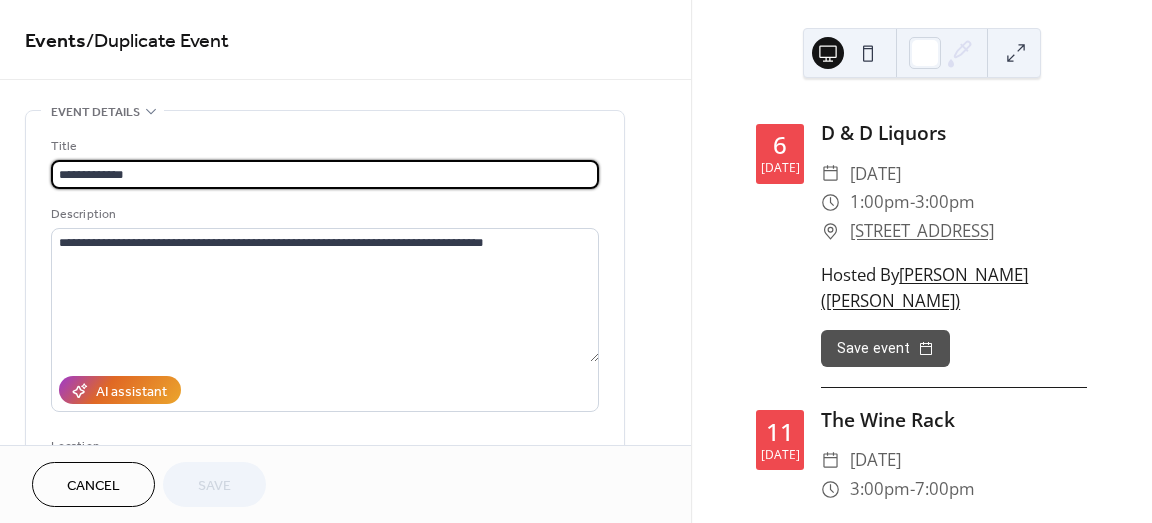 drag, startPoint x: 209, startPoint y: 177, endPoint x: -64, endPoint y: 168, distance: 273.14832 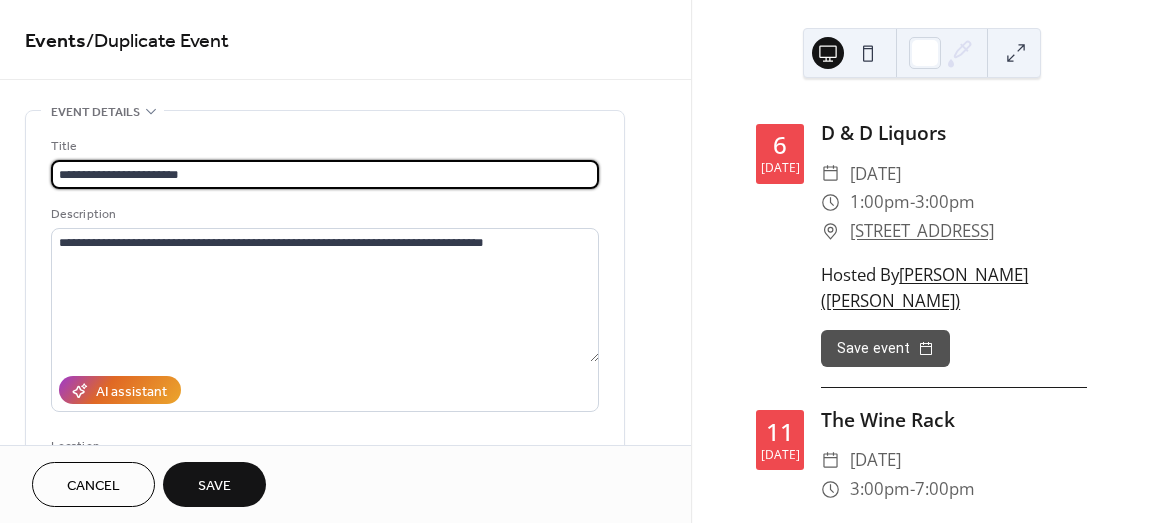 type on "**********" 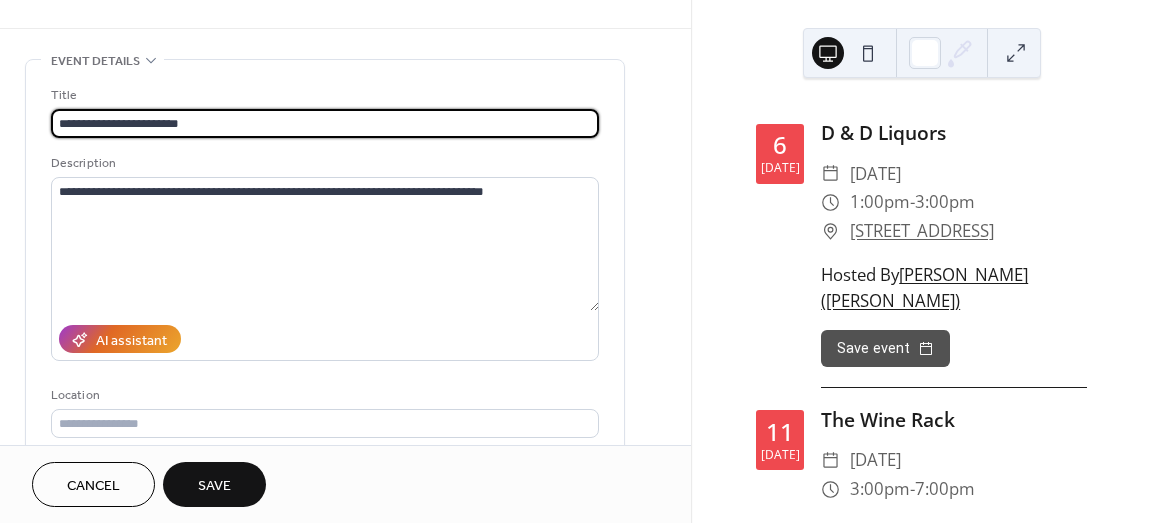 scroll, scrollTop: 300, scrollLeft: 0, axis: vertical 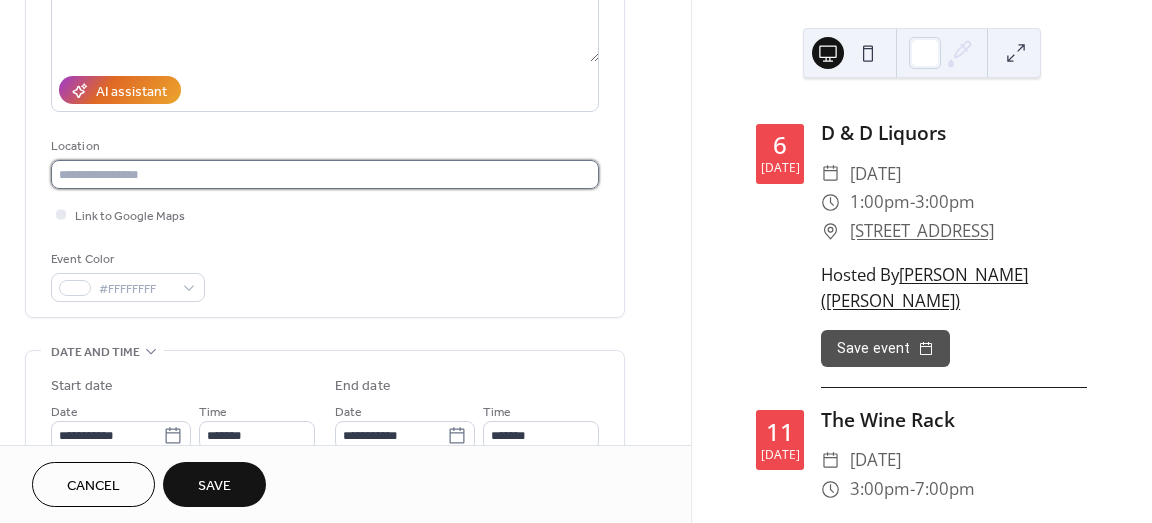 click at bounding box center [325, 174] 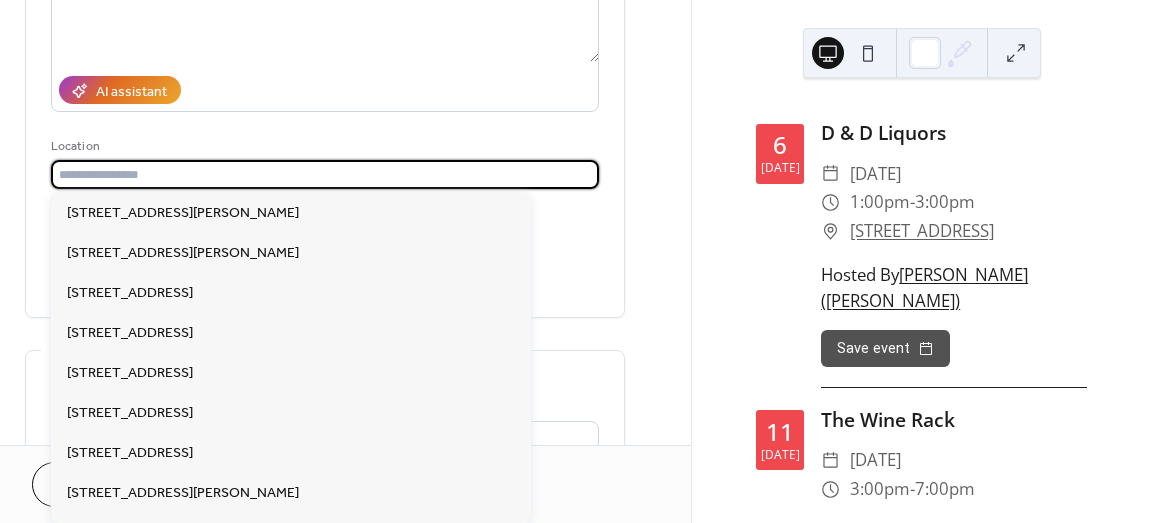 paste on "**********" 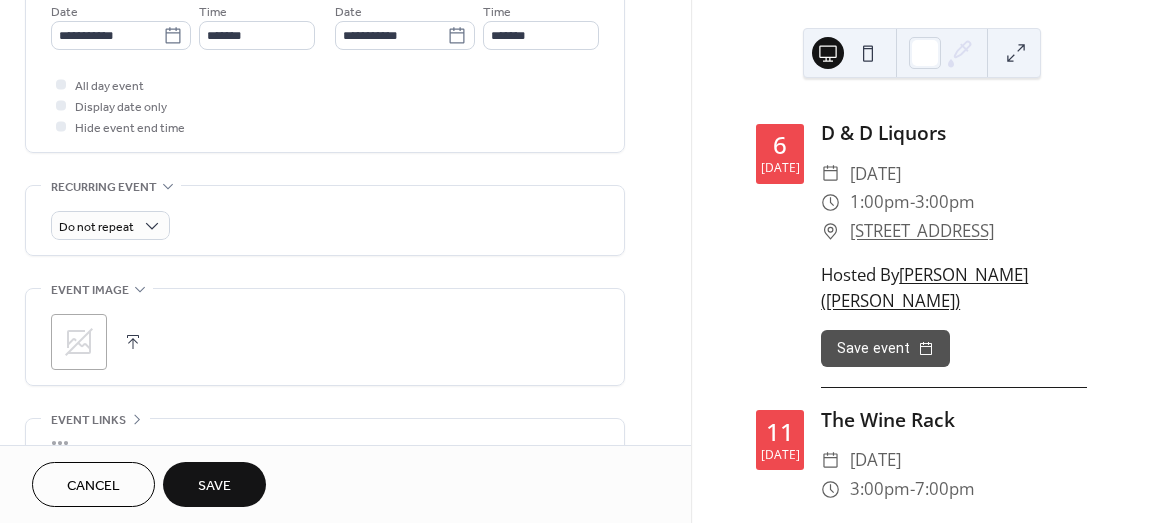 scroll, scrollTop: 600, scrollLeft: 0, axis: vertical 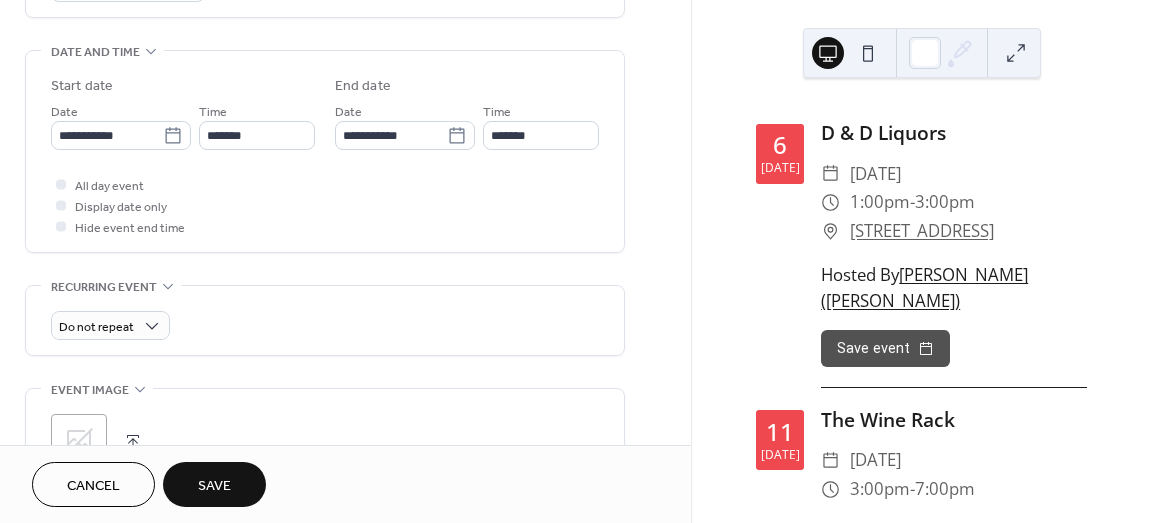 type on "**********" 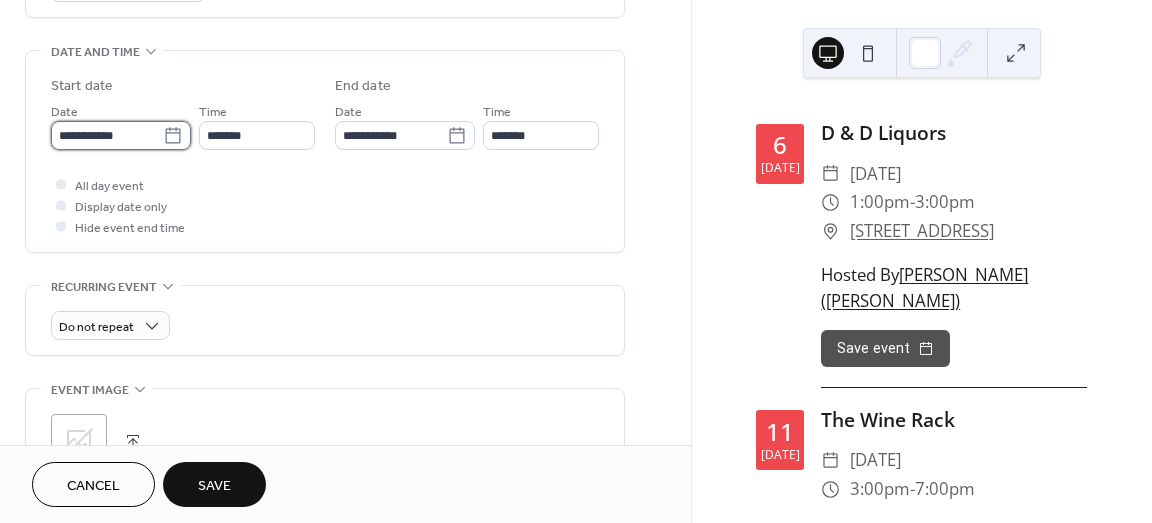 click on "**********" at bounding box center [107, 135] 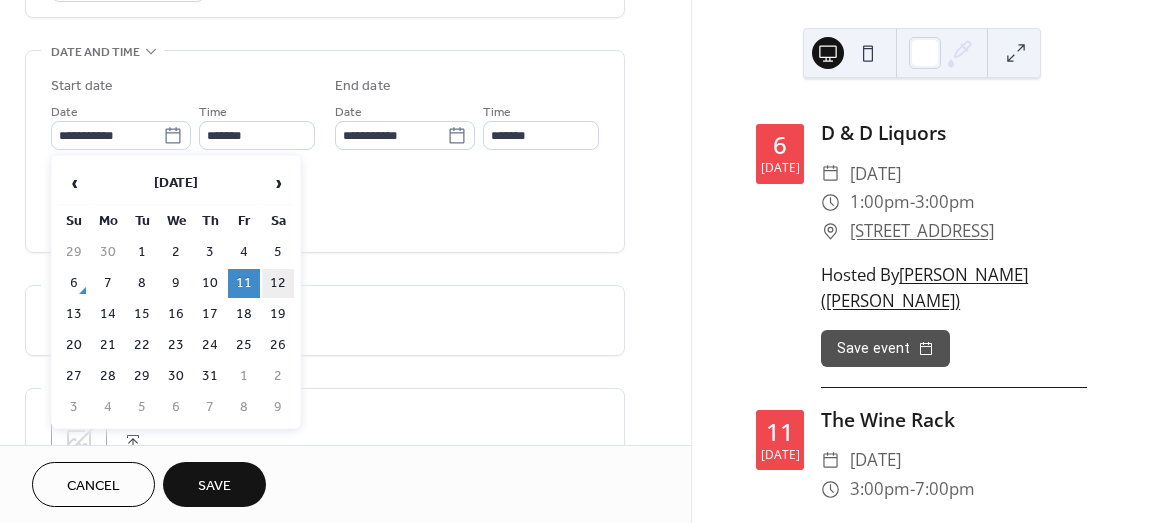 click on "12" at bounding box center (278, 283) 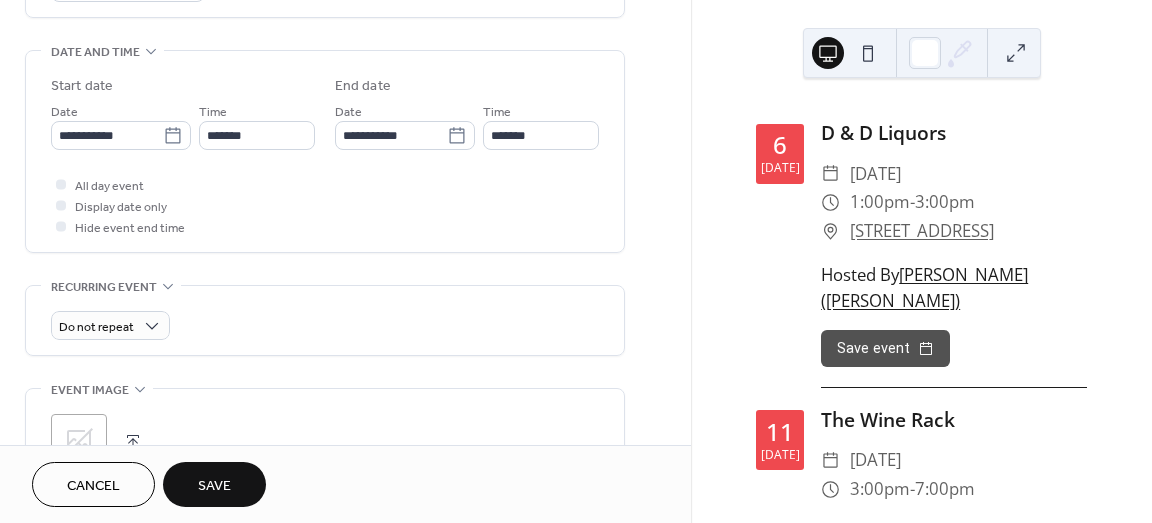 click on "Save" at bounding box center (214, 486) 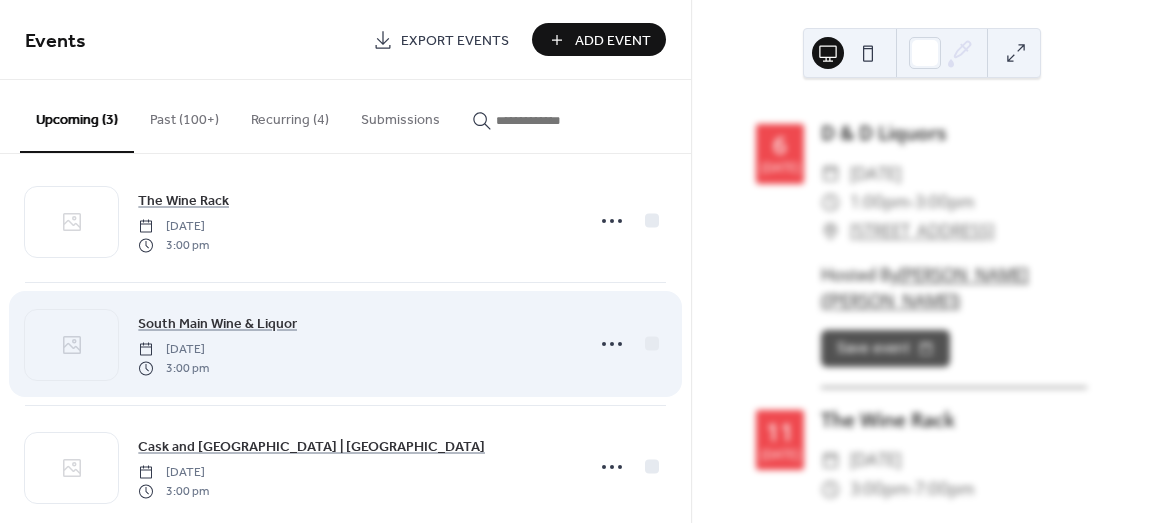 scroll, scrollTop: 59, scrollLeft: 0, axis: vertical 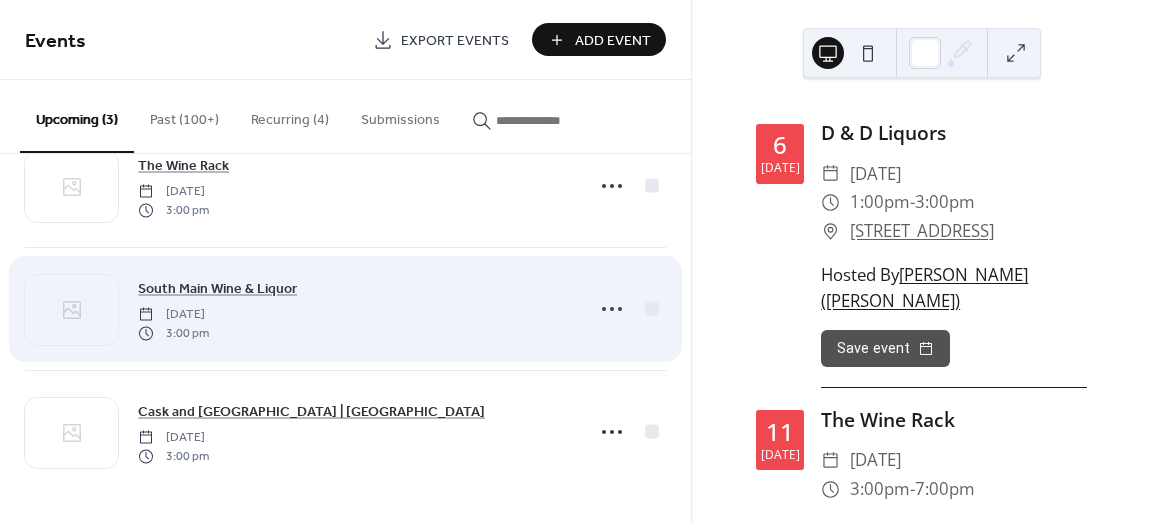 click 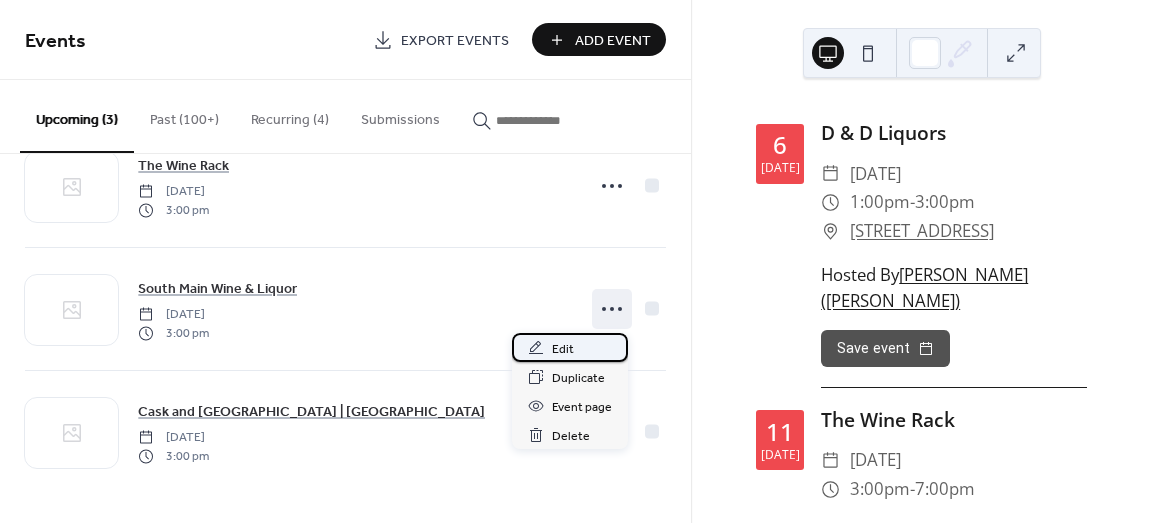 click on "Edit" at bounding box center [570, 347] 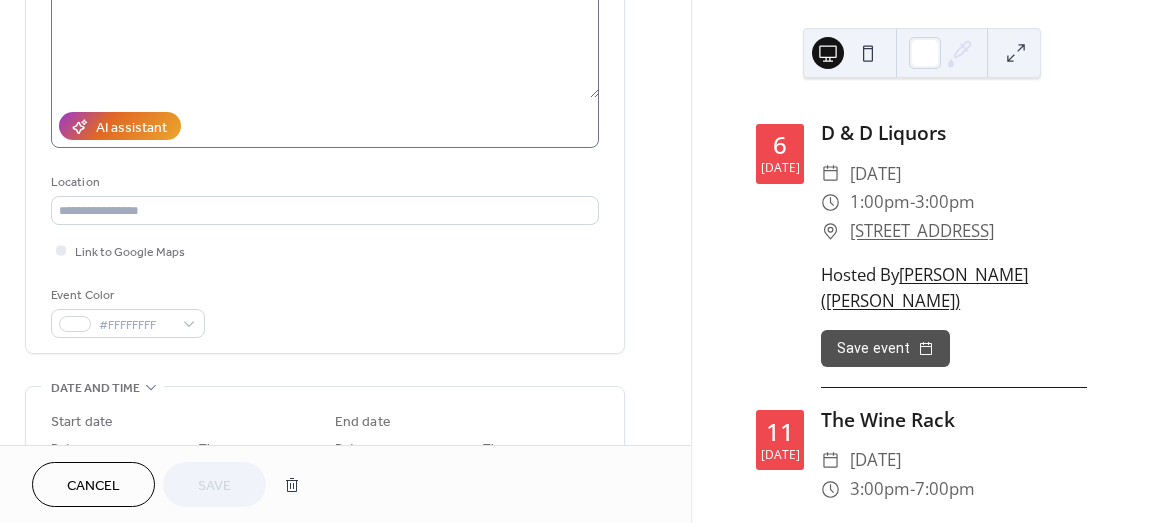 scroll, scrollTop: 400, scrollLeft: 0, axis: vertical 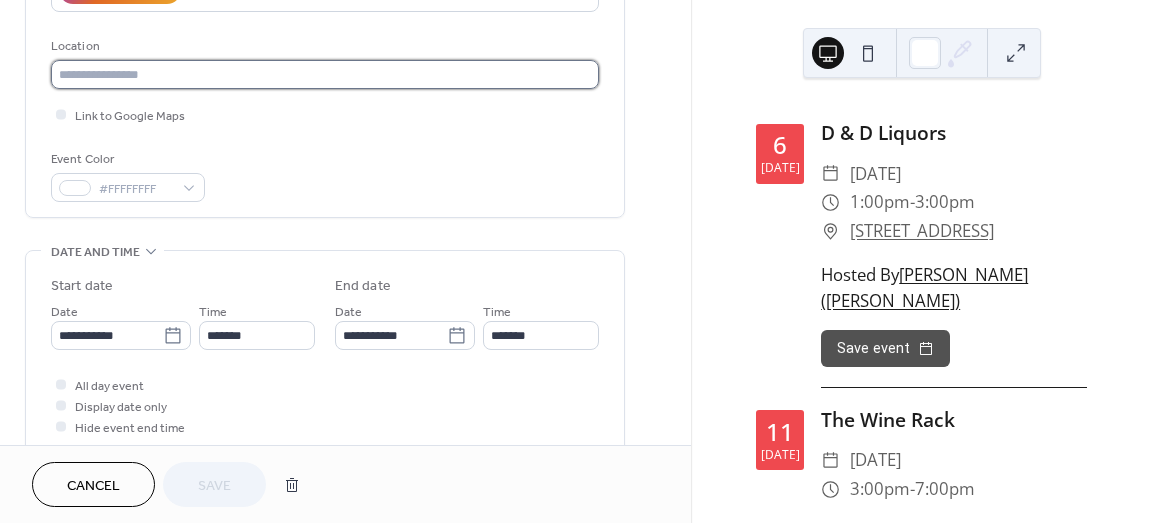 click at bounding box center (325, 74) 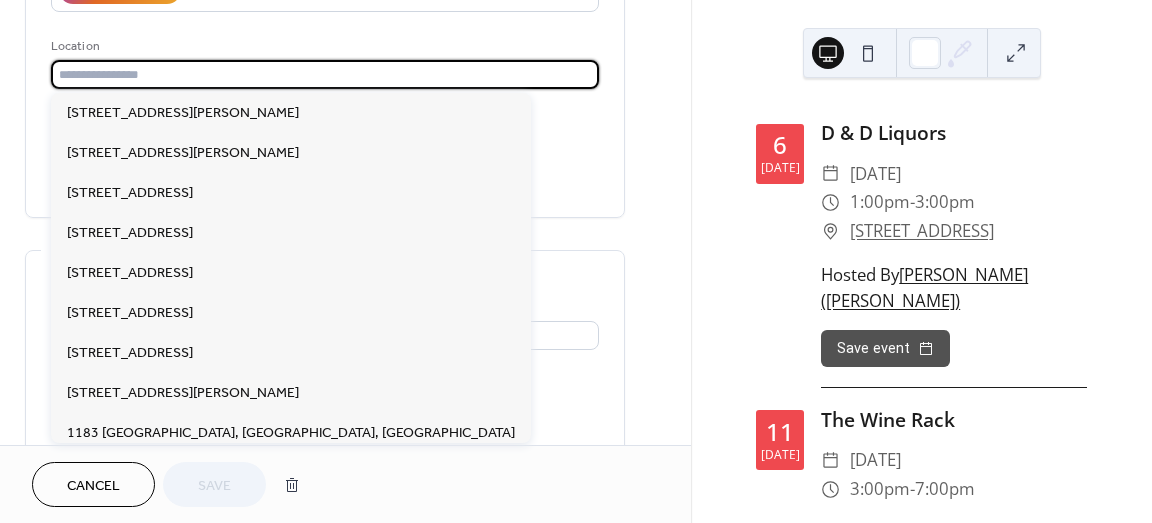 paste on "**********" 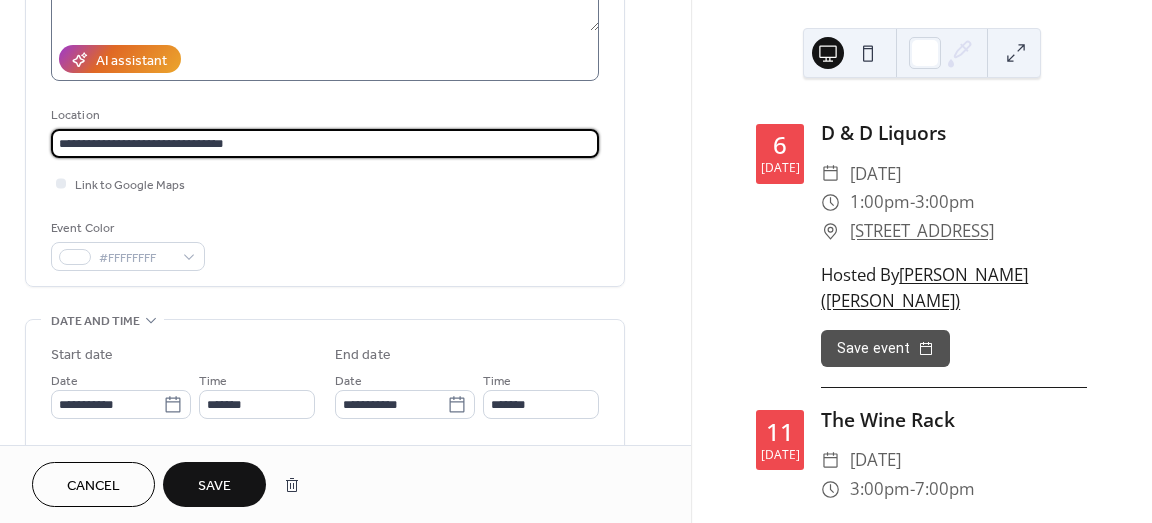 scroll, scrollTop: 400, scrollLeft: 0, axis: vertical 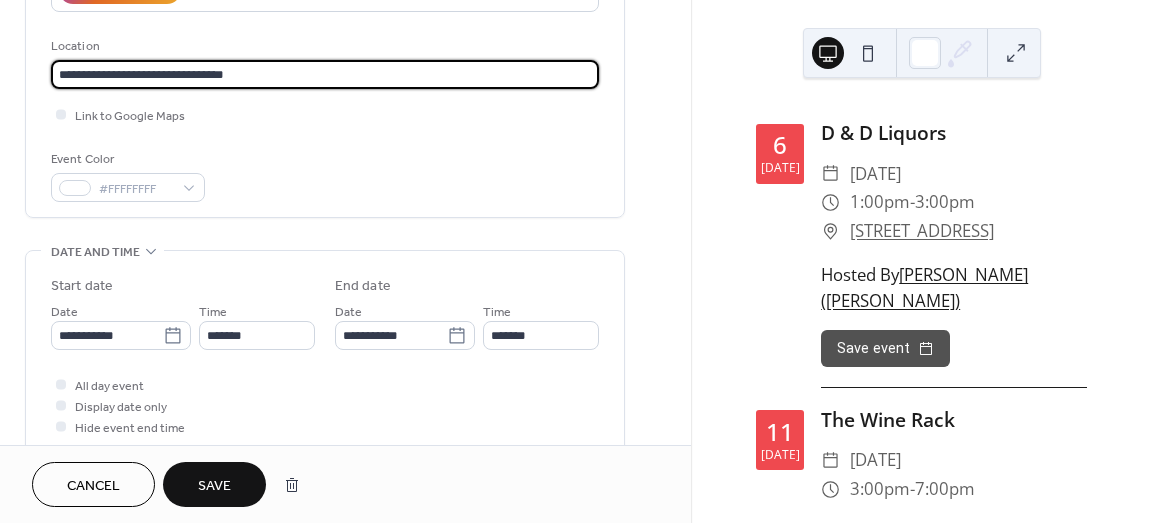type on "**********" 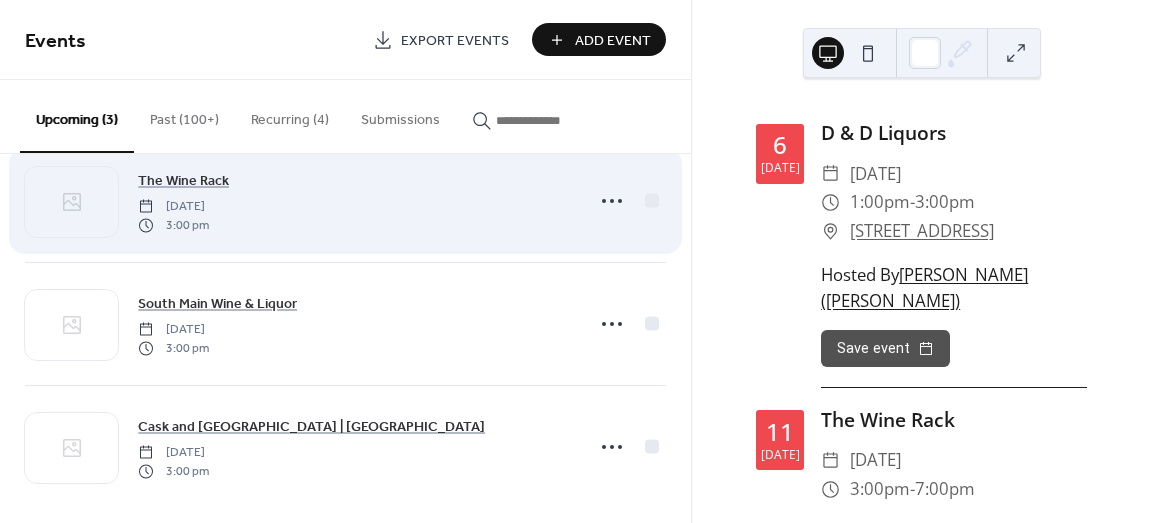 scroll, scrollTop: 59, scrollLeft: 0, axis: vertical 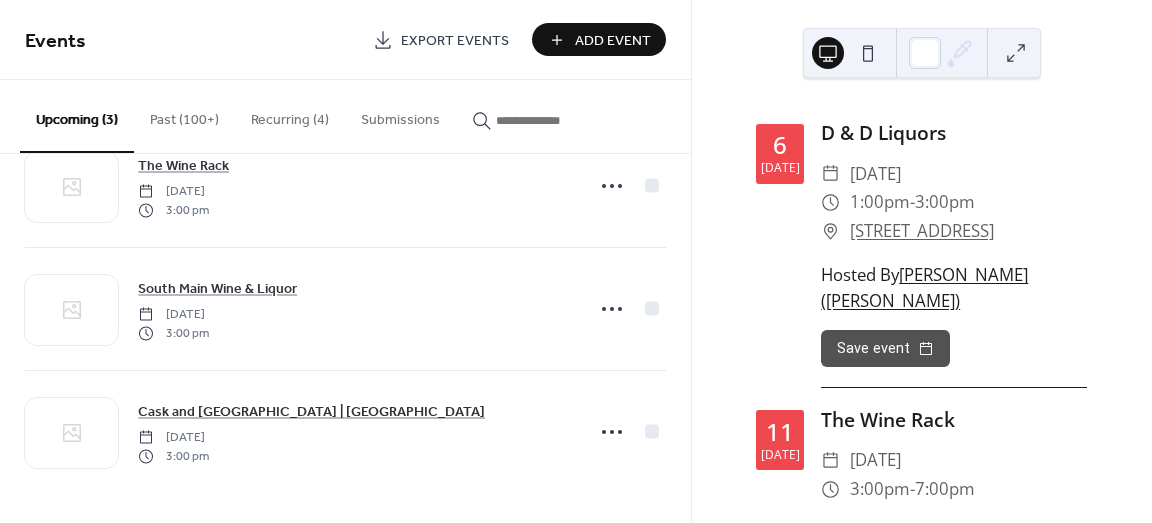 click on "Add Event" at bounding box center [613, 41] 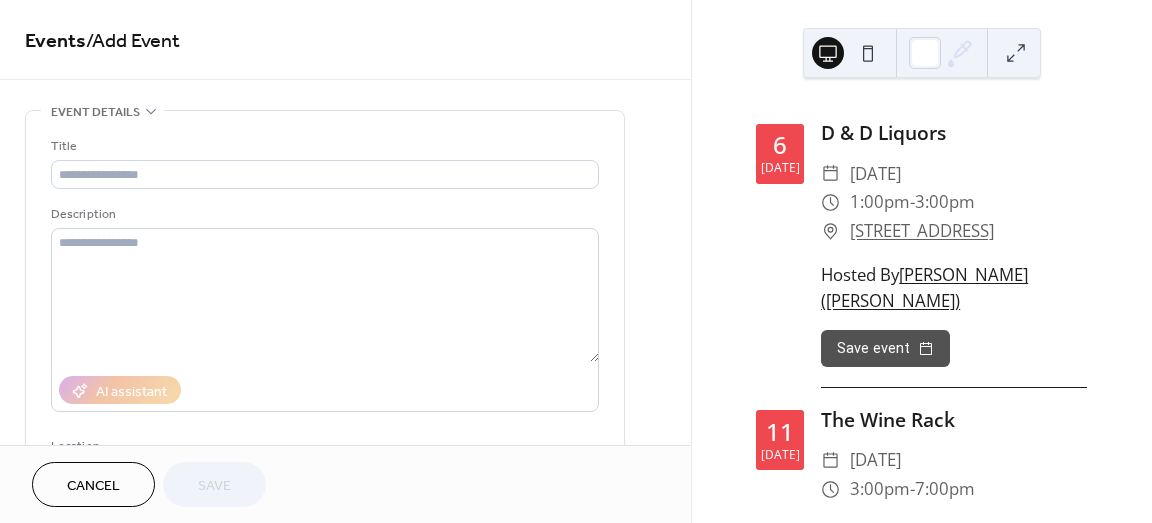 click on "Cancel" at bounding box center [93, 486] 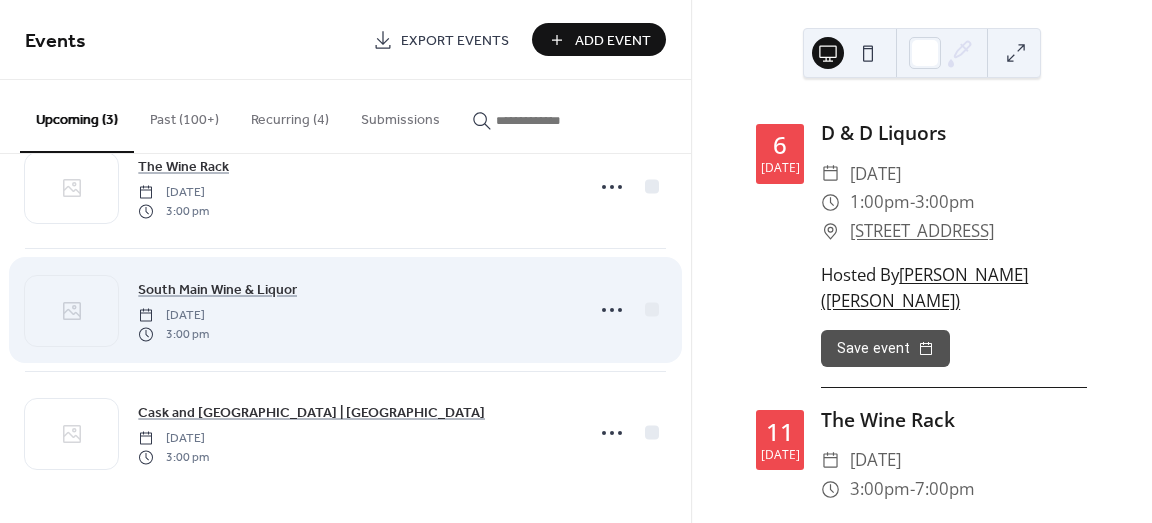 scroll, scrollTop: 59, scrollLeft: 0, axis: vertical 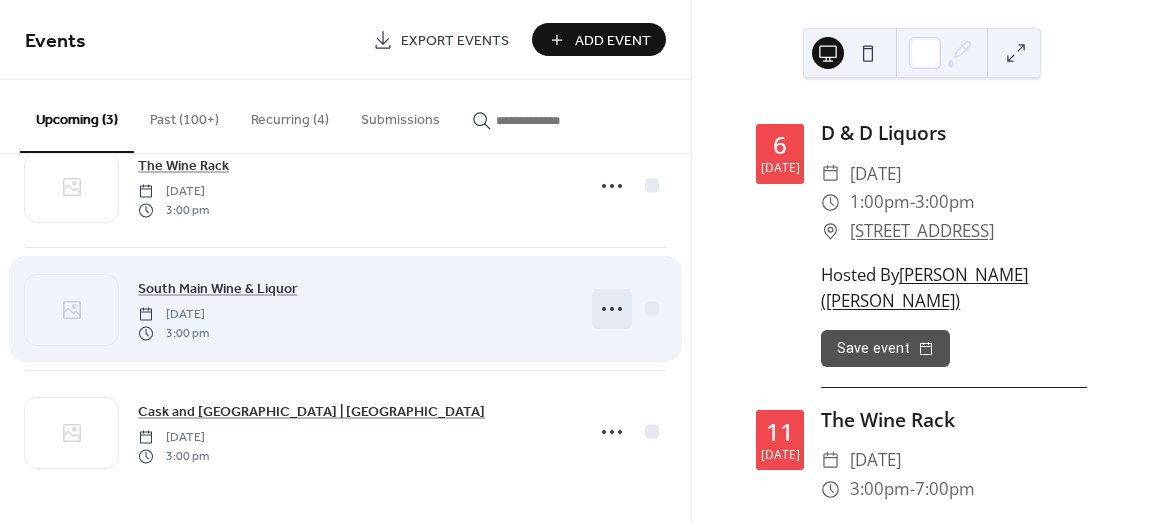 click 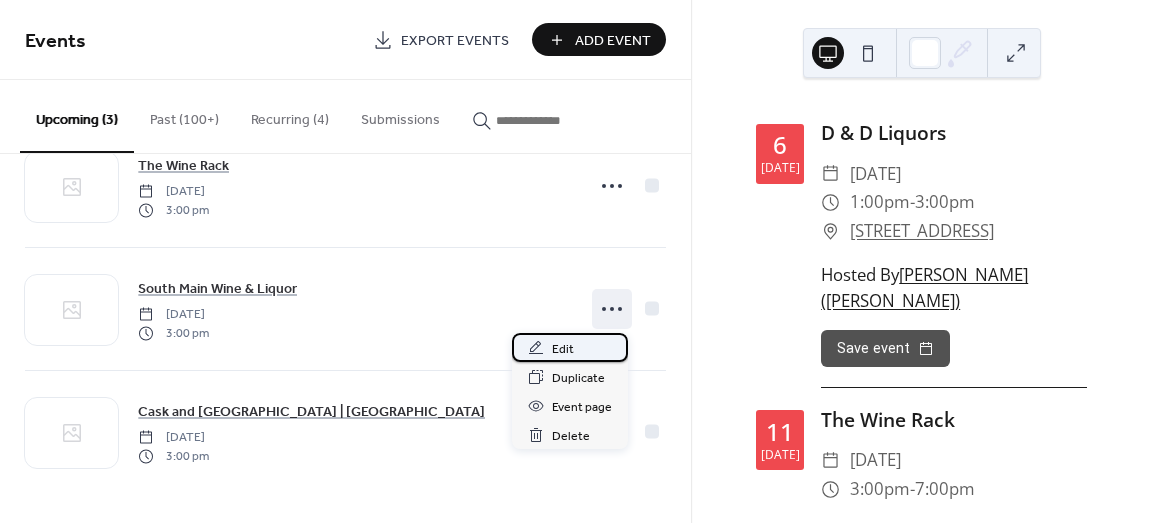 click on "Edit" at bounding box center (570, 347) 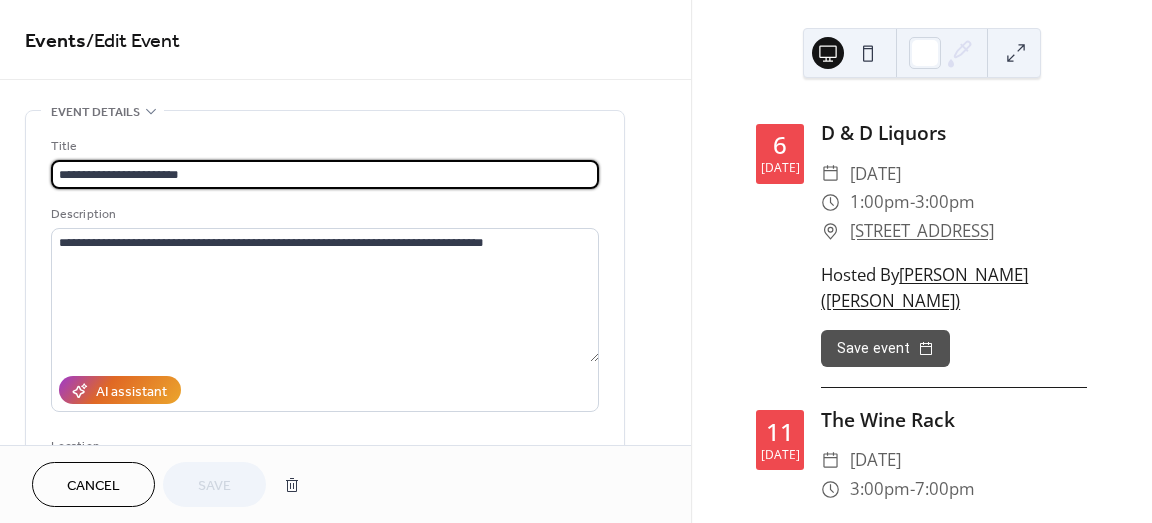 click on "Cancel" at bounding box center [93, 486] 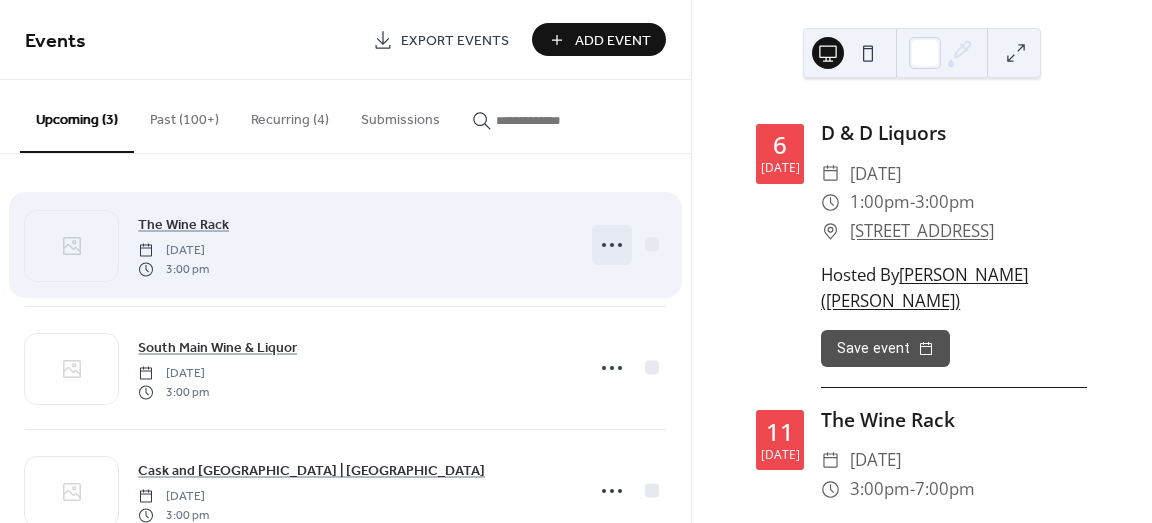 click 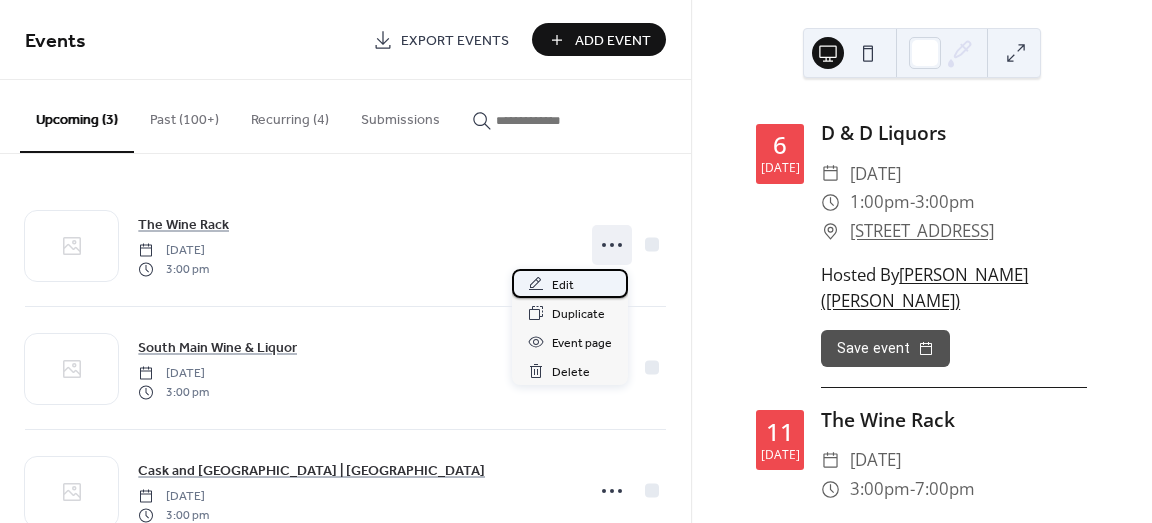 click on "Edit" at bounding box center (570, 283) 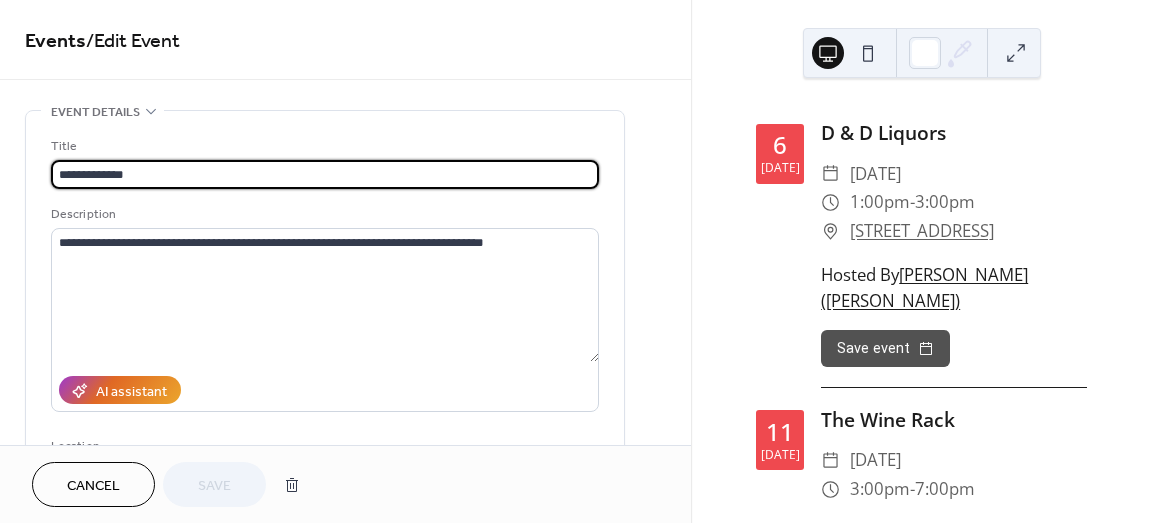 click on "Cancel" at bounding box center [93, 486] 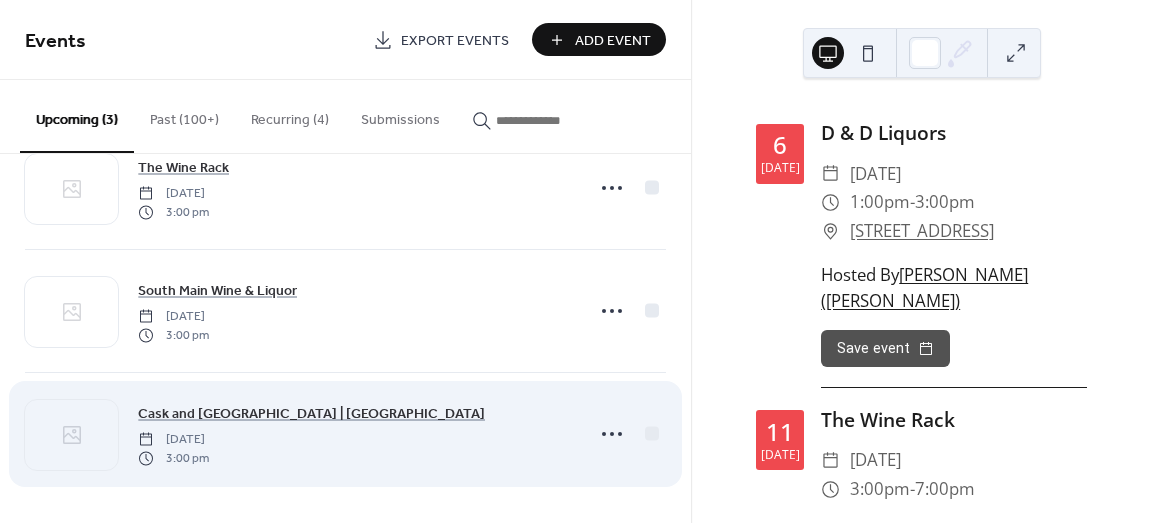 scroll, scrollTop: 59, scrollLeft: 0, axis: vertical 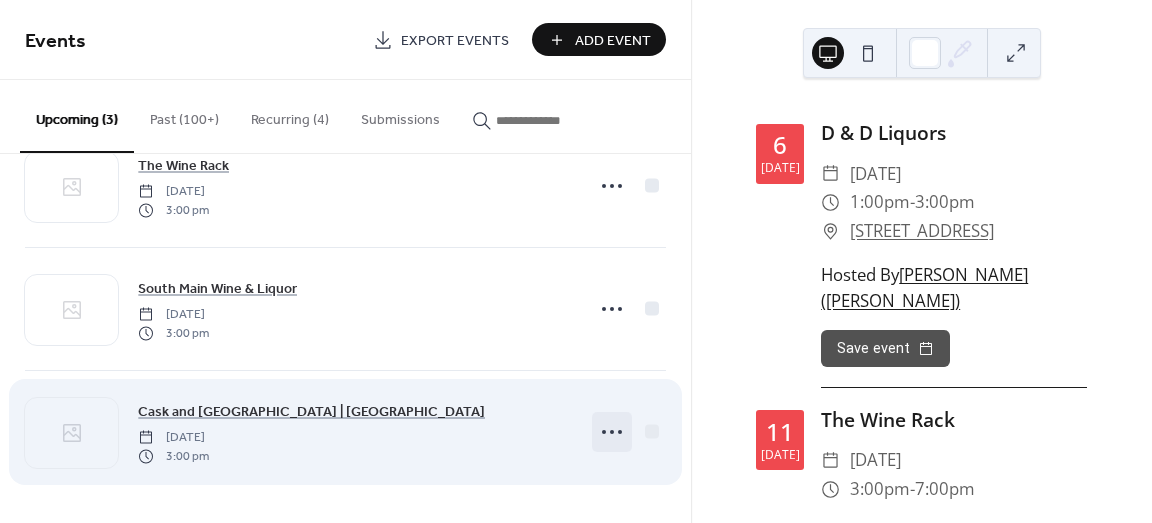 click 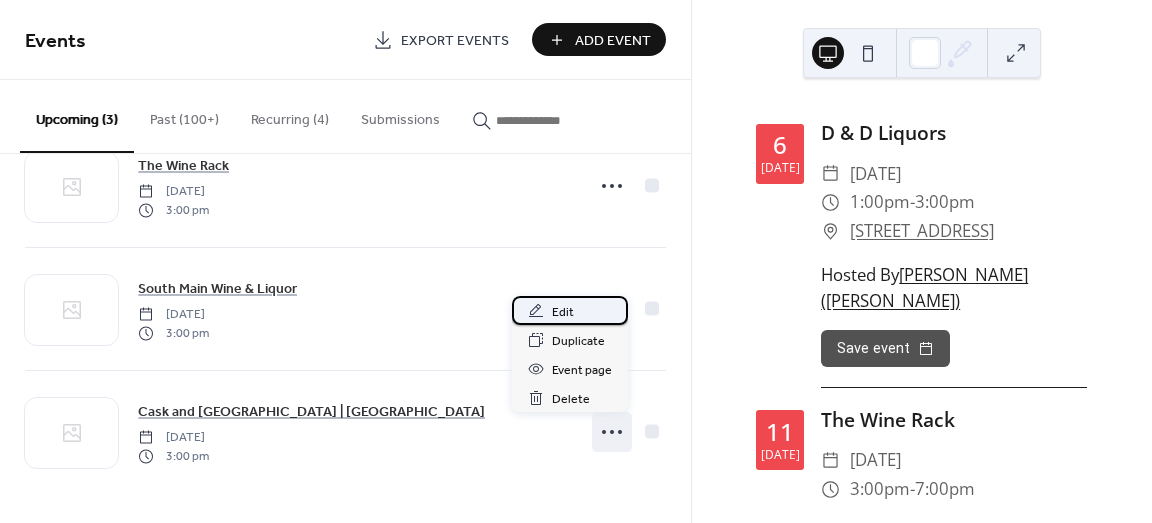 click on "Edit" at bounding box center (570, 310) 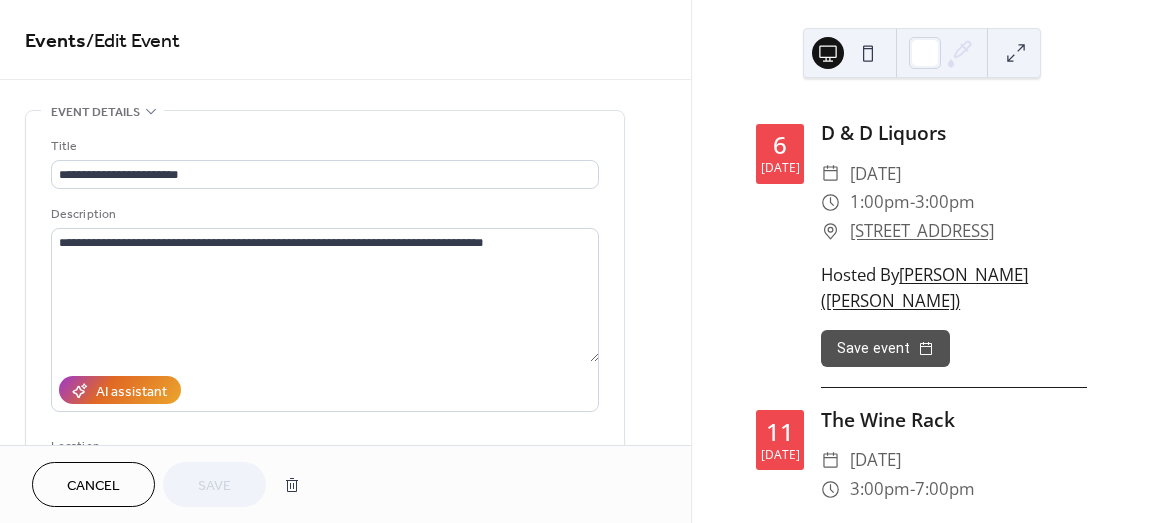 click on "Cancel" at bounding box center (93, 486) 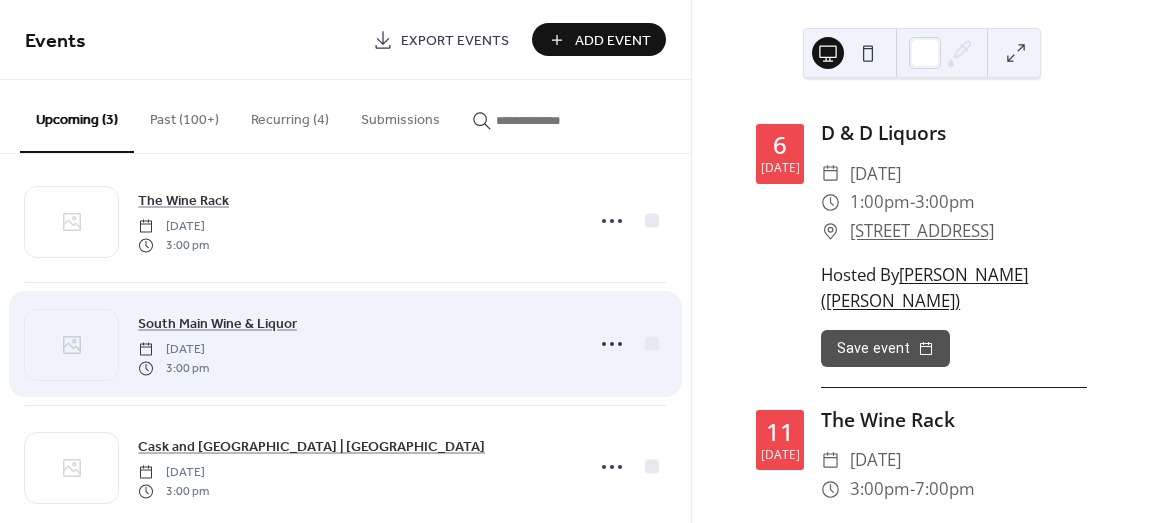 scroll, scrollTop: 0, scrollLeft: 0, axis: both 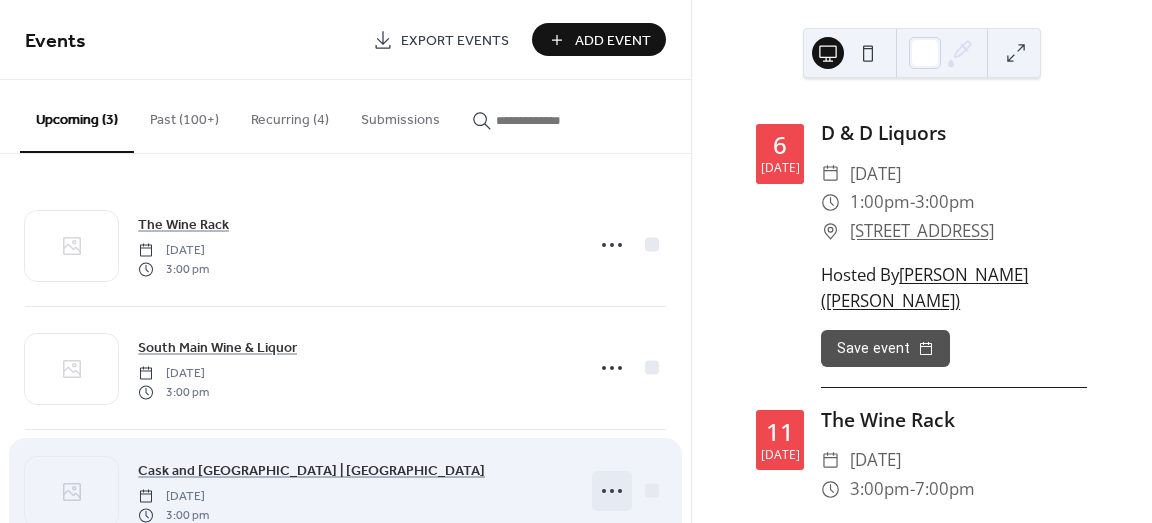 click 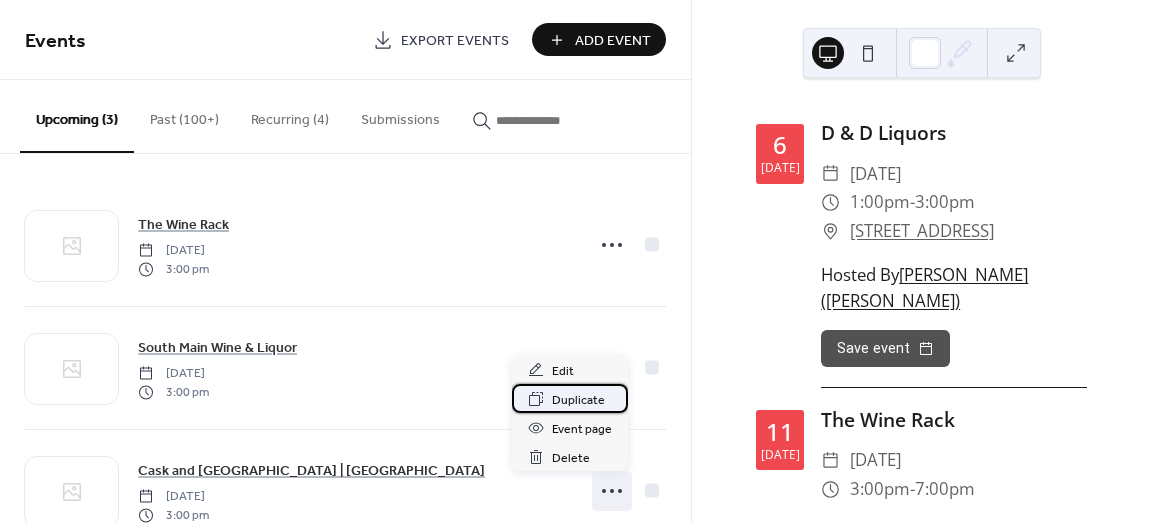 click on "Duplicate" at bounding box center [578, 400] 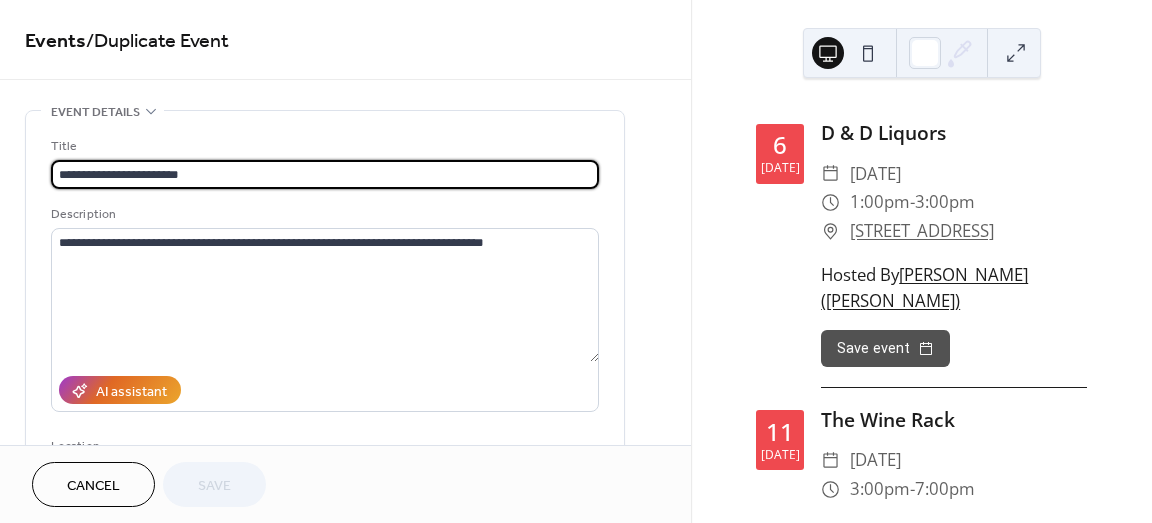 click on "**********" at bounding box center (576, 261) 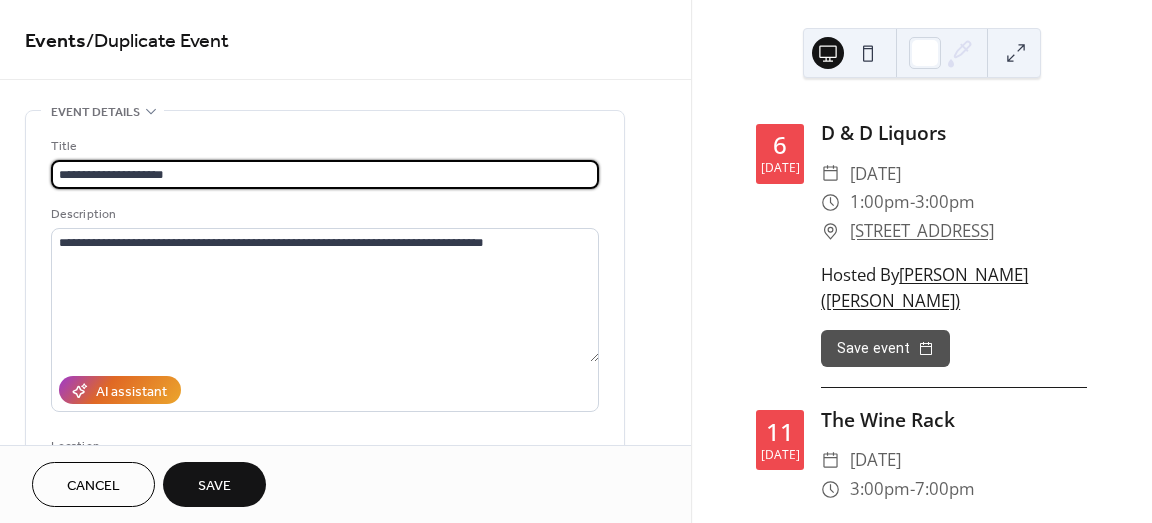 type on "**********" 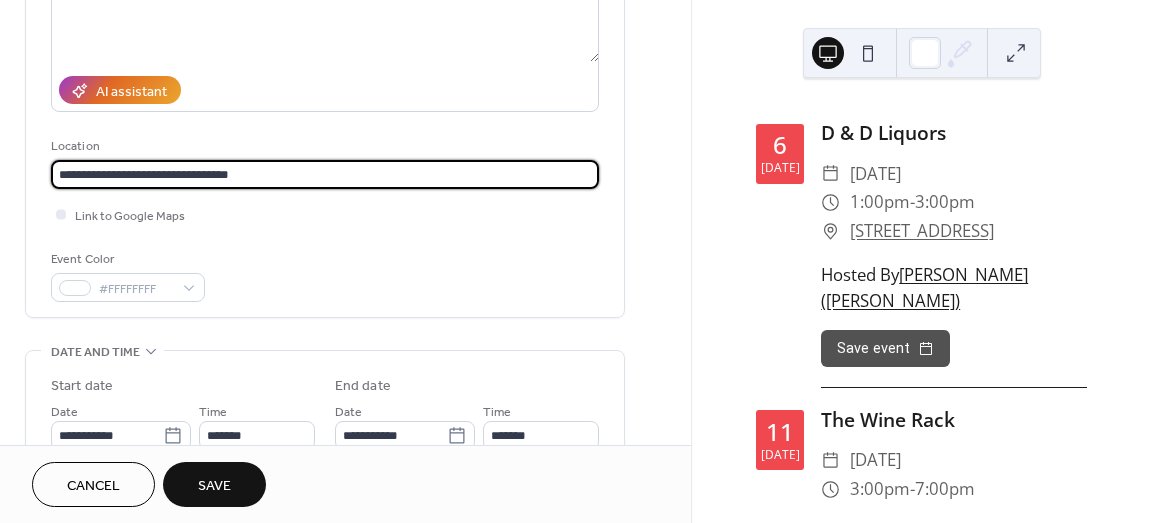 drag, startPoint x: 254, startPoint y: 171, endPoint x: -58, endPoint y: 171, distance: 312 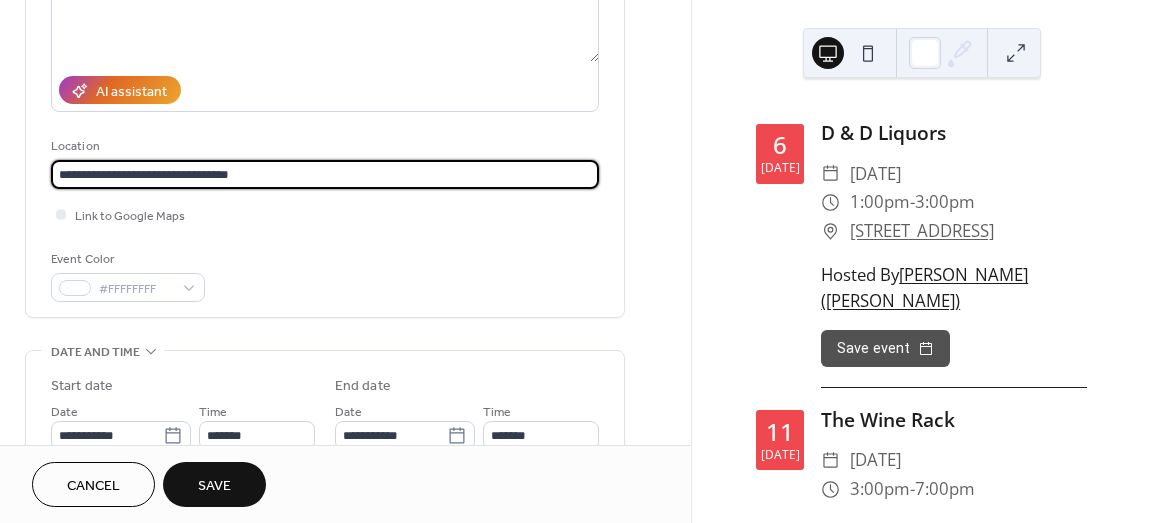 click on "**********" at bounding box center [576, 261] 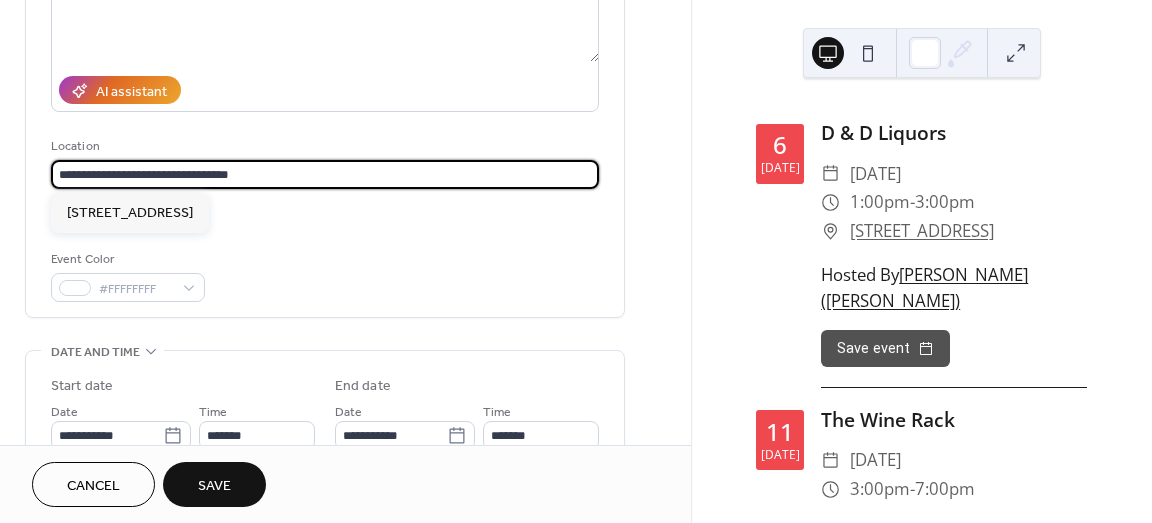 paste on "*" 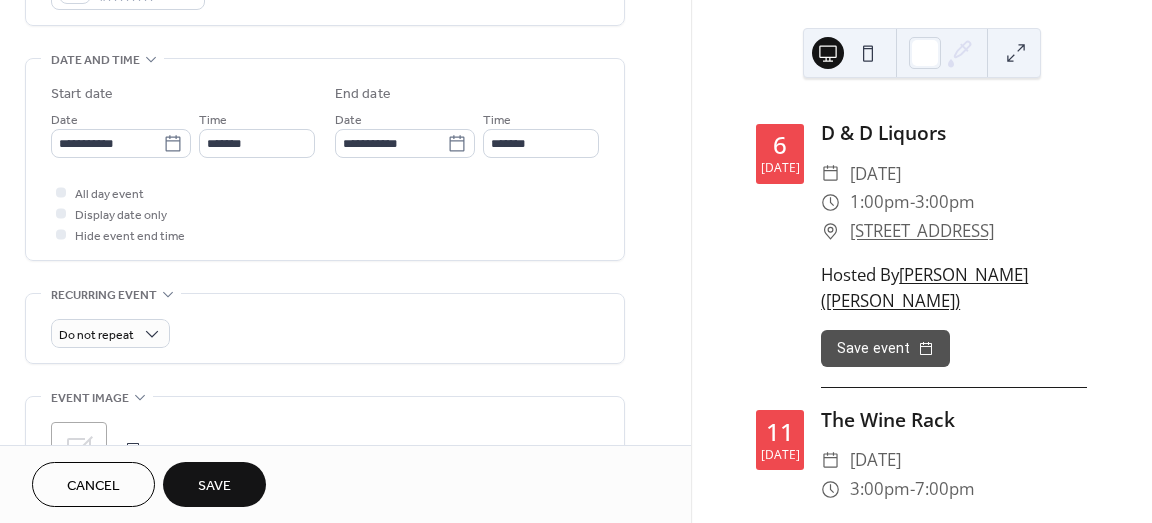 scroll, scrollTop: 600, scrollLeft: 0, axis: vertical 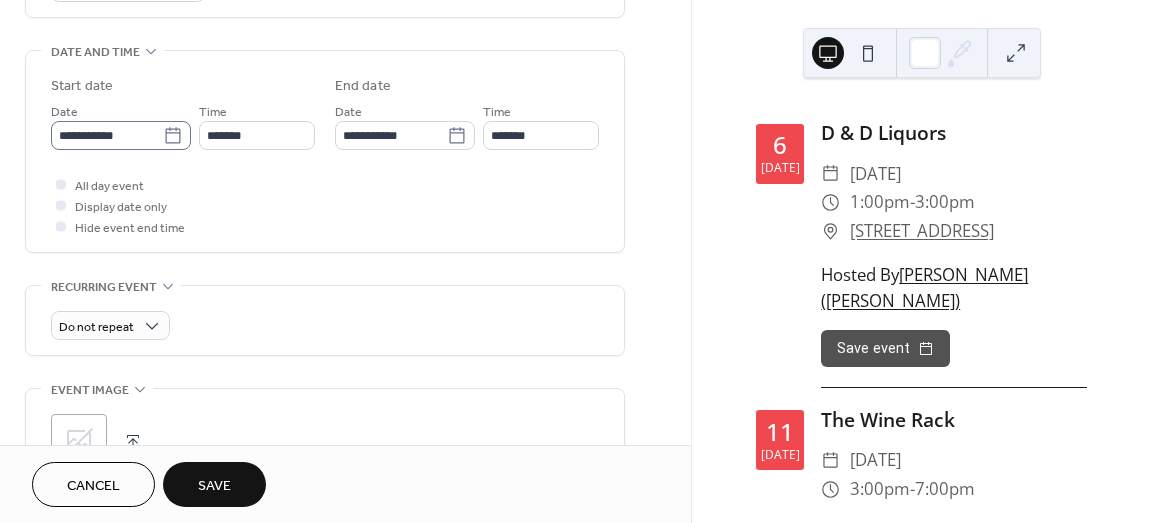 type on "**********" 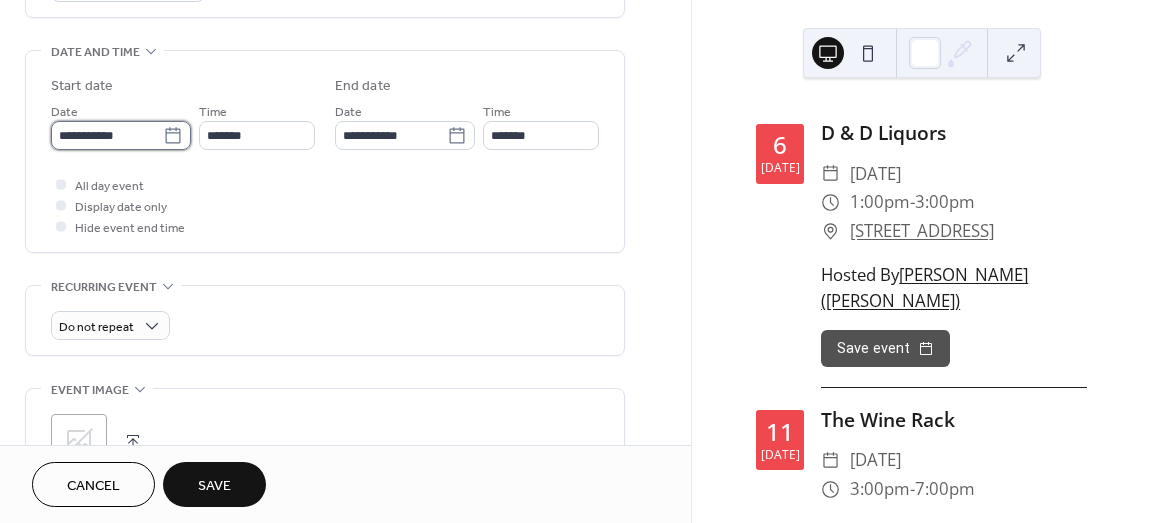 click on "**********" at bounding box center [107, 135] 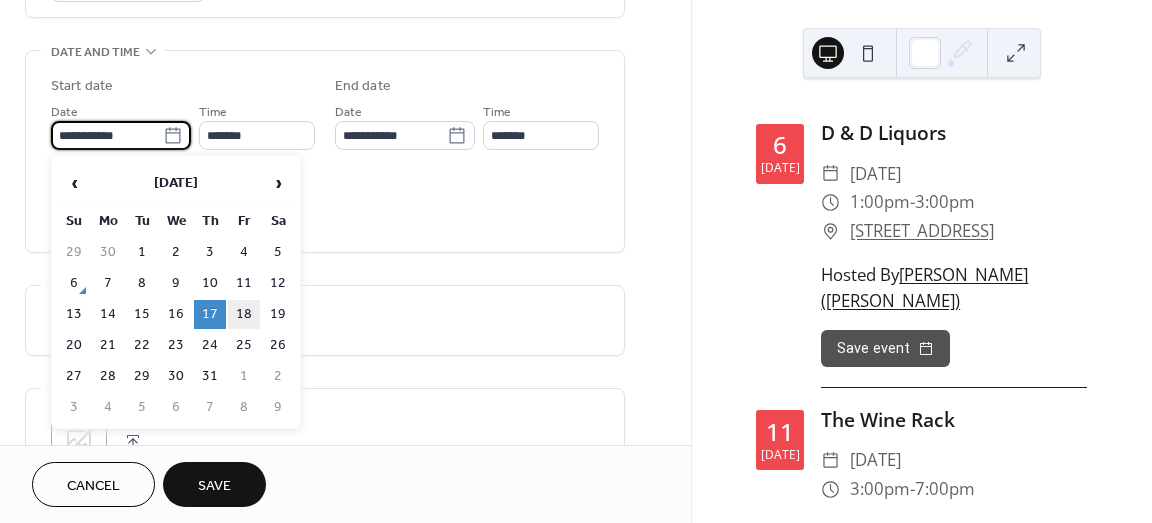 click on "18" at bounding box center [244, 314] 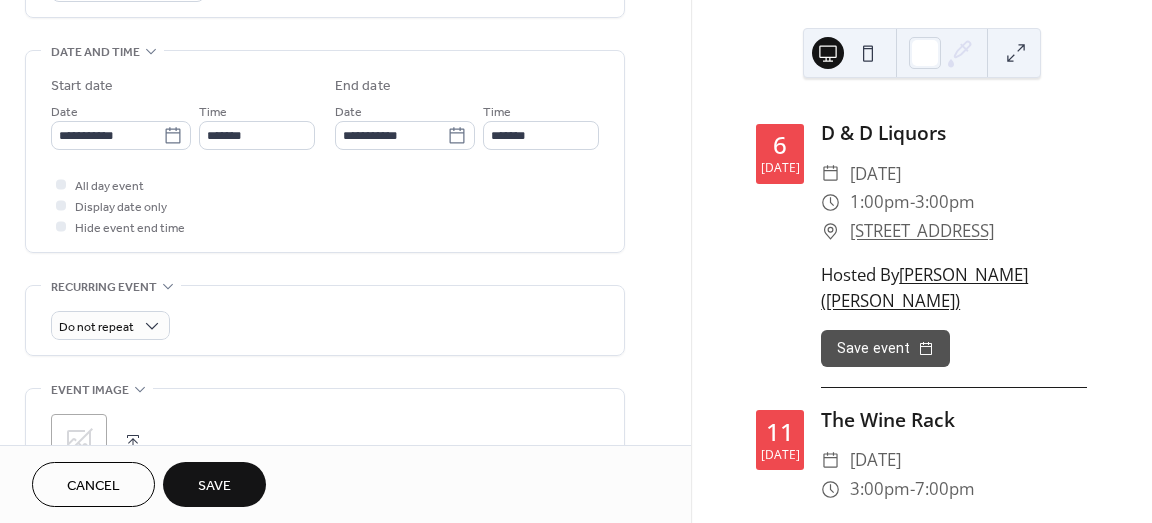 click on "Save" at bounding box center (214, 486) 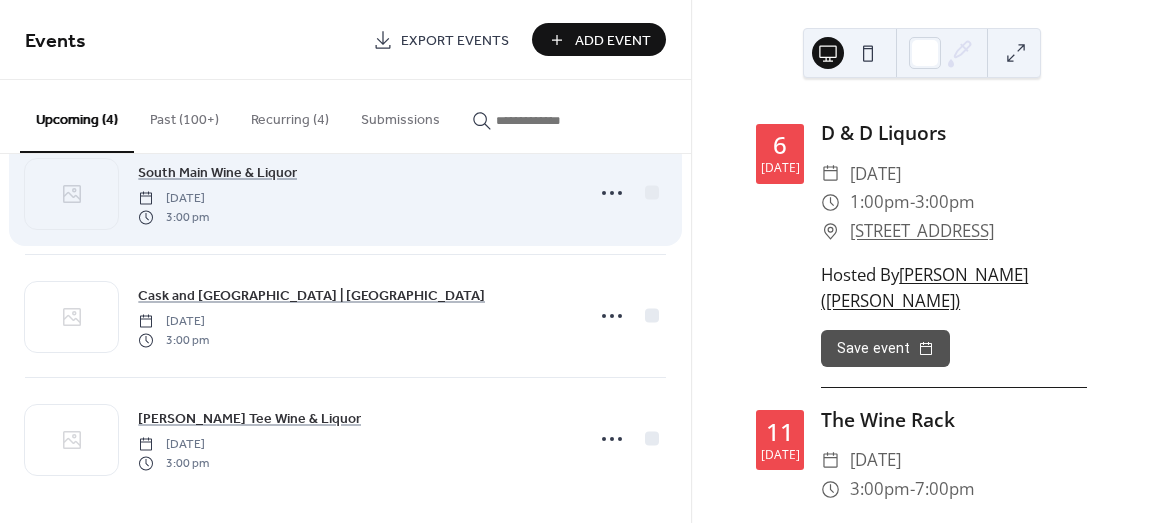 scroll, scrollTop: 182, scrollLeft: 0, axis: vertical 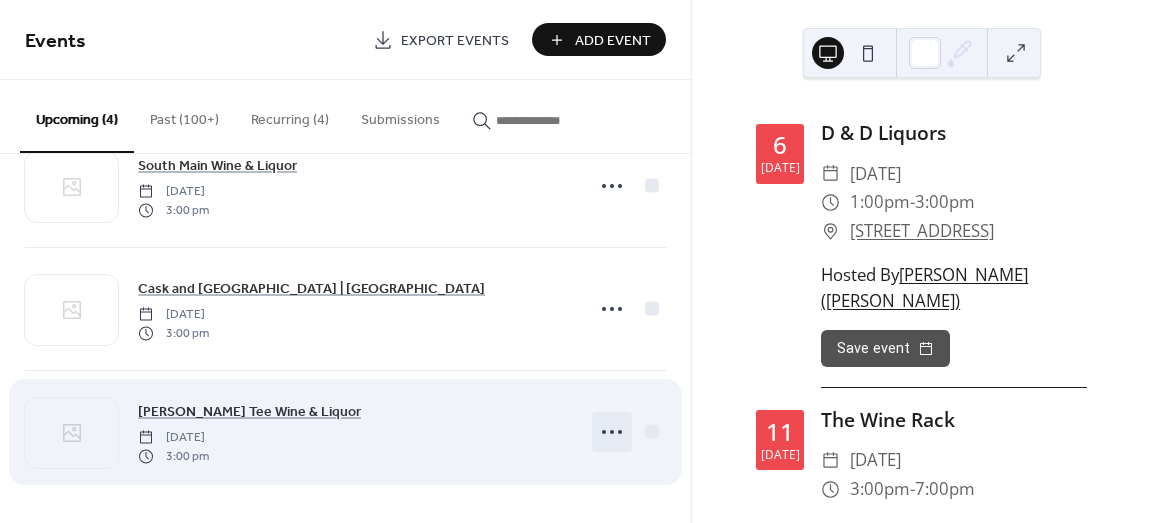 click 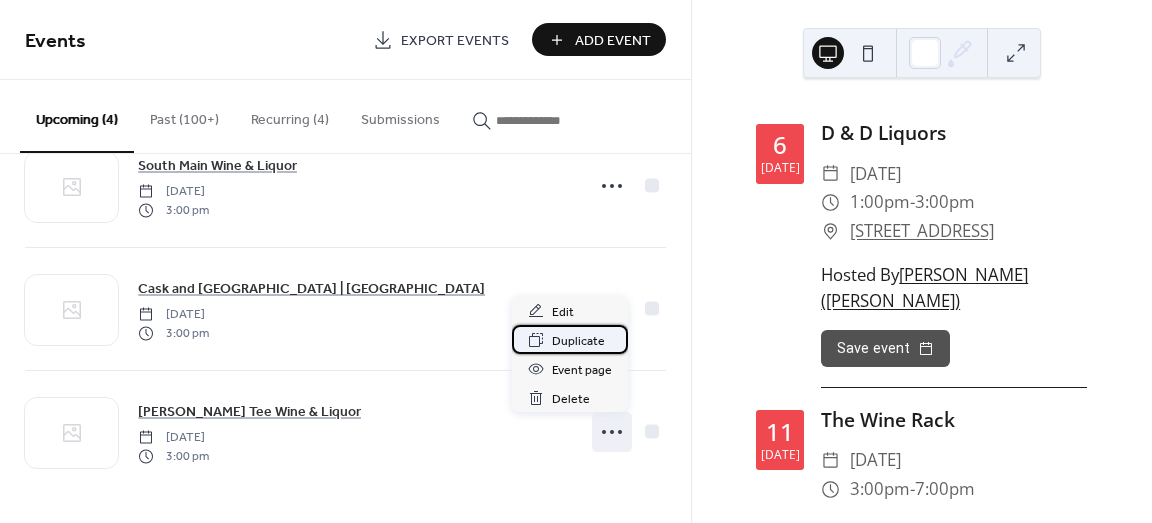 click on "Duplicate" at bounding box center [578, 341] 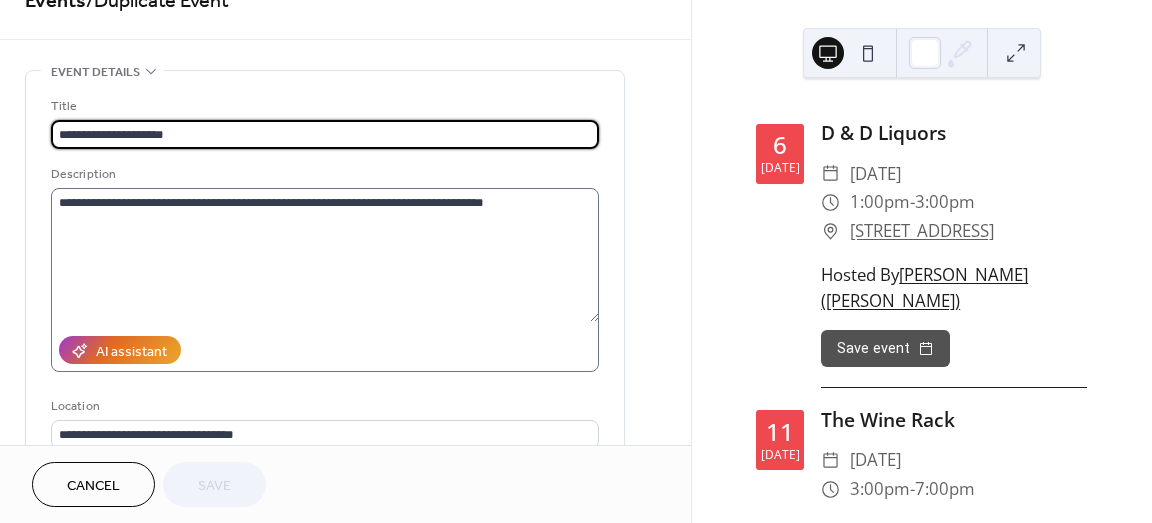 scroll, scrollTop: 0, scrollLeft: 0, axis: both 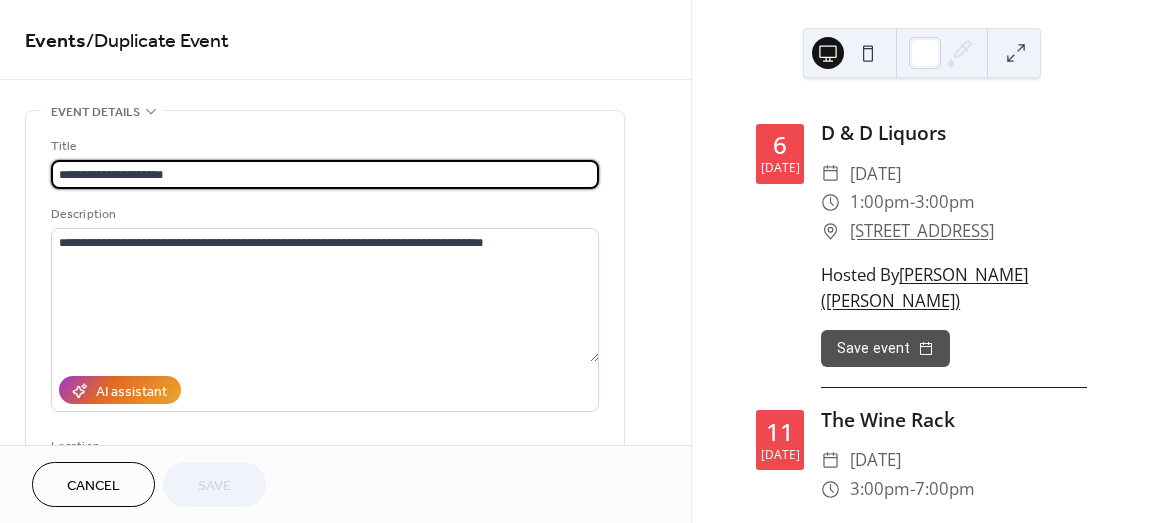 drag, startPoint x: 213, startPoint y: 178, endPoint x: 34, endPoint y: 169, distance: 179.22612 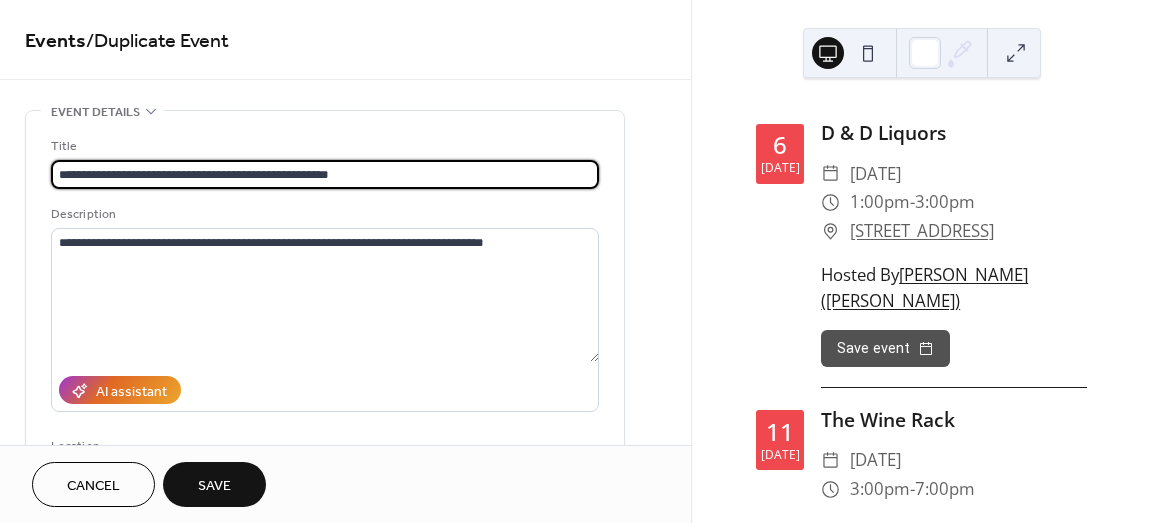 drag, startPoint x: 395, startPoint y: 172, endPoint x: 181, endPoint y: 172, distance: 214 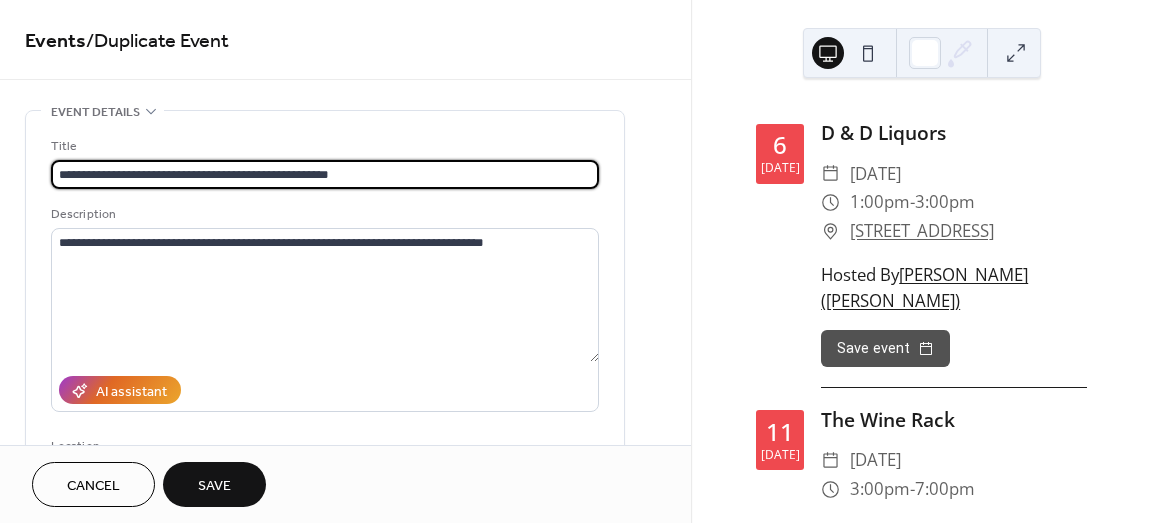 click on "**********" at bounding box center (325, 174) 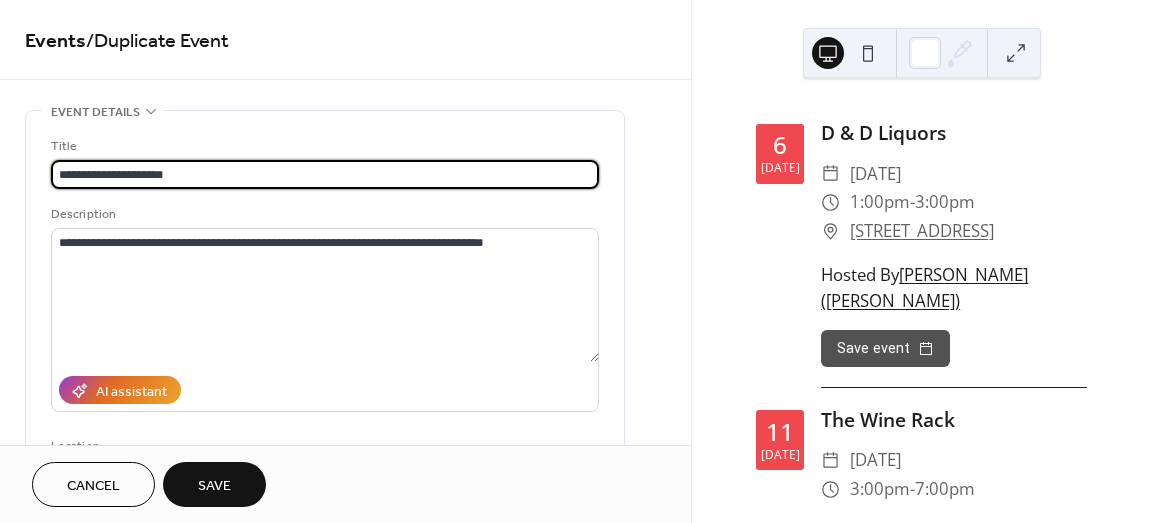 type on "**********" 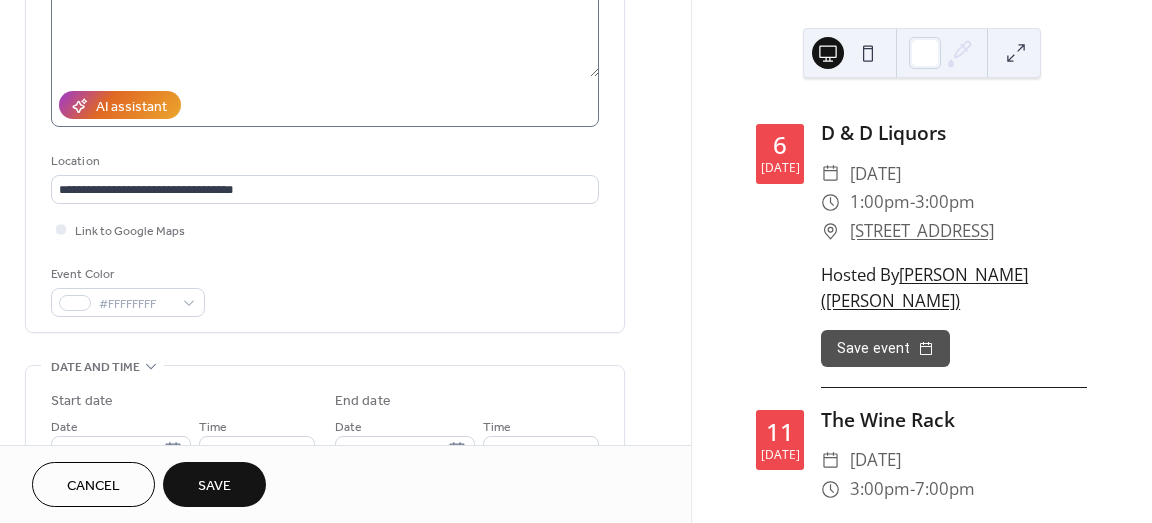 scroll, scrollTop: 300, scrollLeft: 0, axis: vertical 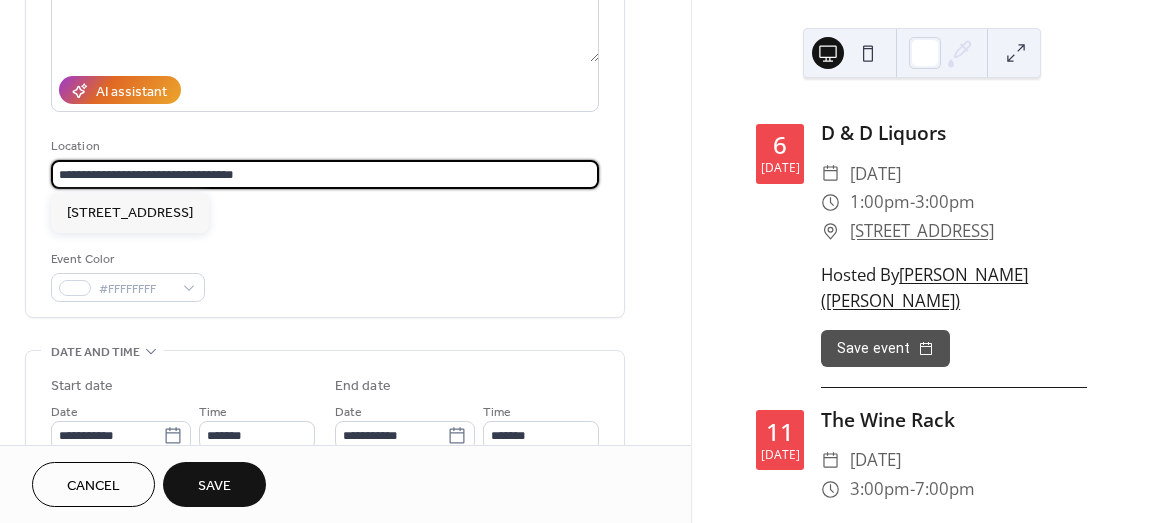 drag, startPoint x: 109, startPoint y: 171, endPoint x: -64, endPoint y: 154, distance: 173.83325 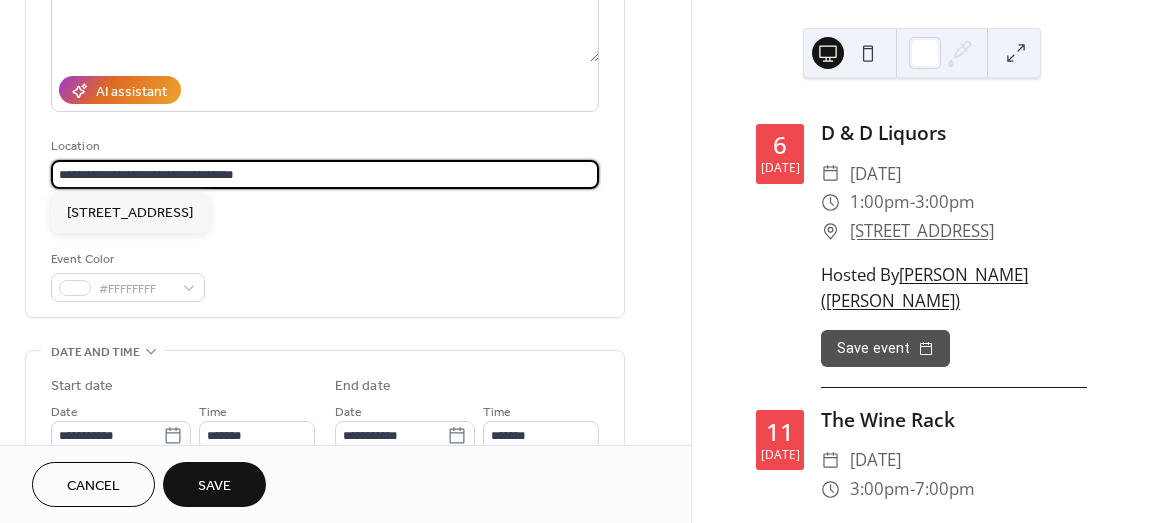 click on "**********" at bounding box center [576, 261] 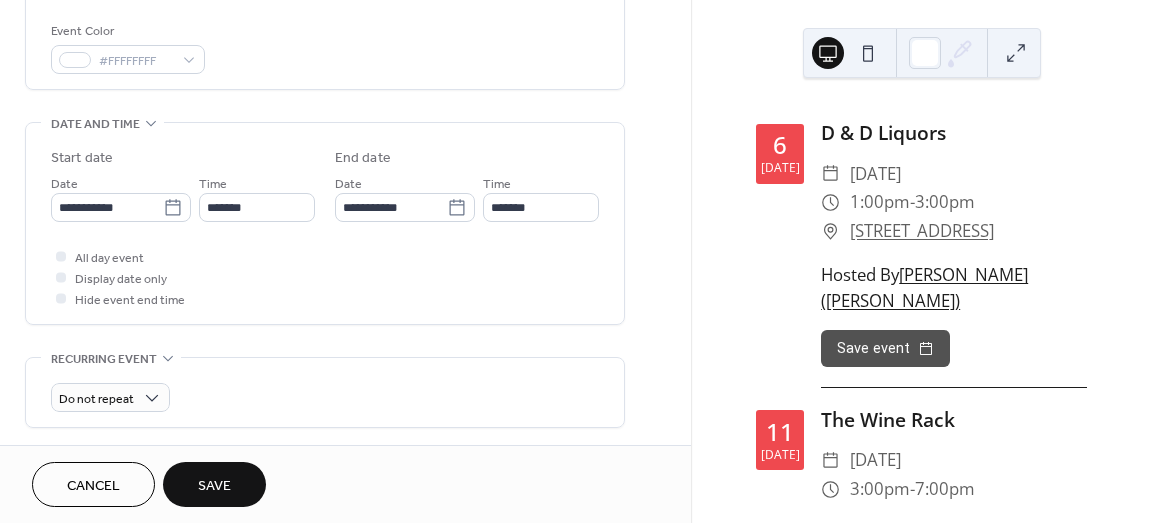 scroll, scrollTop: 600, scrollLeft: 0, axis: vertical 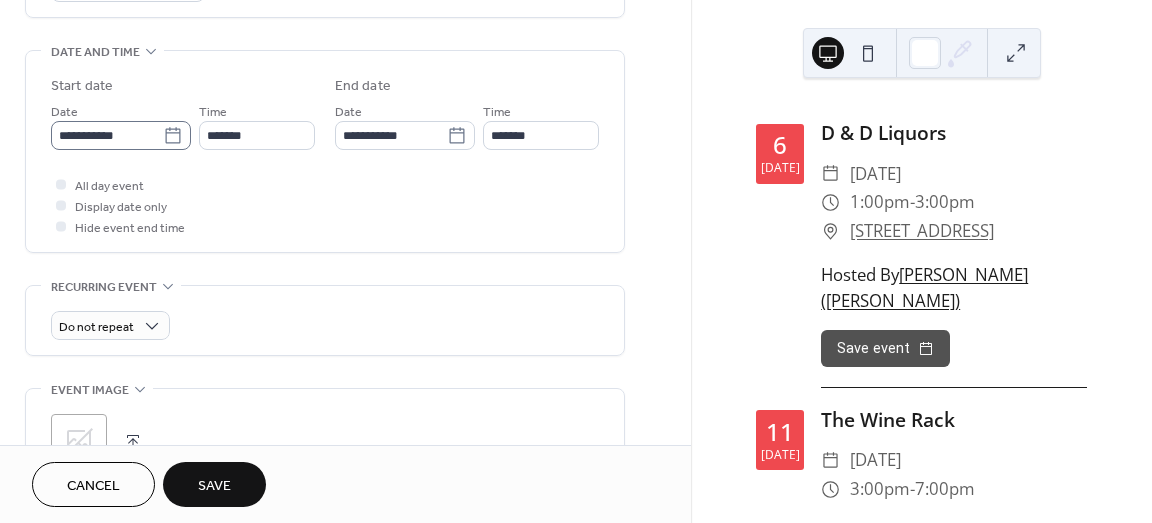 type on "**********" 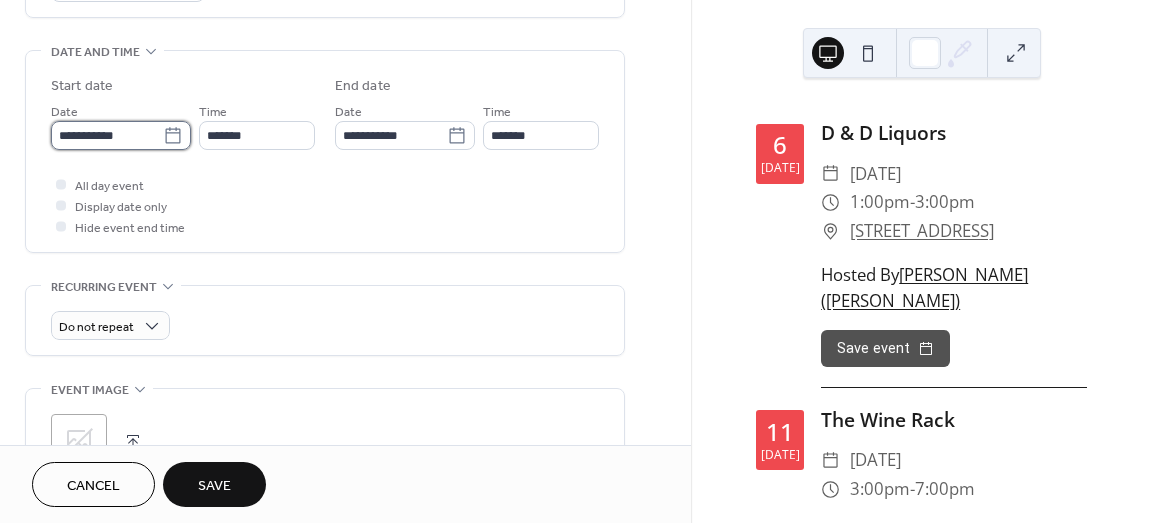 click on "**********" at bounding box center (107, 135) 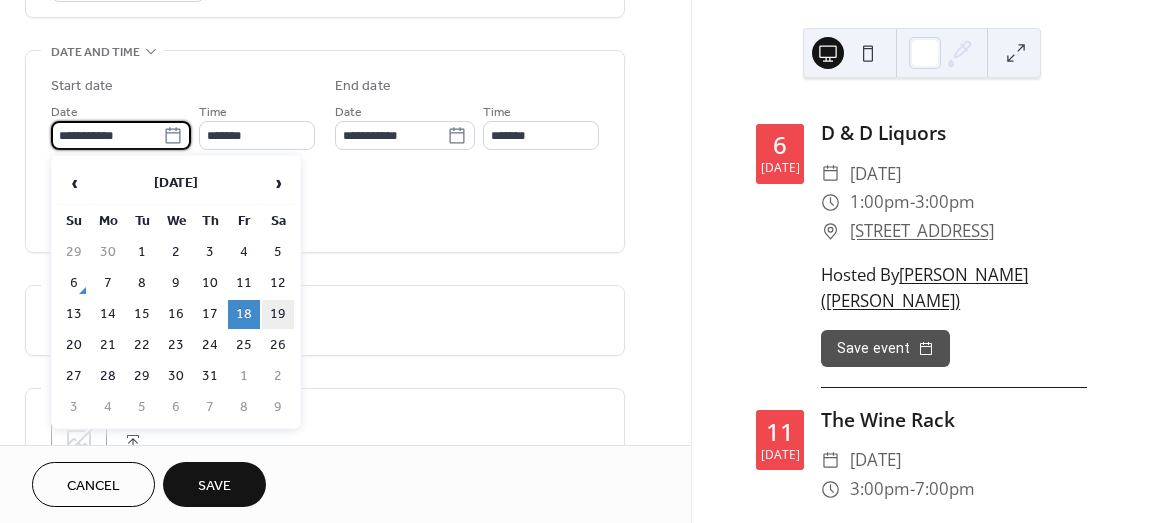 click on "19" at bounding box center (278, 314) 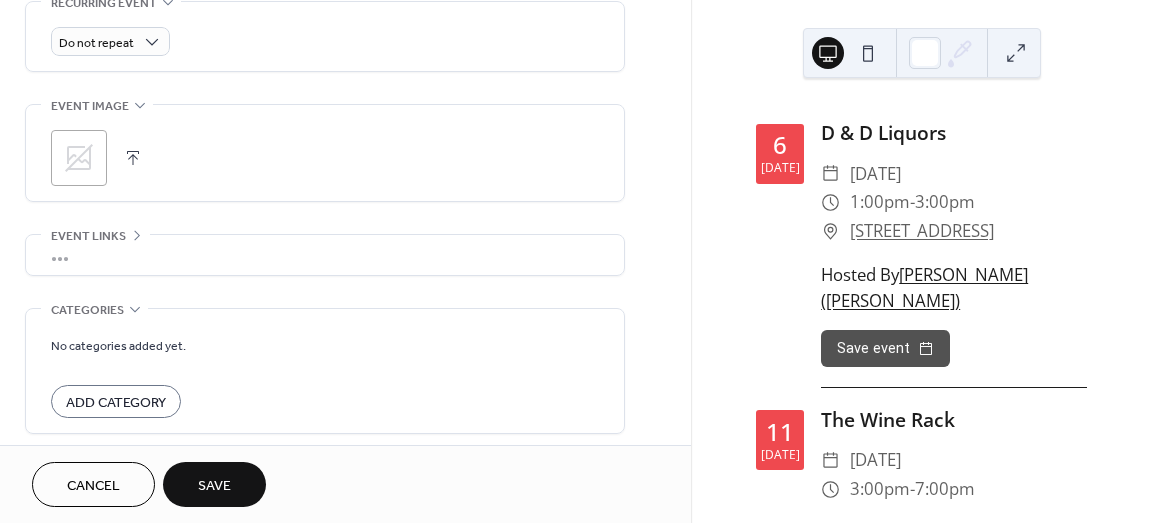 scroll, scrollTop: 900, scrollLeft: 0, axis: vertical 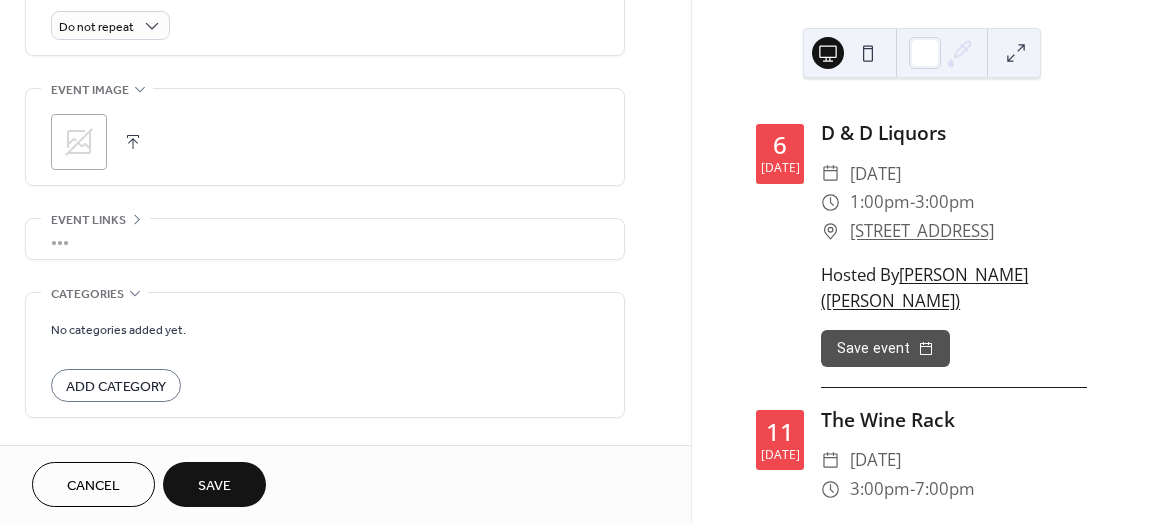 click on "Save" at bounding box center [214, 486] 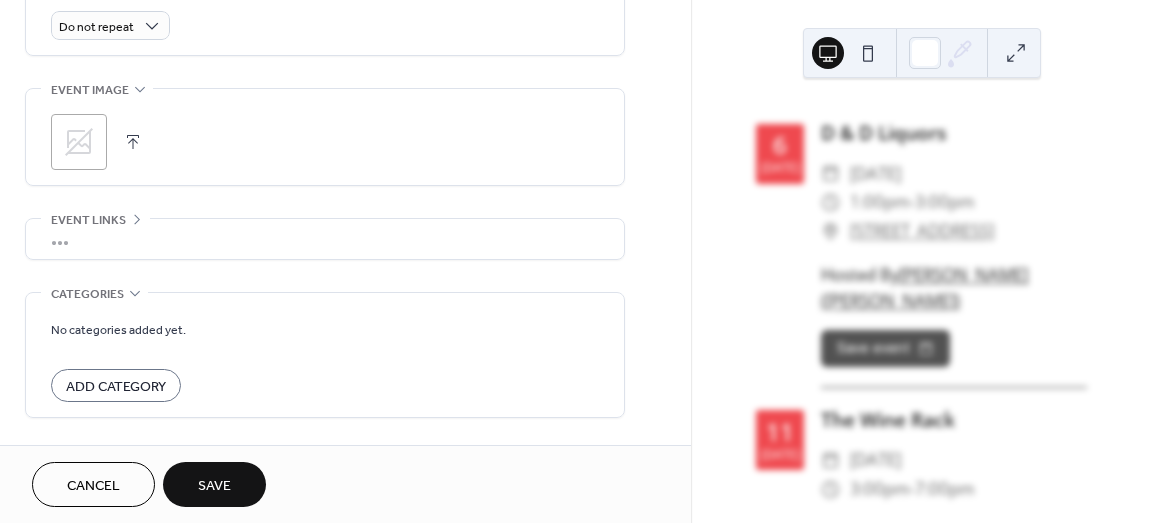 scroll, scrollTop: 500, scrollLeft: 0, axis: vertical 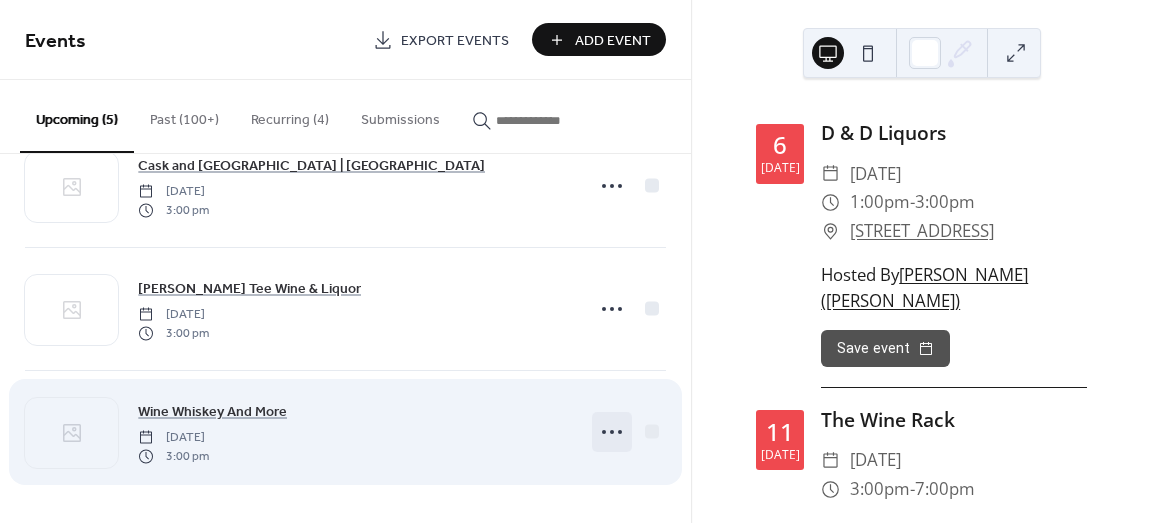 click 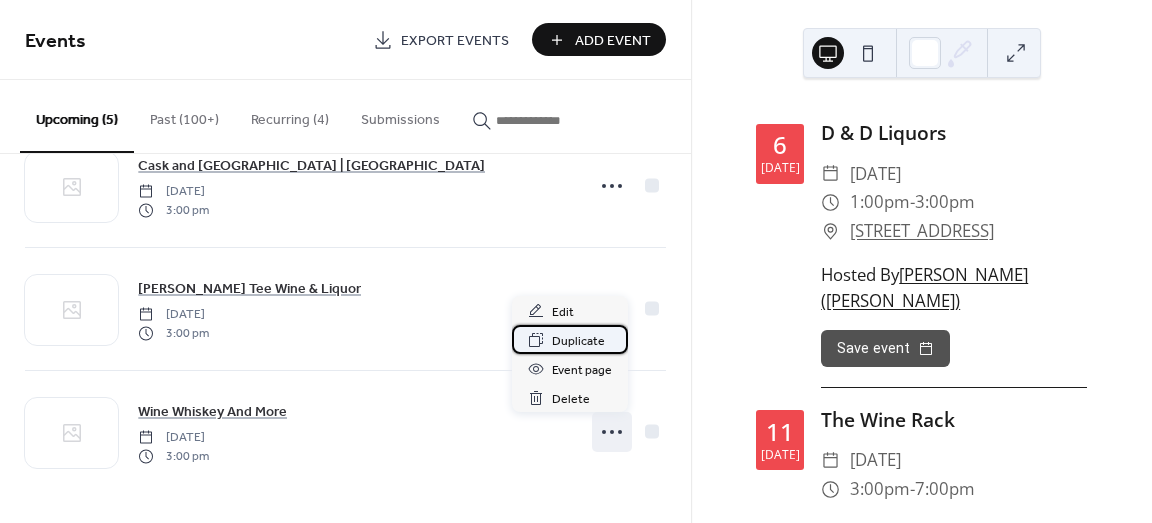 click on "Duplicate" at bounding box center [578, 341] 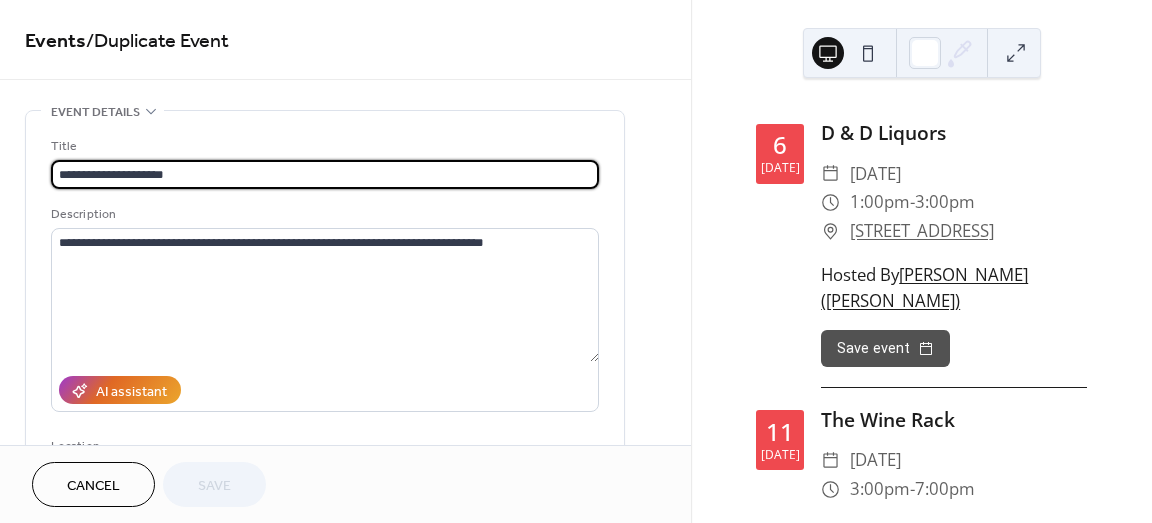 drag, startPoint x: 307, startPoint y: 171, endPoint x: -7, endPoint y: 145, distance: 315.0746 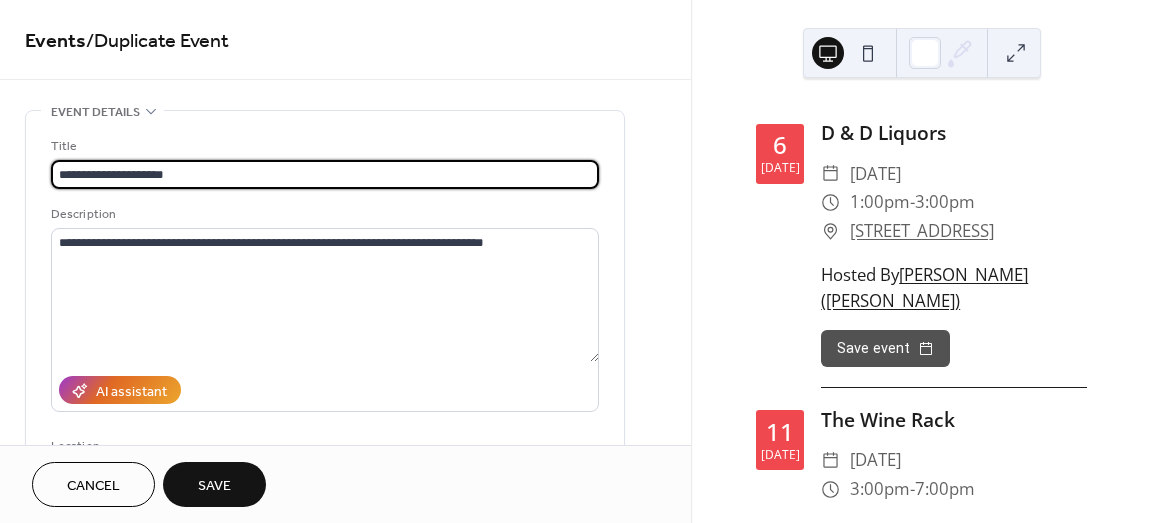 type on "**********" 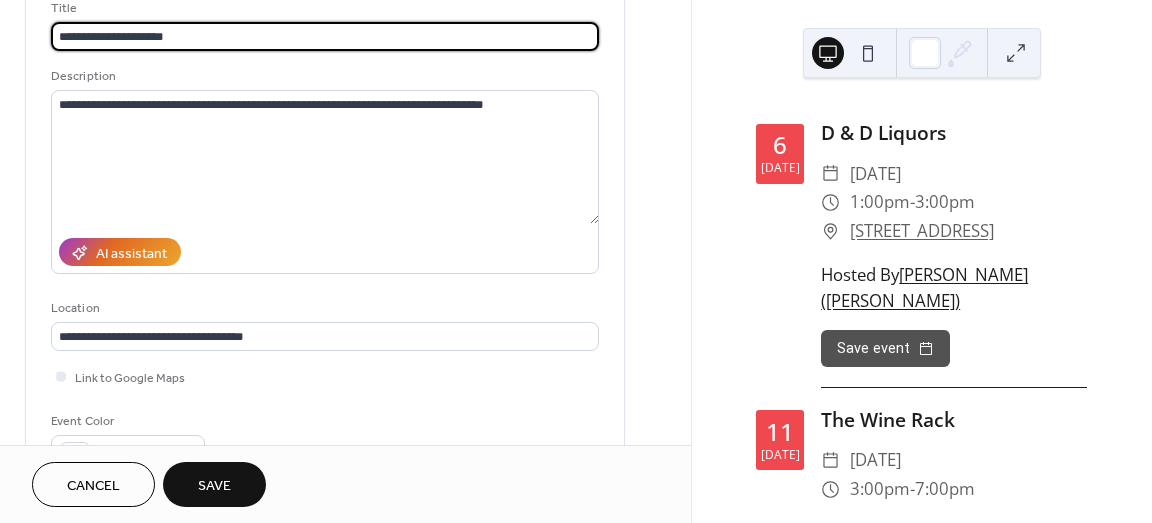 scroll, scrollTop: 200, scrollLeft: 0, axis: vertical 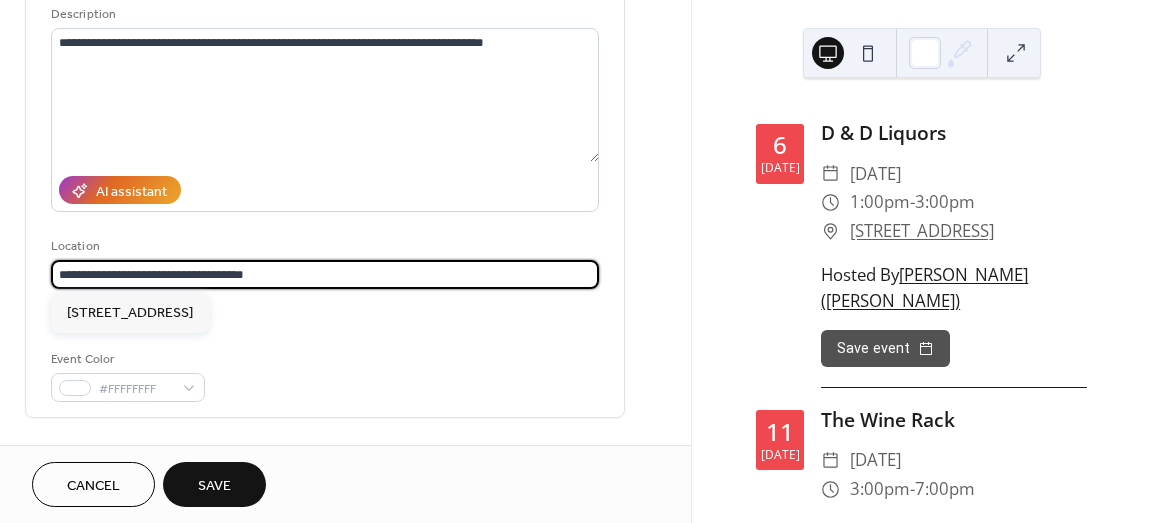 drag, startPoint x: 285, startPoint y: 285, endPoint x: -17, endPoint y: 244, distance: 304.77042 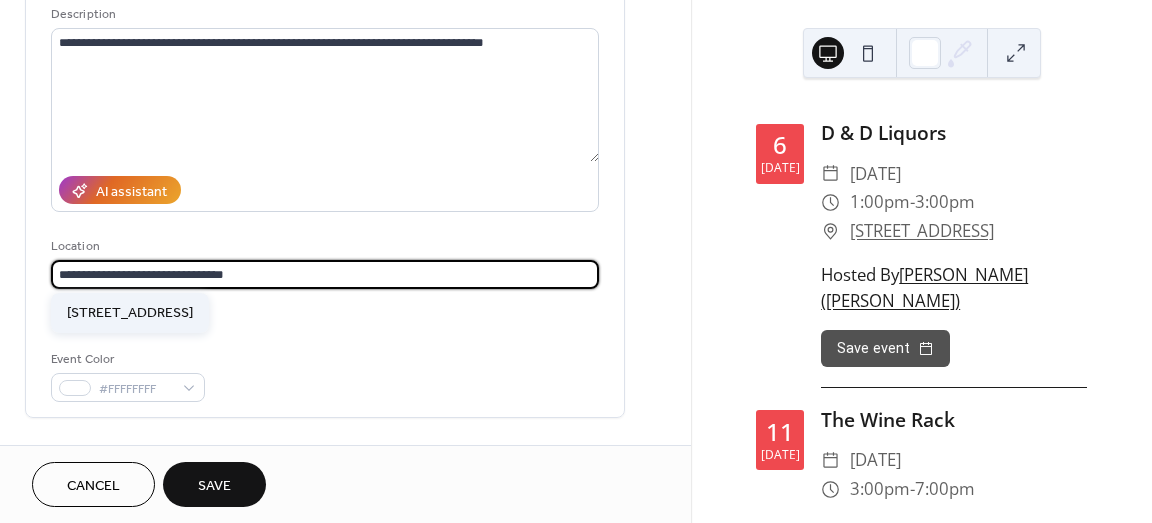 type on "**********" 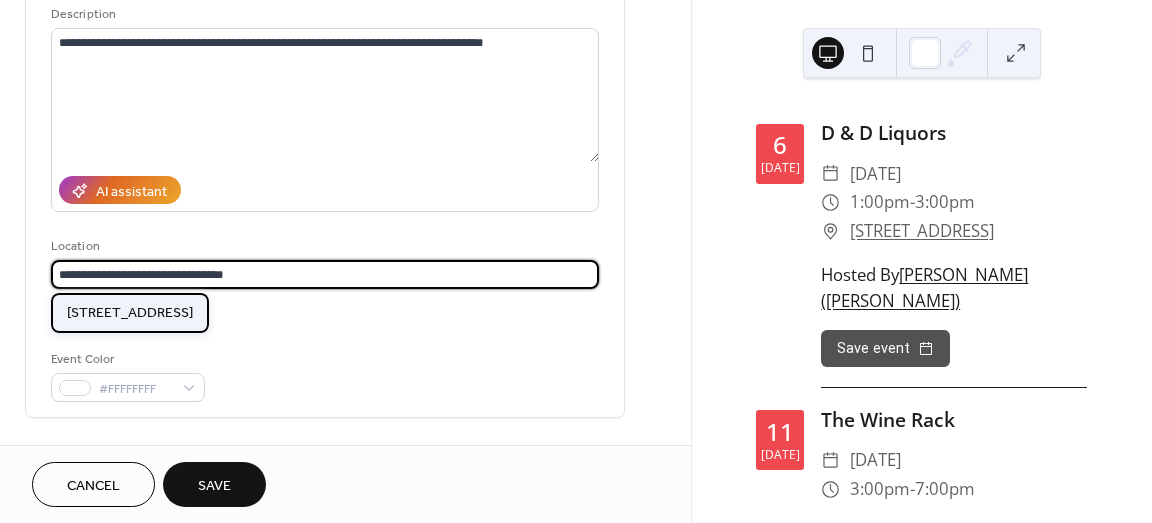 click on "[STREET_ADDRESS]" at bounding box center (130, 313) 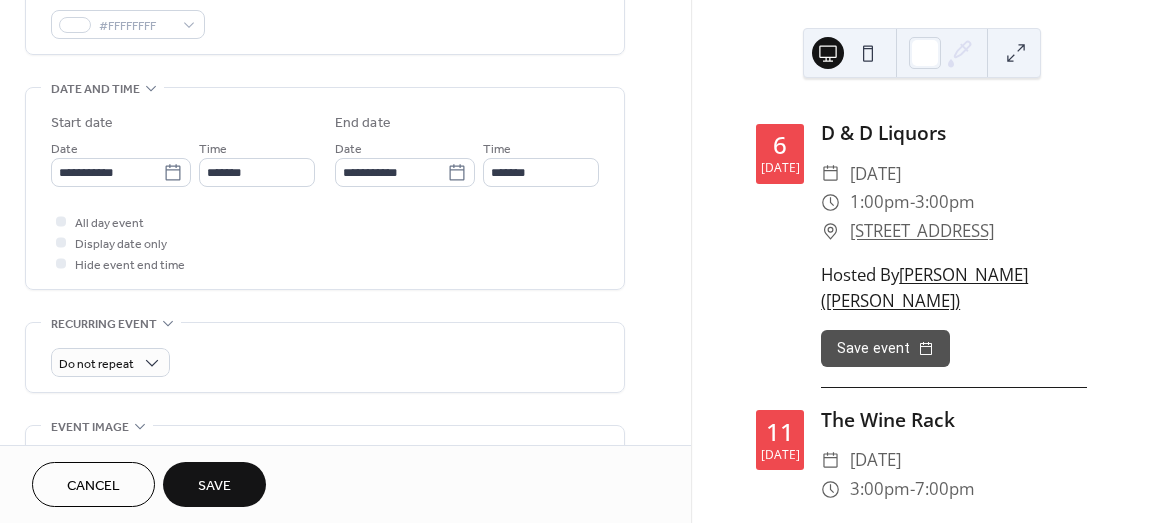 scroll, scrollTop: 600, scrollLeft: 0, axis: vertical 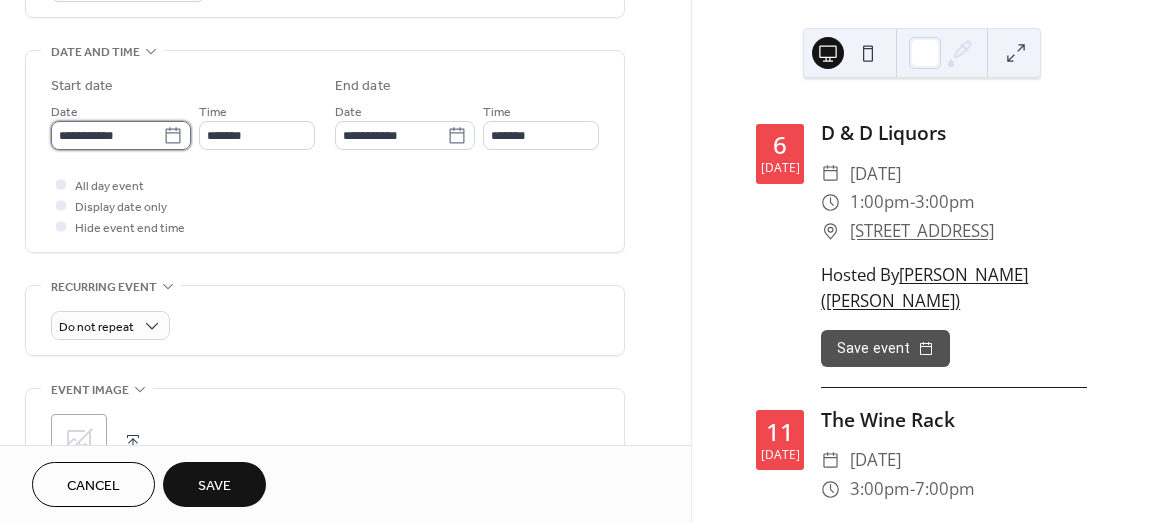 click on "**********" at bounding box center (107, 135) 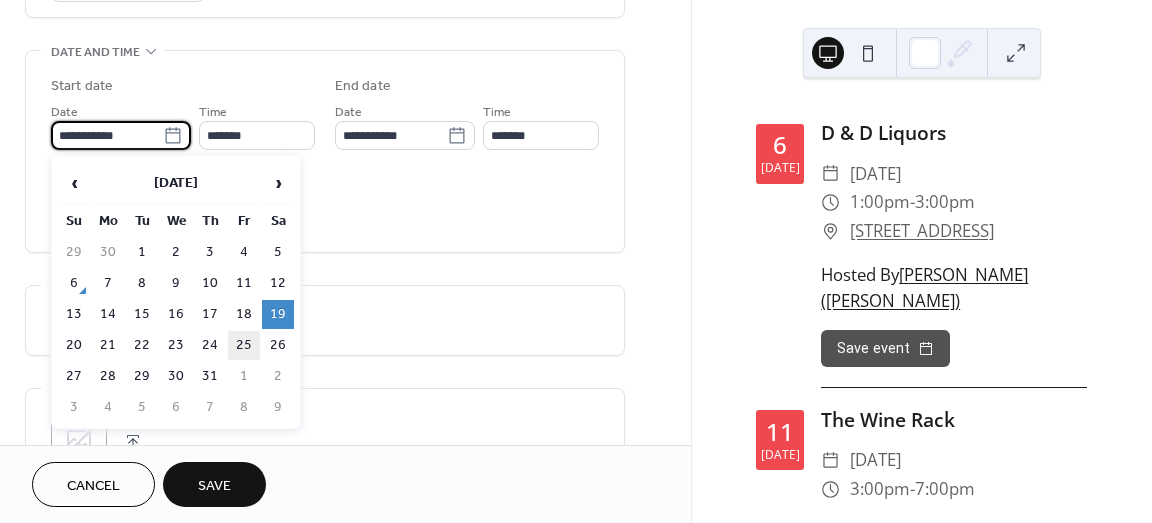 click on "25" at bounding box center [244, 345] 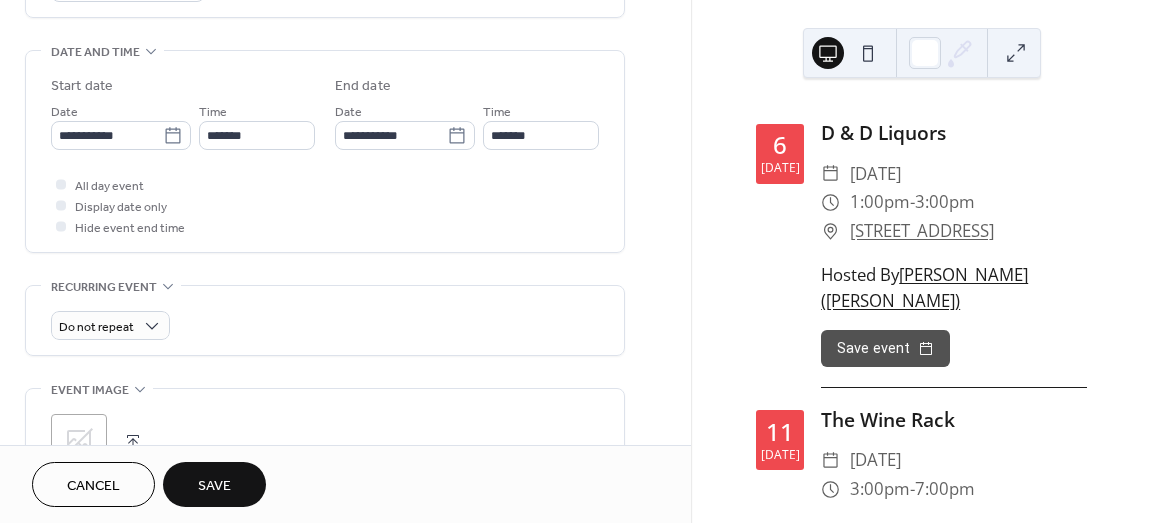 click on "Save" at bounding box center (214, 484) 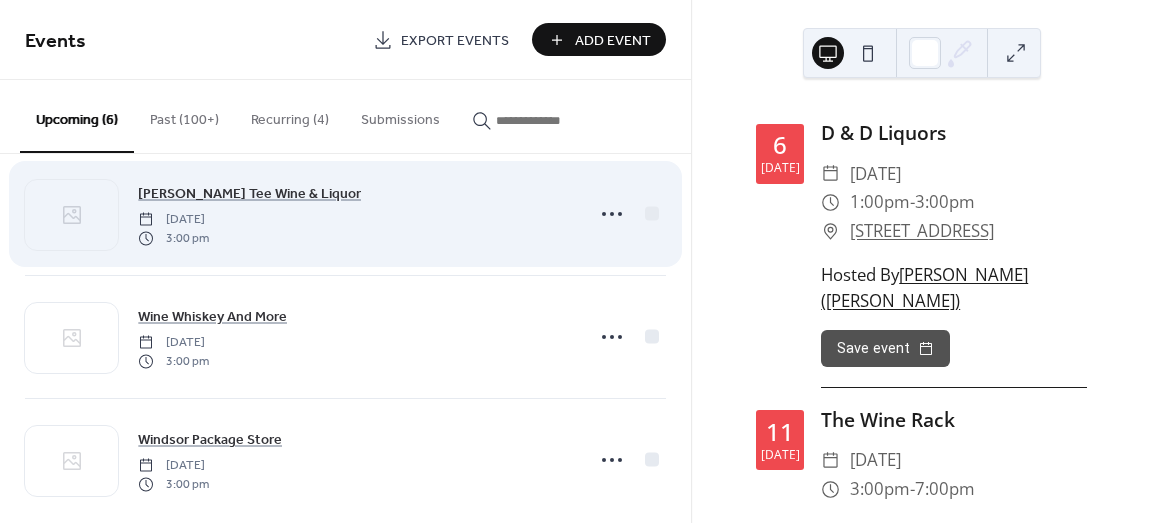 scroll, scrollTop: 428, scrollLeft: 0, axis: vertical 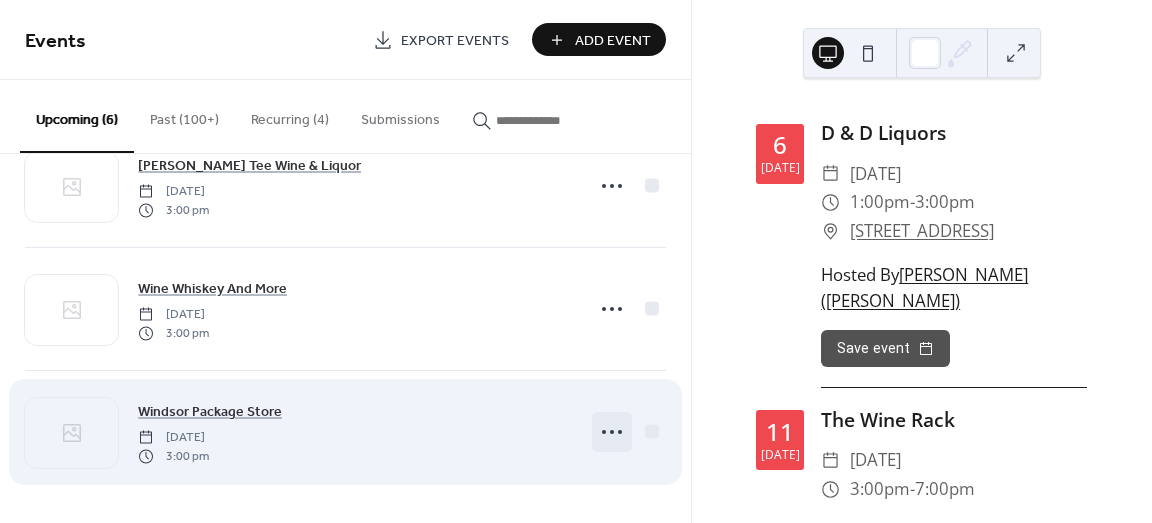 click 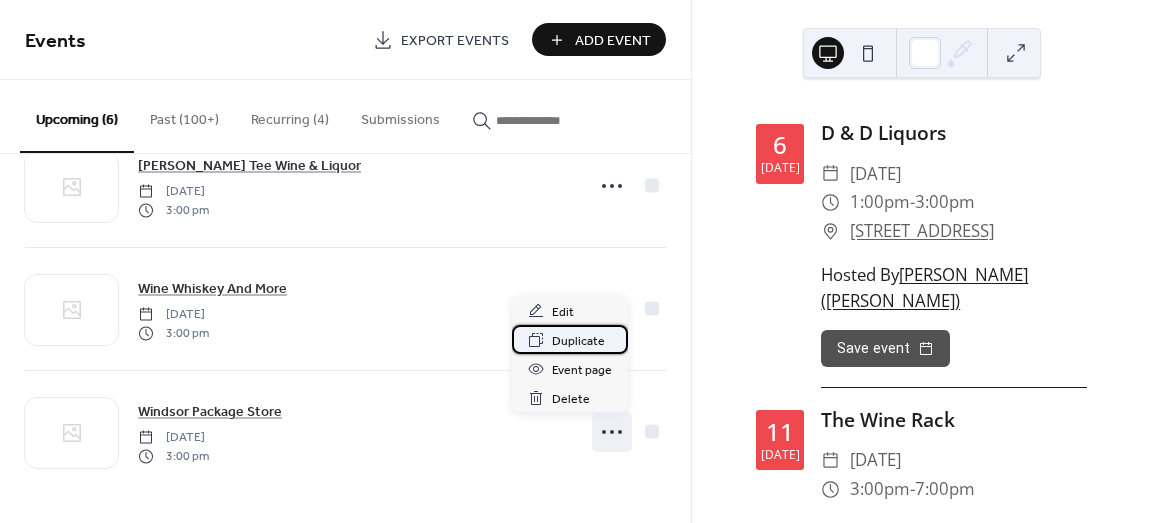 click on "Duplicate" at bounding box center [578, 341] 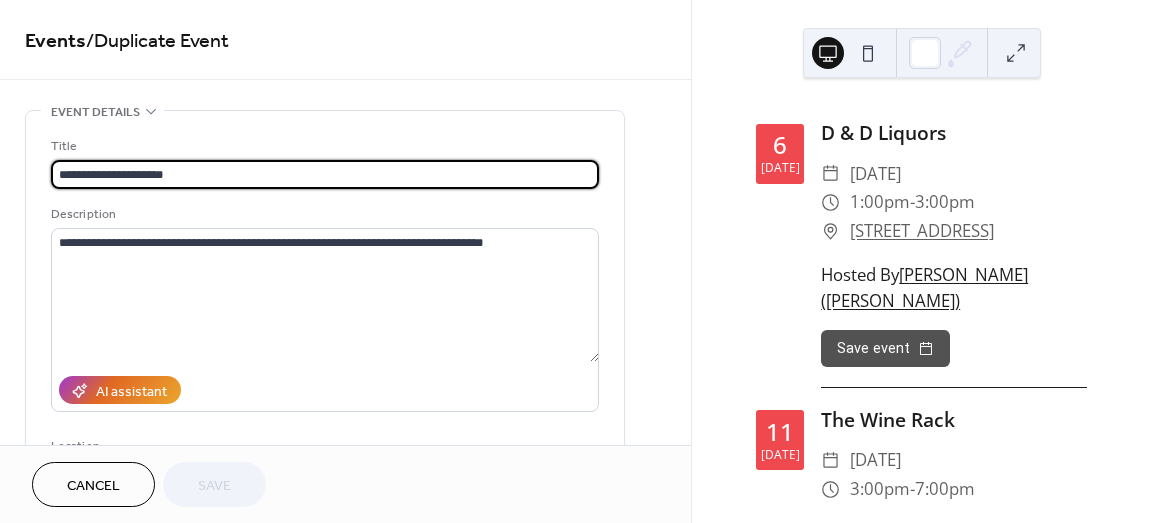 drag, startPoint x: 248, startPoint y: 171, endPoint x: -17, endPoint y: 127, distance: 268.628 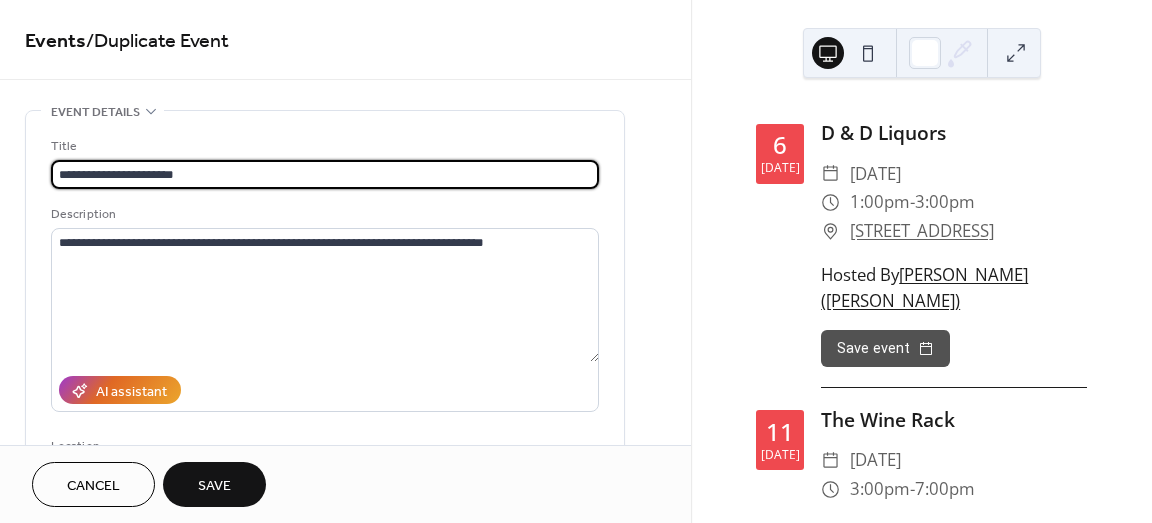 type on "**********" 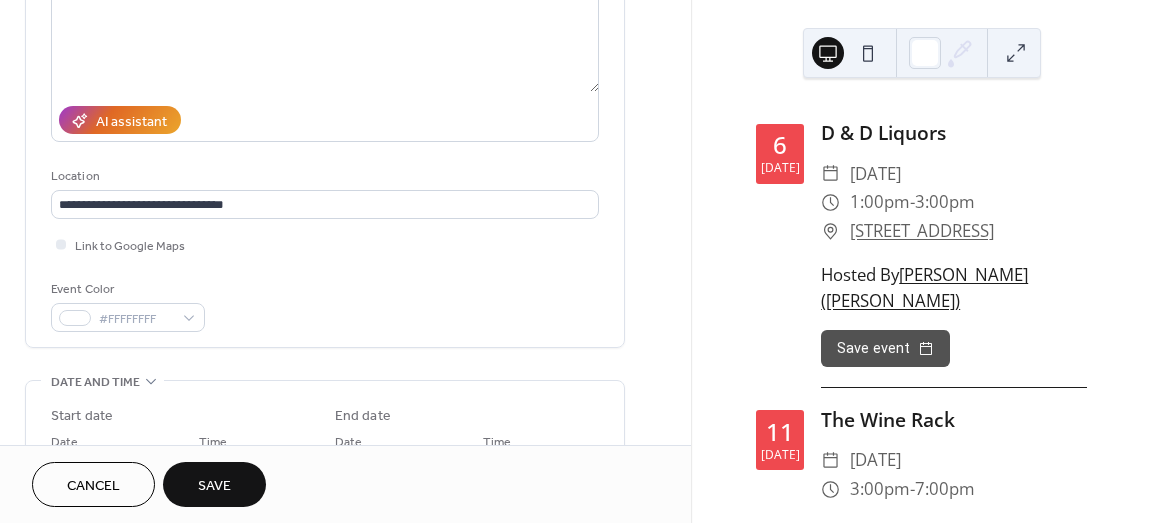 scroll, scrollTop: 300, scrollLeft: 0, axis: vertical 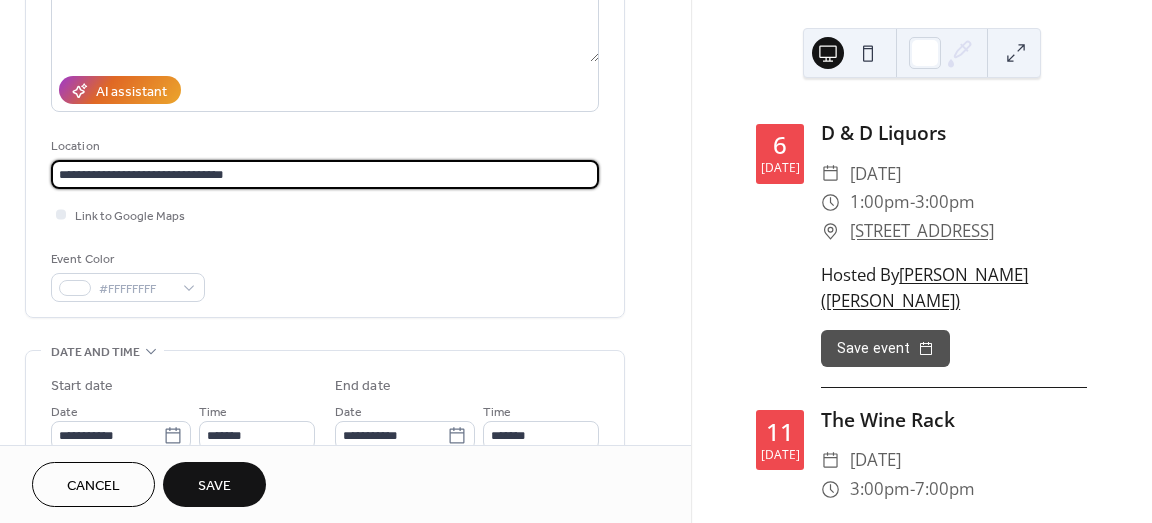 drag, startPoint x: 270, startPoint y: 167, endPoint x: -24, endPoint y: 168, distance: 294.0017 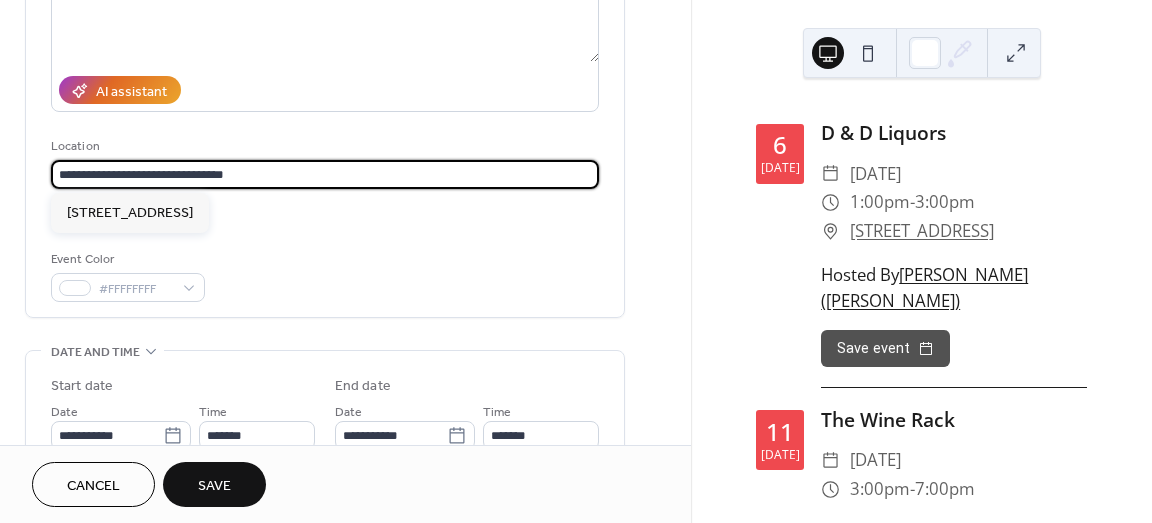 paste on "****" 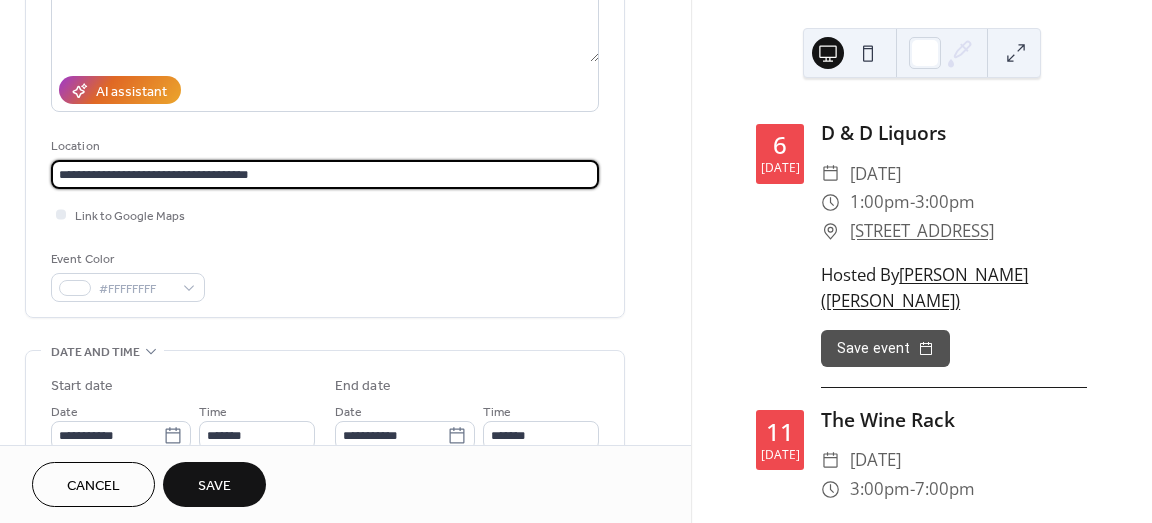 click on "**********" at bounding box center [325, 174] 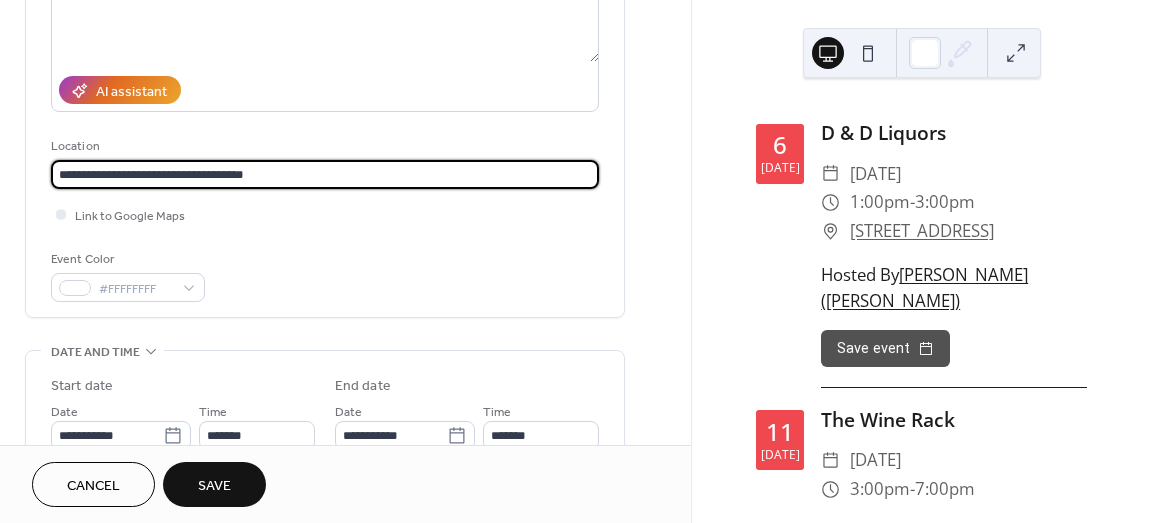 click on "**********" at bounding box center (325, 174) 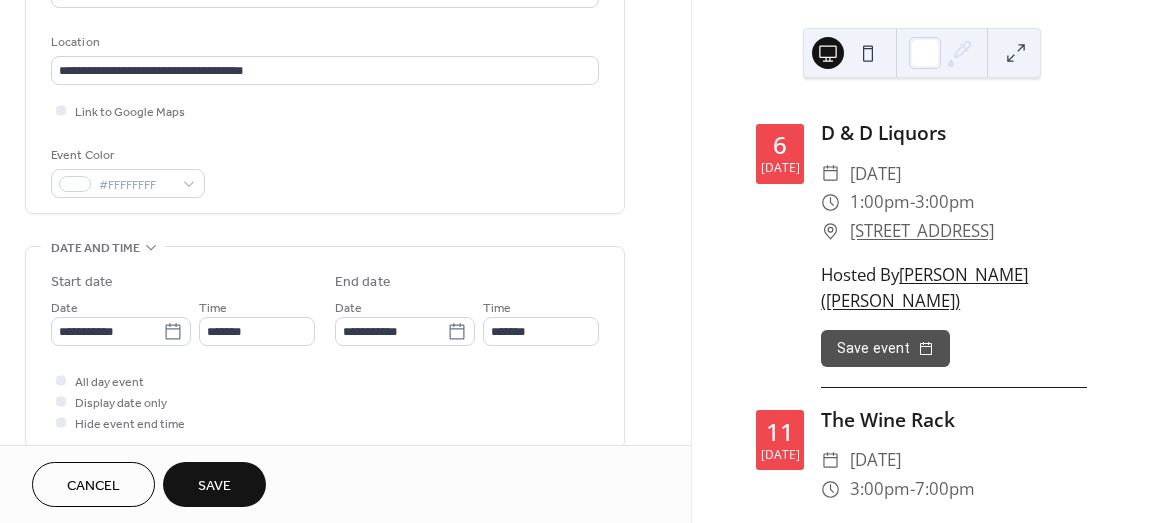 scroll, scrollTop: 600, scrollLeft: 0, axis: vertical 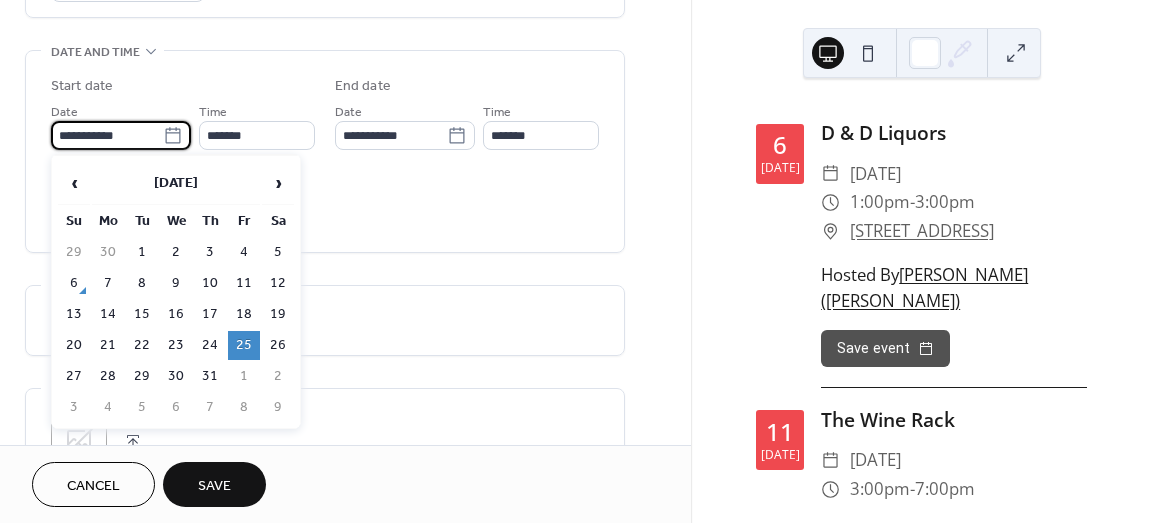 click on "**********" at bounding box center (107, 135) 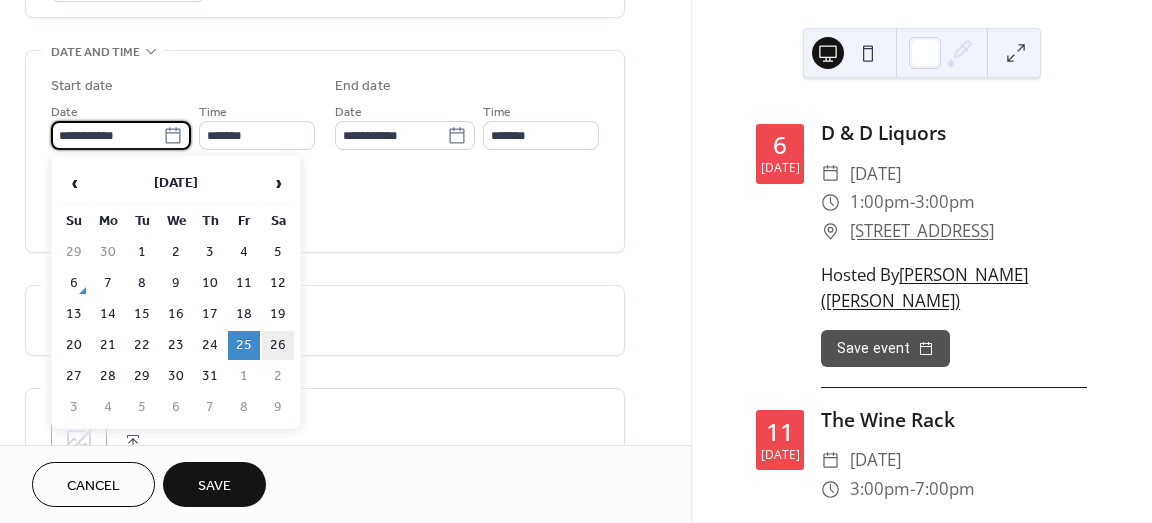 click on "26" at bounding box center [278, 345] 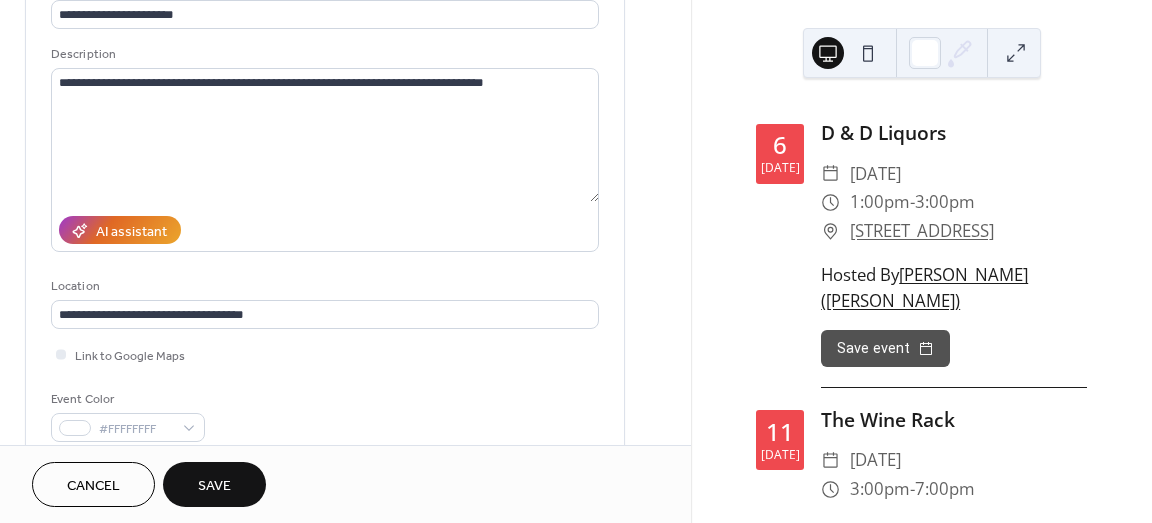 scroll, scrollTop: 200, scrollLeft: 0, axis: vertical 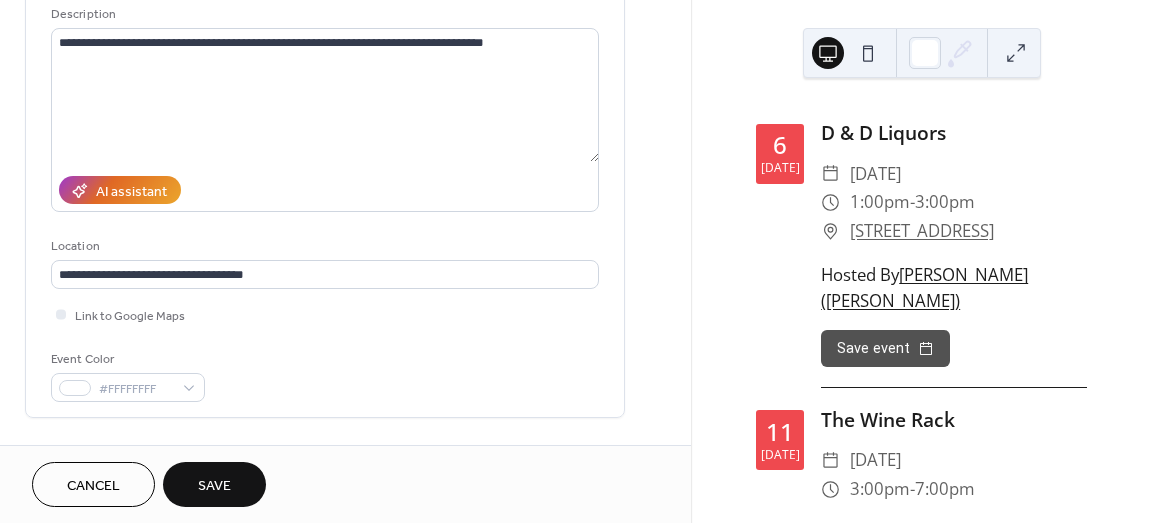 click on "Save" at bounding box center (214, 484) 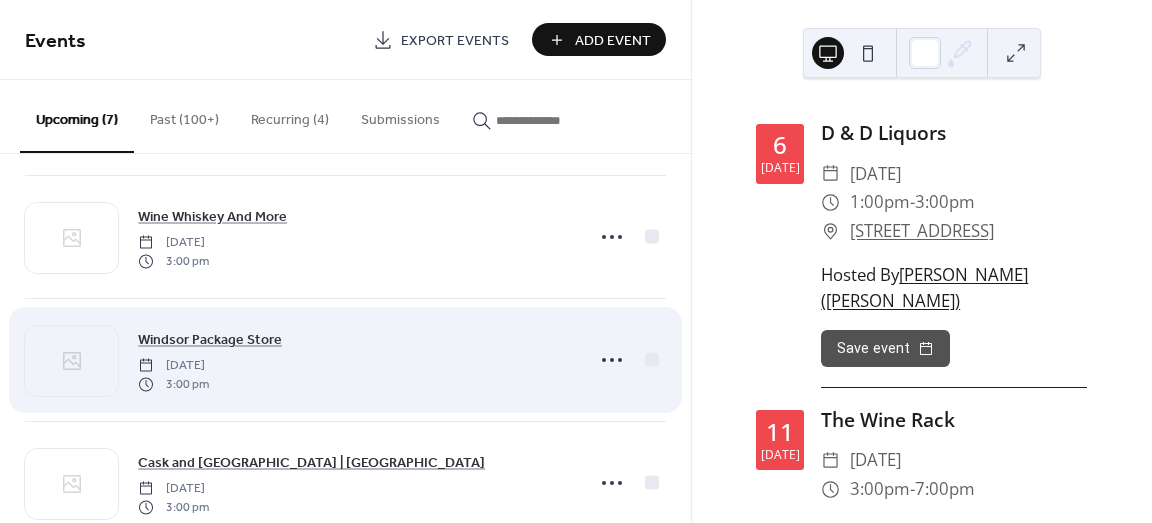 scroll, scrollTop: 551, scrollLeft: 0, axis: vertical 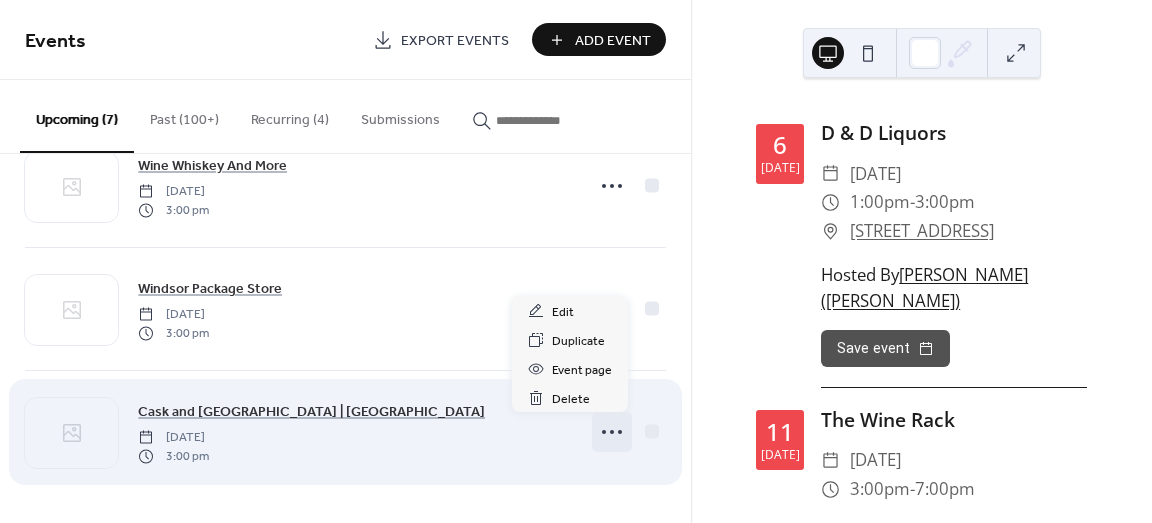 click 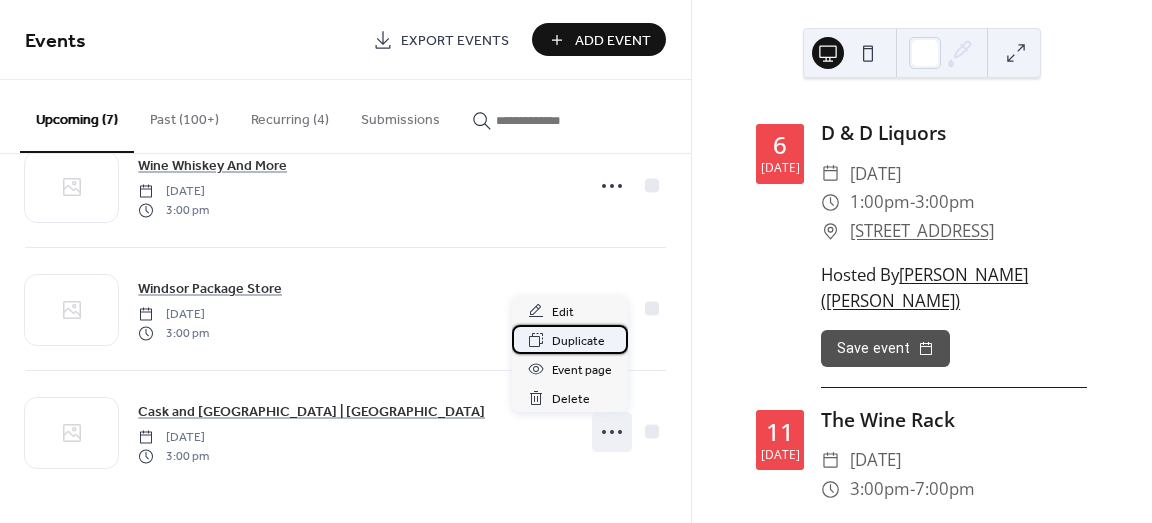 click on "Duplicate" at bounding box center (578, 341) 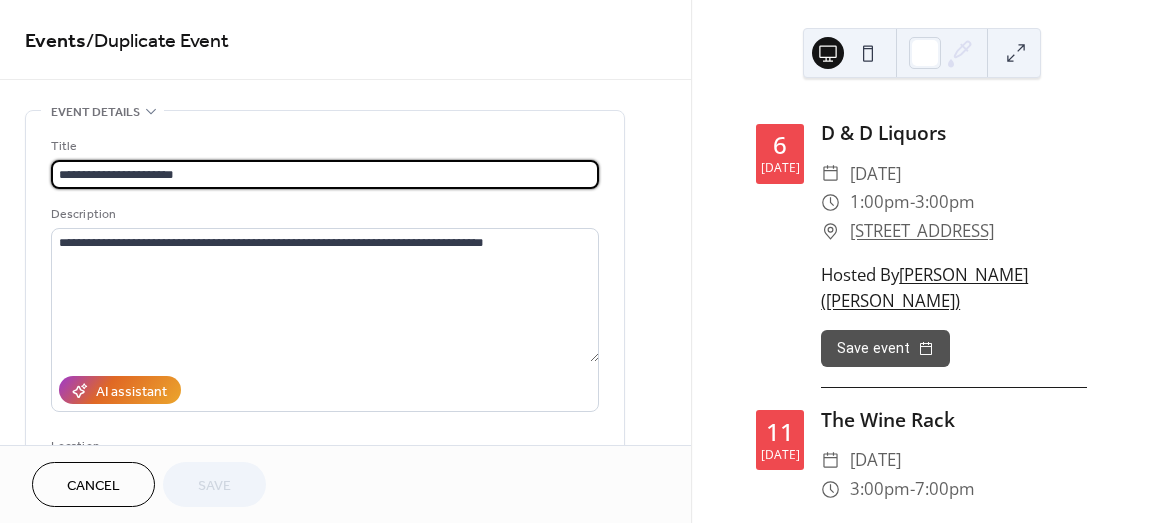 drag, startPoint x: 246, startPoint y: 168, endPoint x: -34, endPoint y: 114, distance: 285.1596 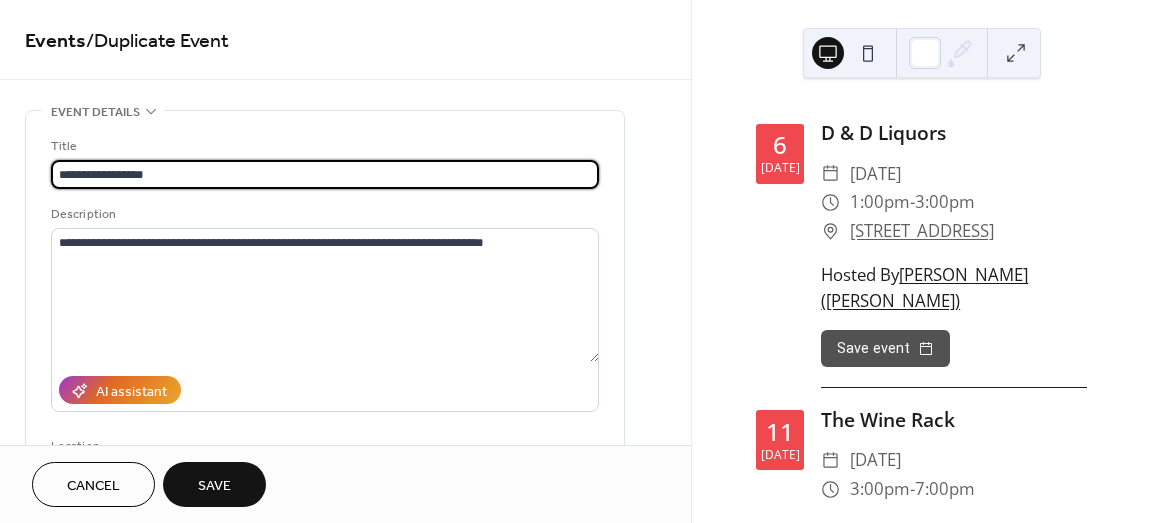 type on "**********" 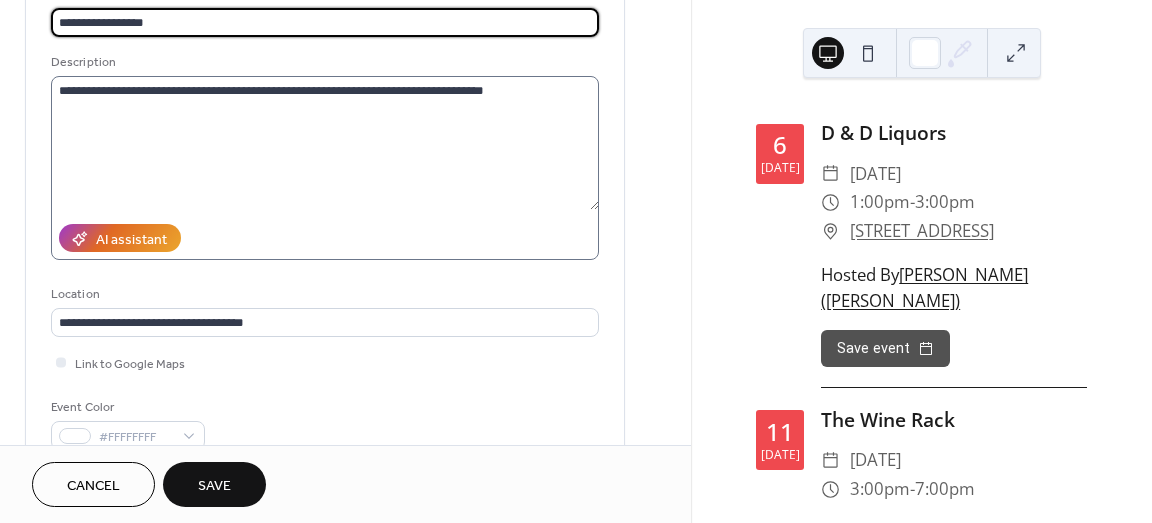 scroll, scrollTop: 400, scrollLeft: 0, axis: vertical 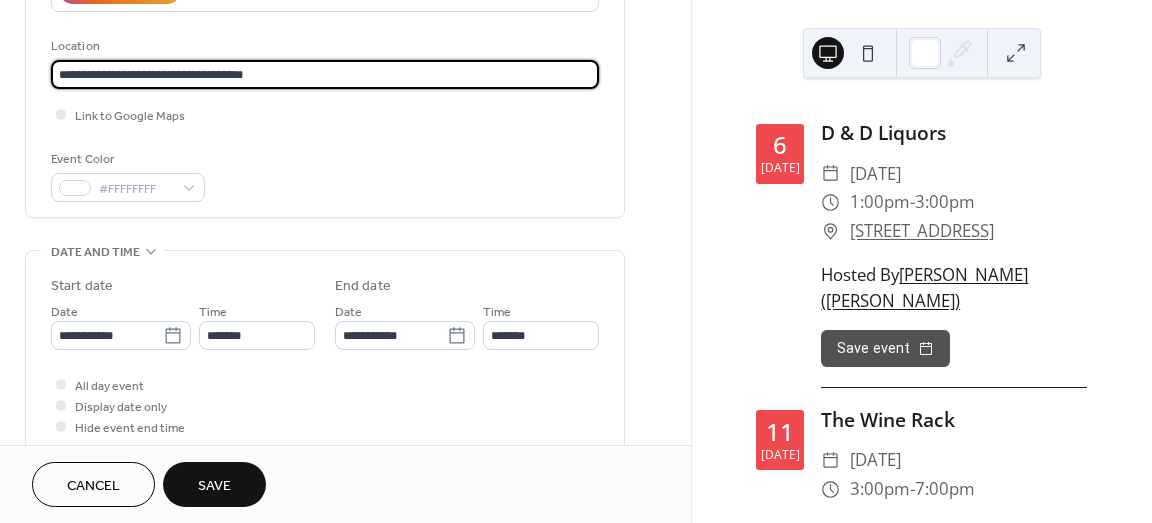 drag, startPoint x: 336, startPoint y: 67, endPoint x: -64, endPoint y: 62, distance: 400.03125 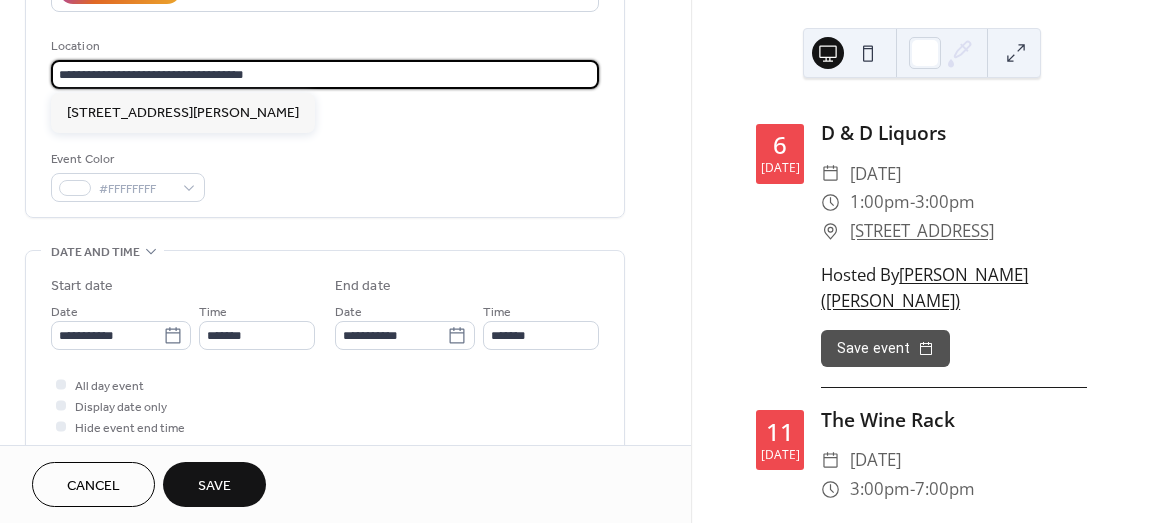paste 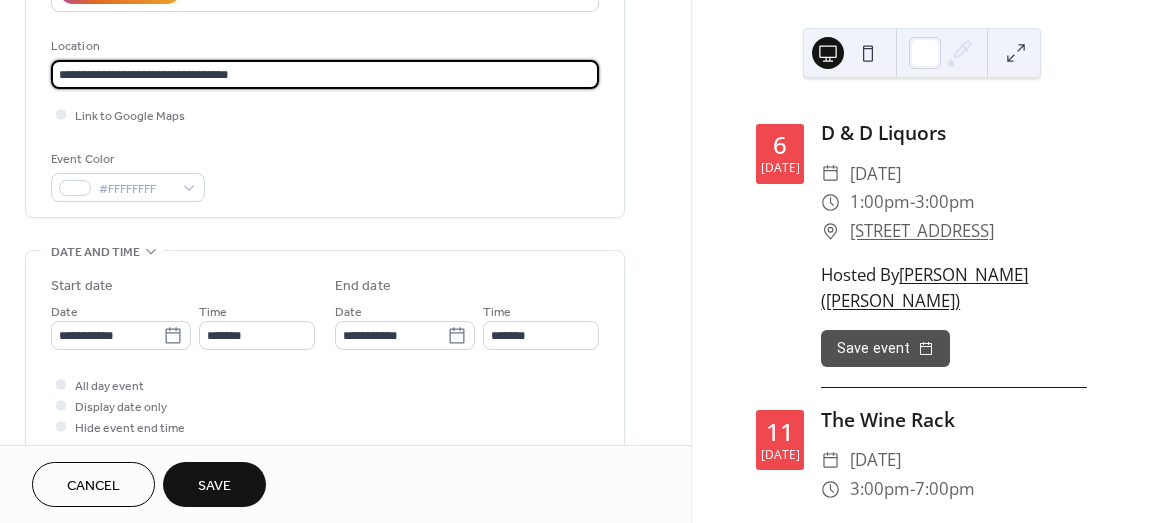 type on "**********" 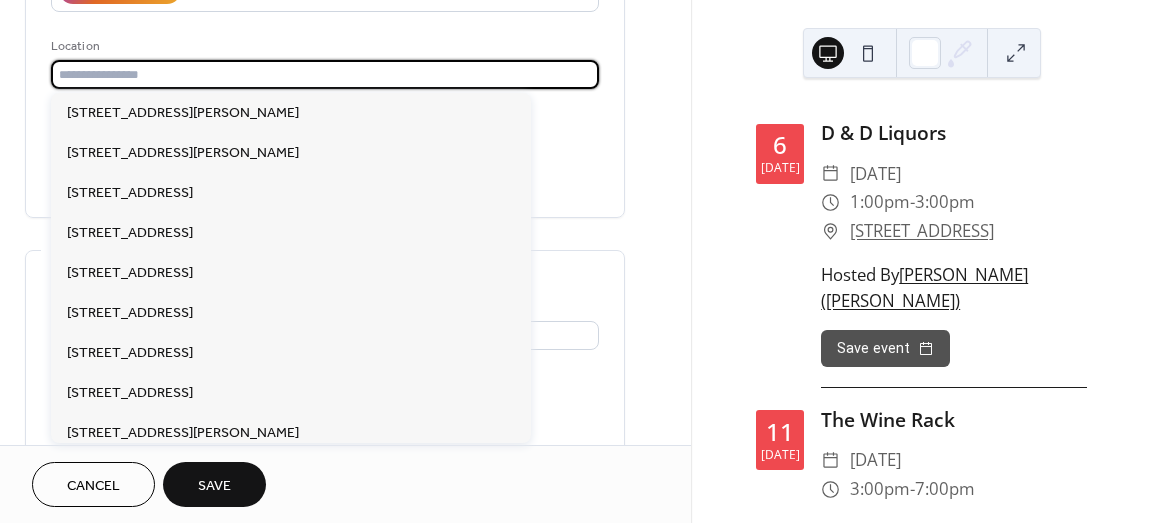 click on "**********" at bounding box center [325, -31] 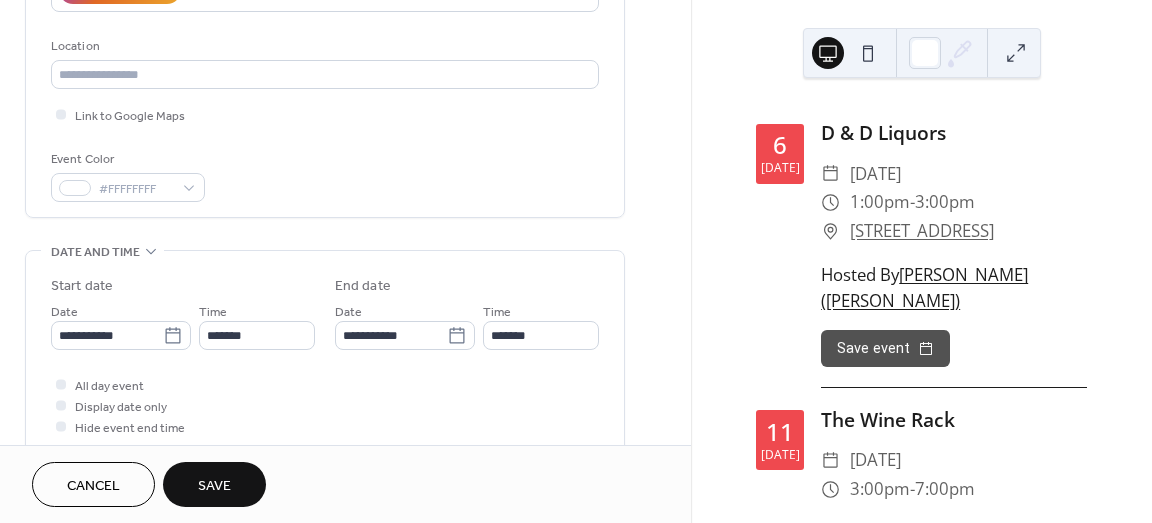scroll, scrollTop: 0, scrollLeft: 0, axis: both 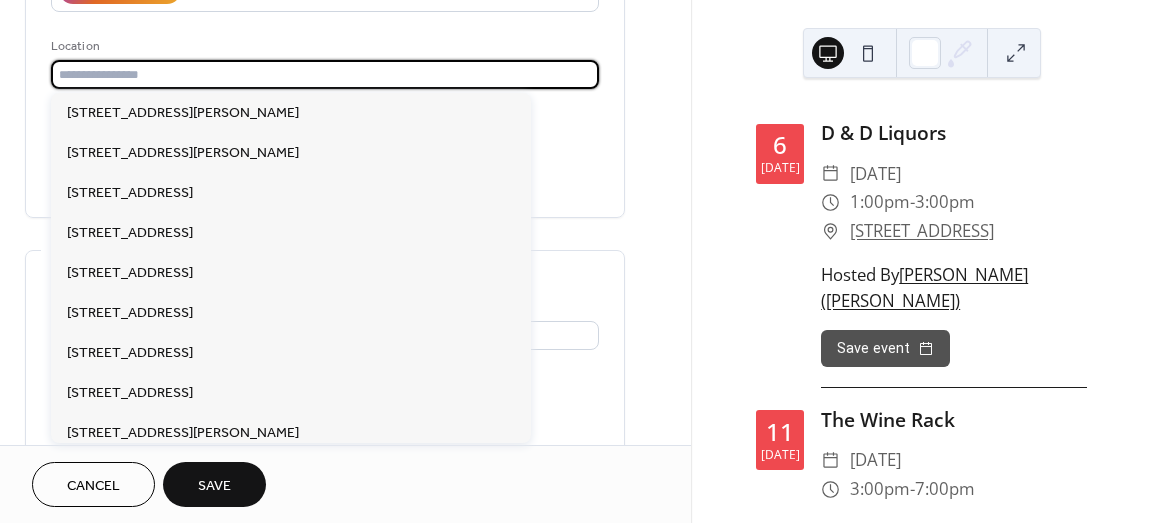 click at bounding box center [325, 74] 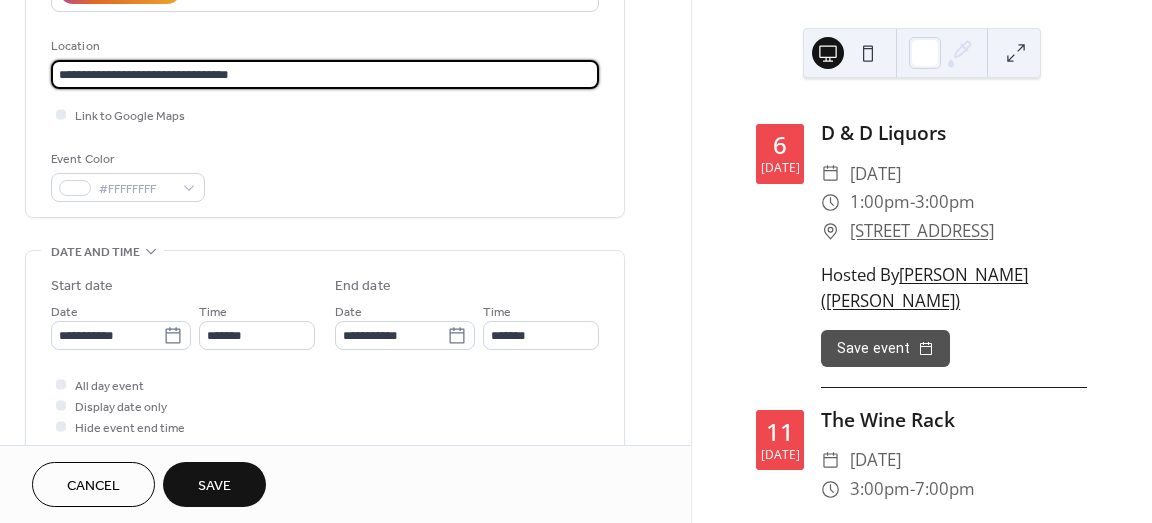 type on "**********" 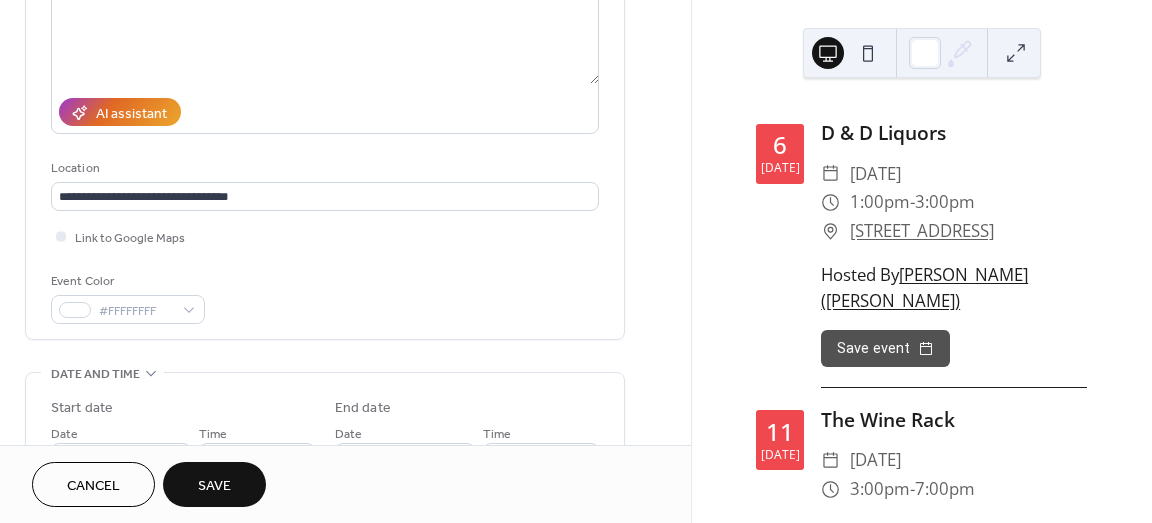 scroll, scrollTop: 300, scrollLeft: 0, axis: vertical 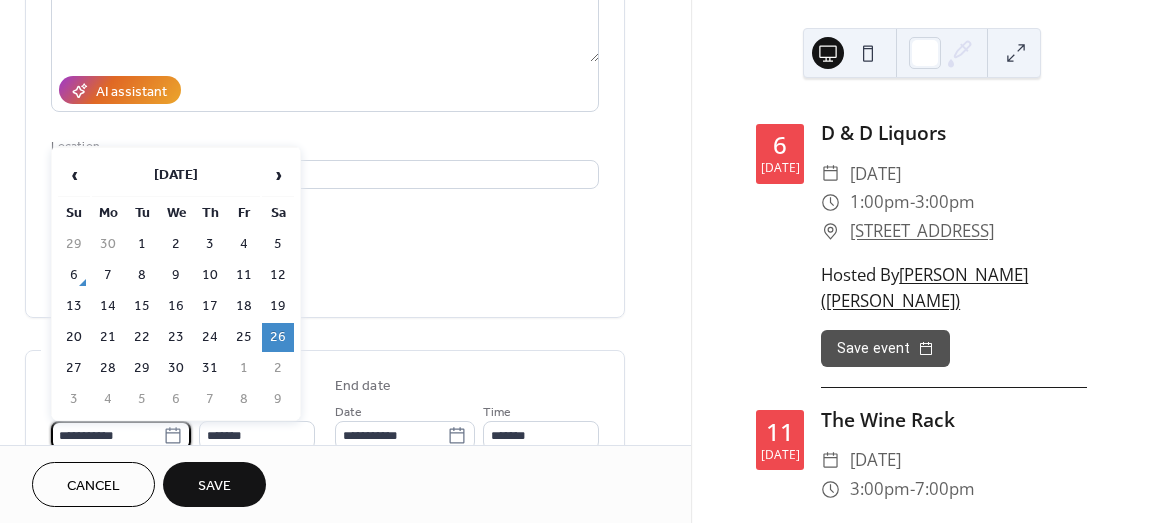 click on "**********" at bounding box center [107, 435] 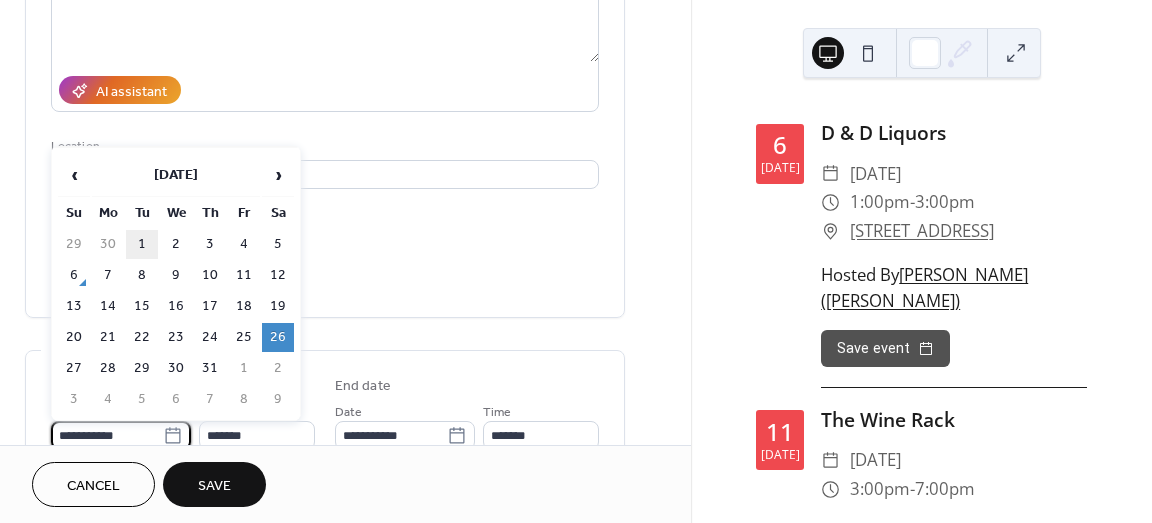 click on "1" at bounding box center (142, 244) 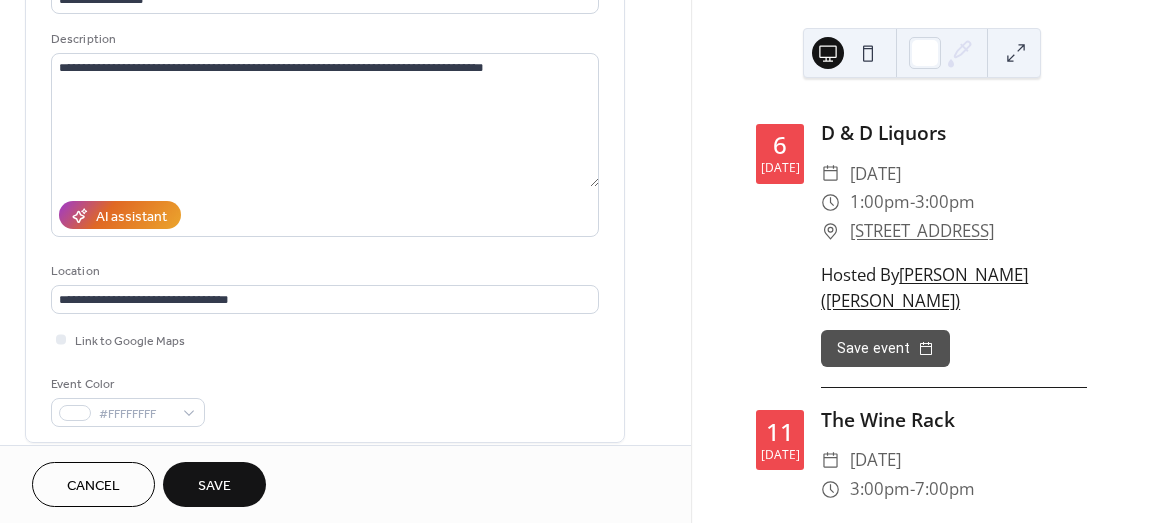 scroll, scrollTop: 300, scrollLeft: 0, axis: vertical 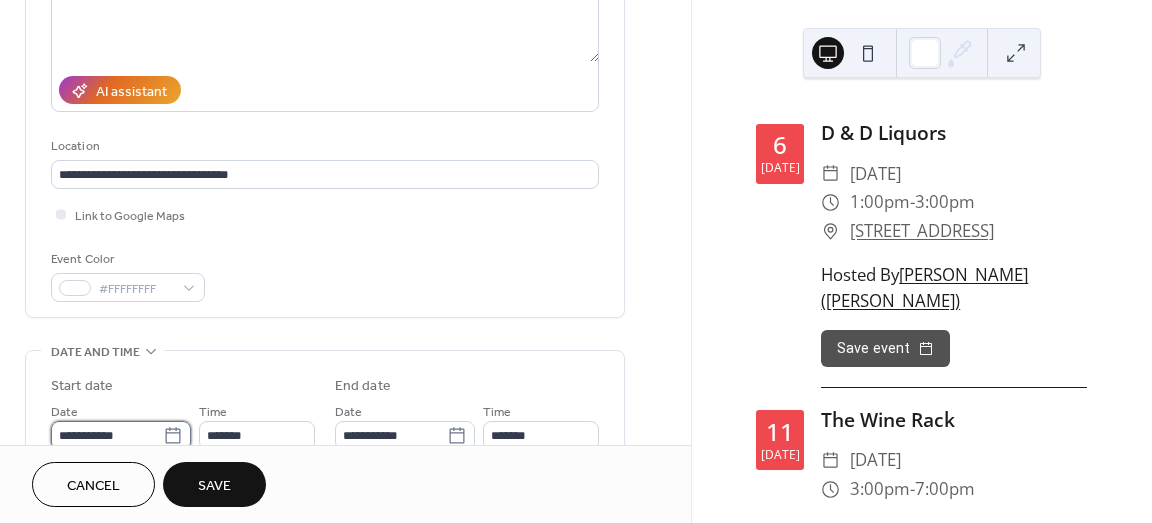 click on "**********" at bounding box center (107, 435) 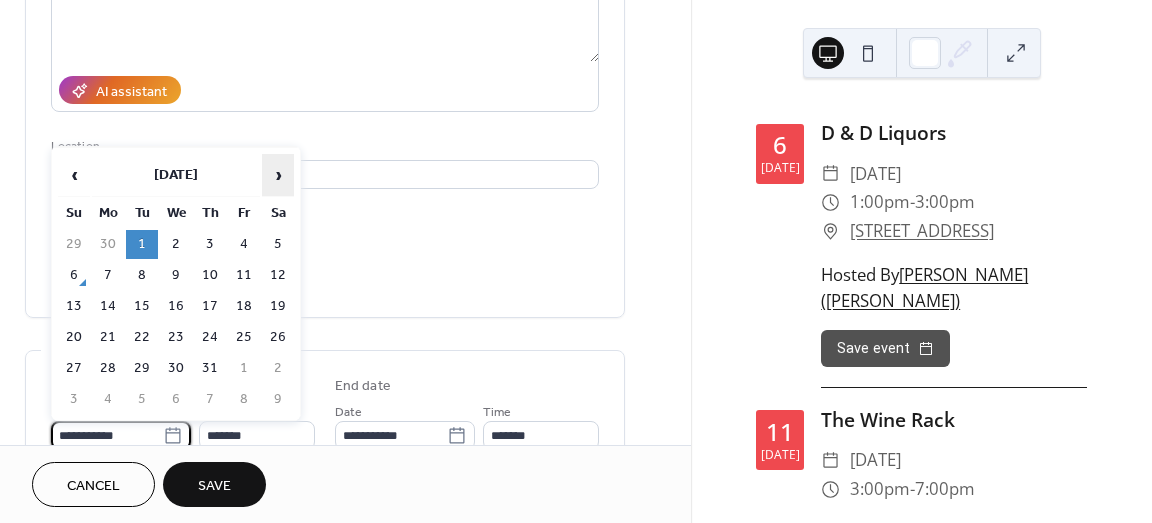 click on "›" at bounding box center (278, 175) 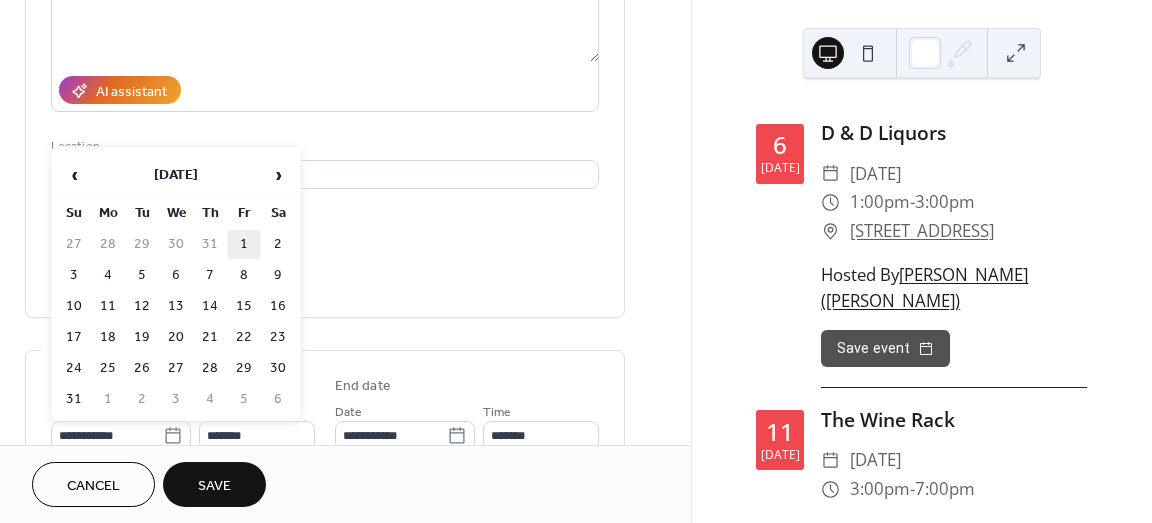 click on "1" at bounding box center (244, 244) 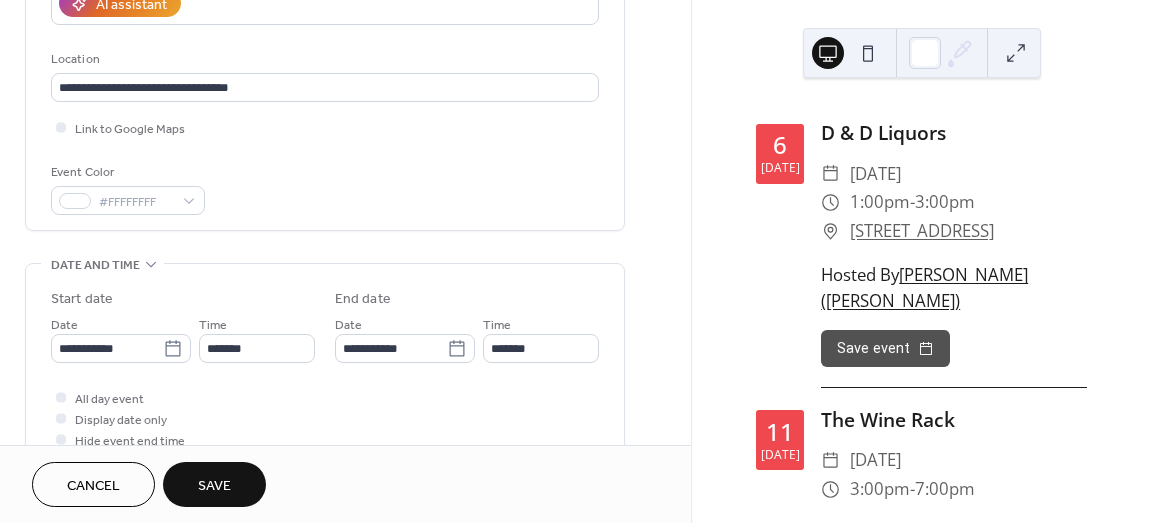 scroll, scrollTop: 400, scrollLeft: 0, axis: vertical 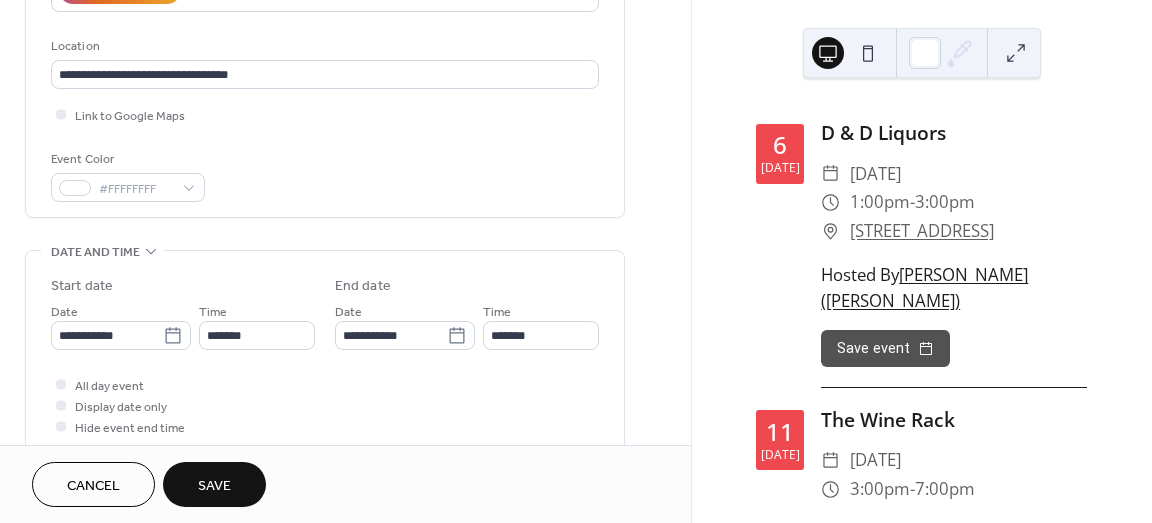 click on "Save" at bounding box center (214, 484) 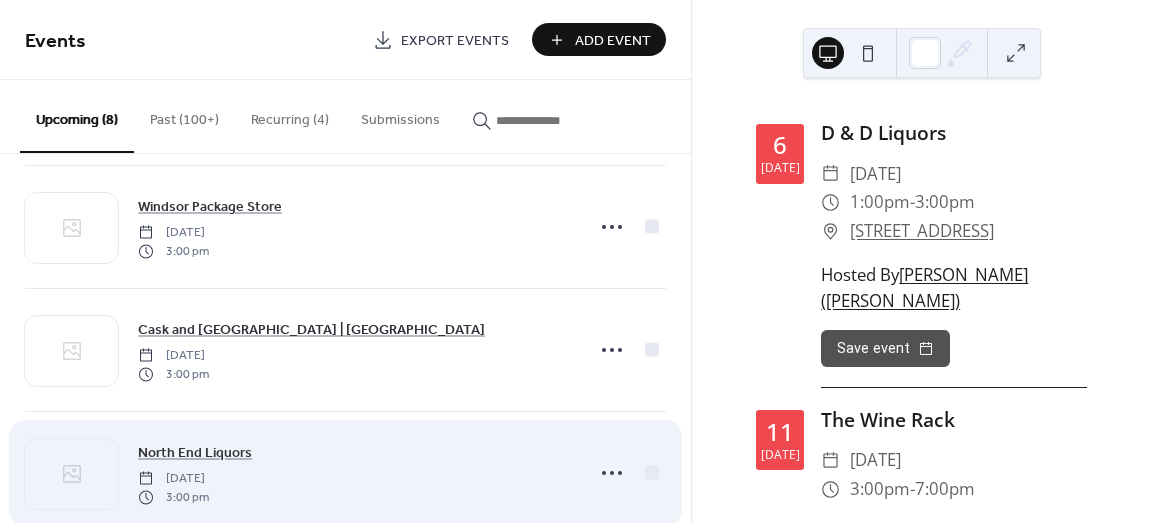 scroll, scrollTop: 674, scrollLeft: 0, axis: vertical 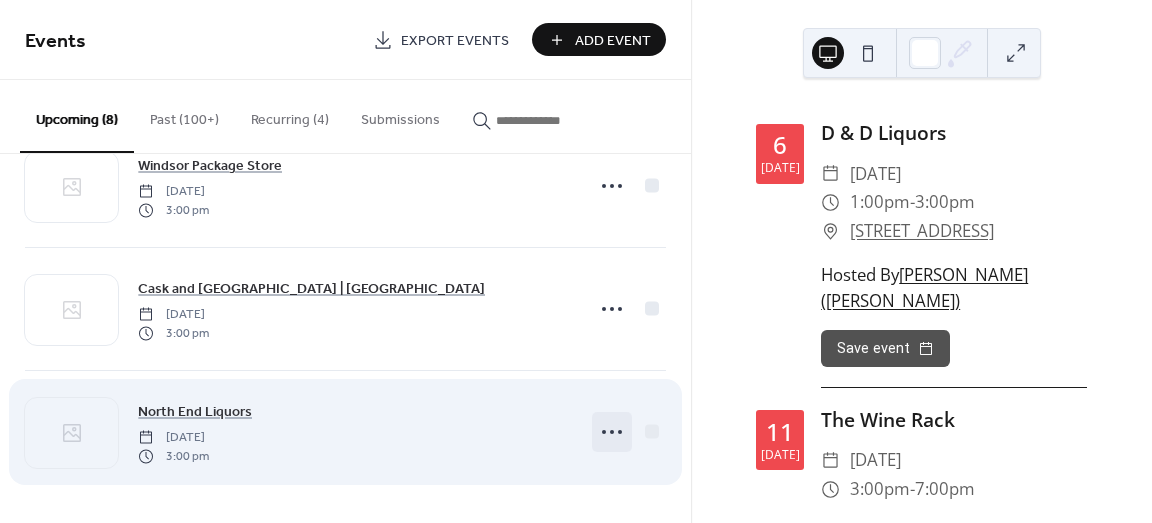 click 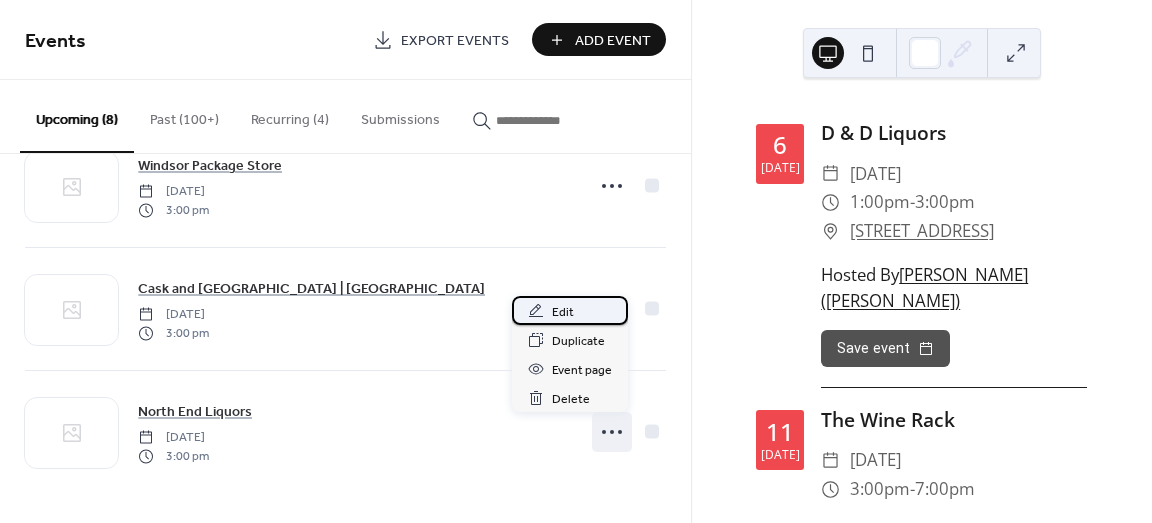 click on "Edit" at bounding box center (563, 312) 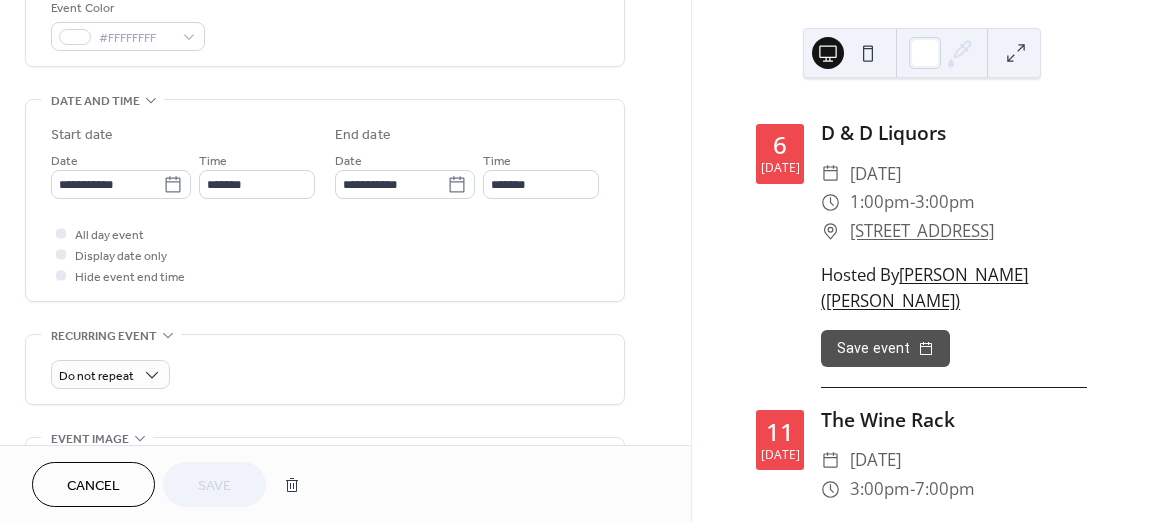 scroll, scrollTop: 300, scrollLeft: 0, axis: vertical 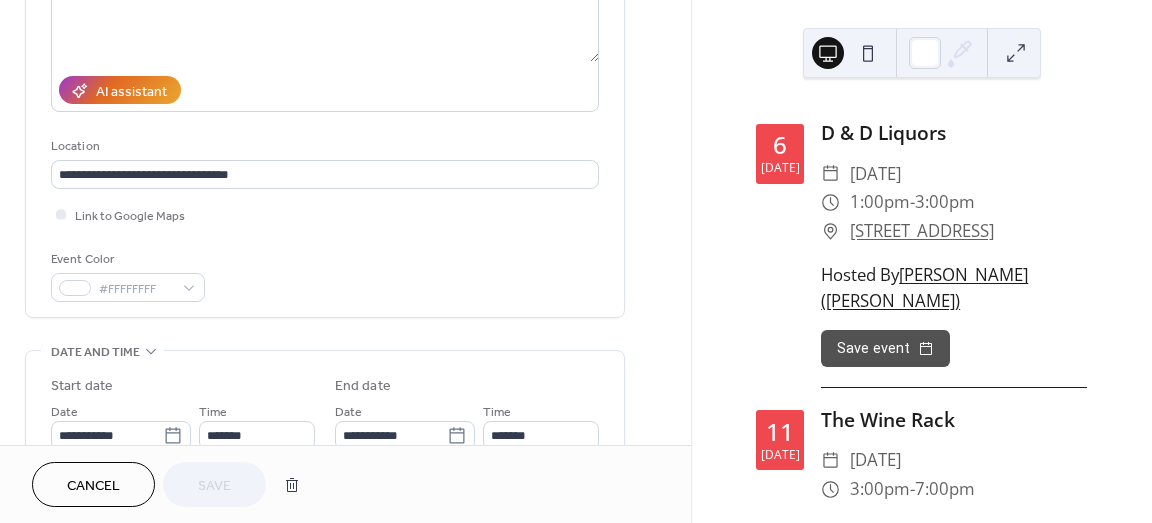 click on "Cancel" at bounding box center [93, 486] 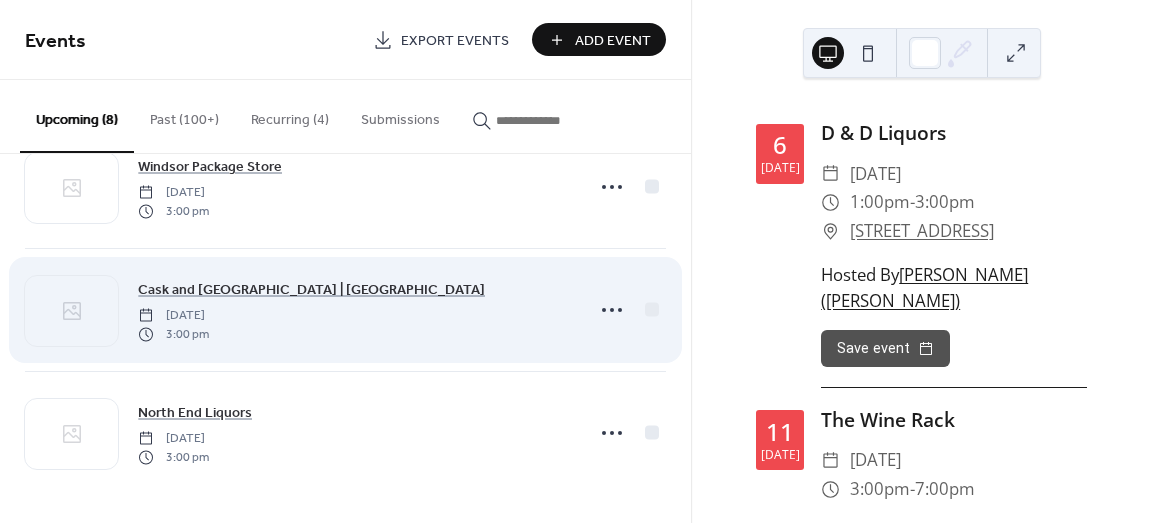 scroll, scrollTop: 674, scrollLeft: 0, axis: vertical 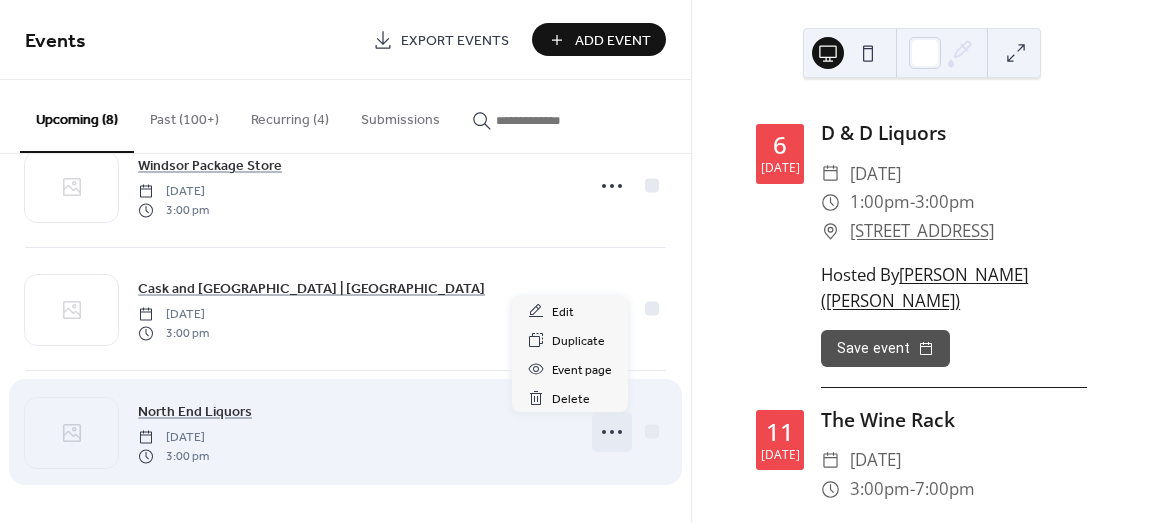 click 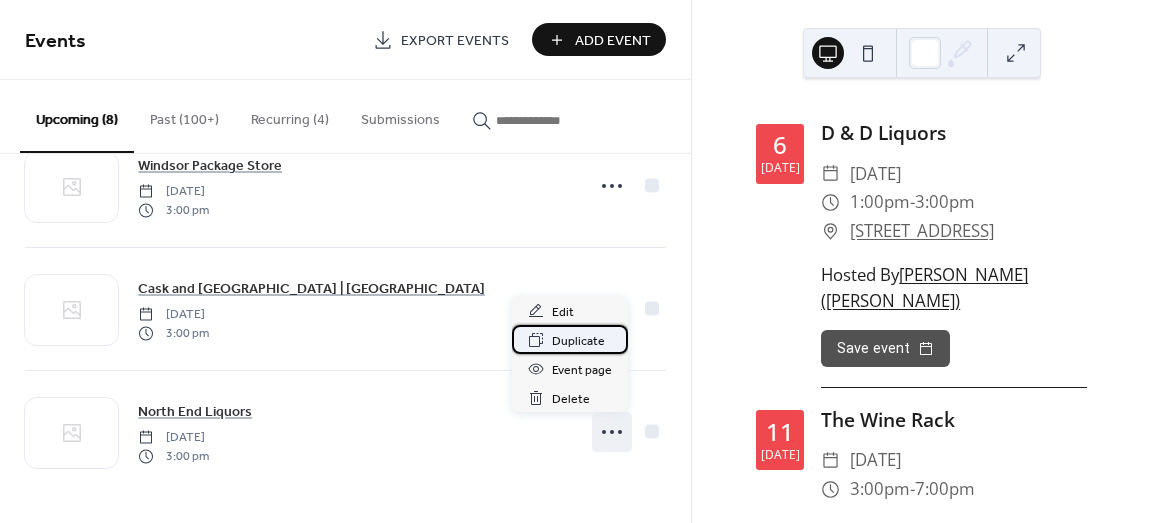 click on "Duplicate" at bounding box center (578, 341) 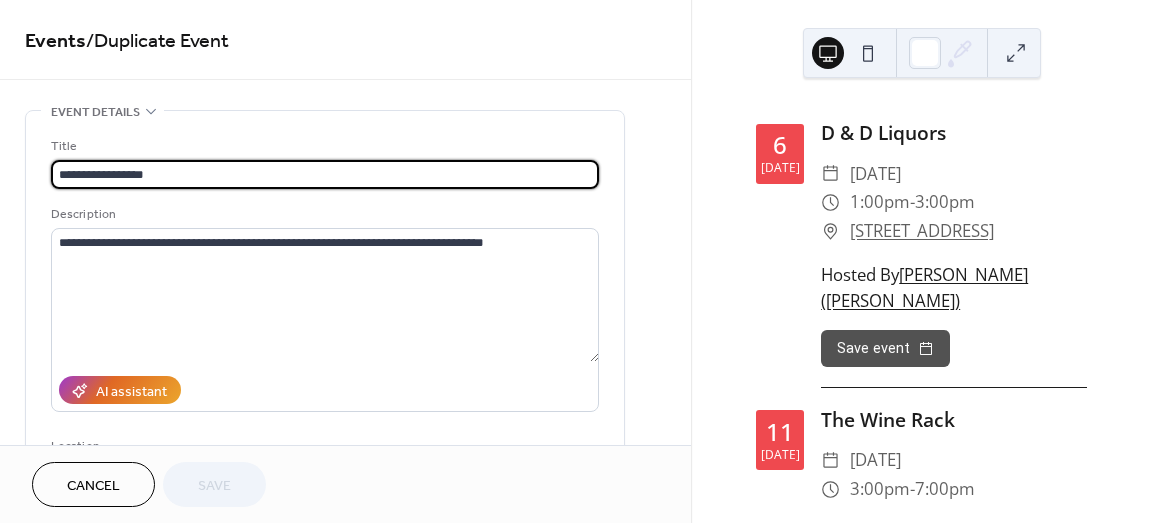 drag, startPoint x: 222, startPoint y: 167, endPoint x: -56, endPoint y: 145, distance: 278.86914 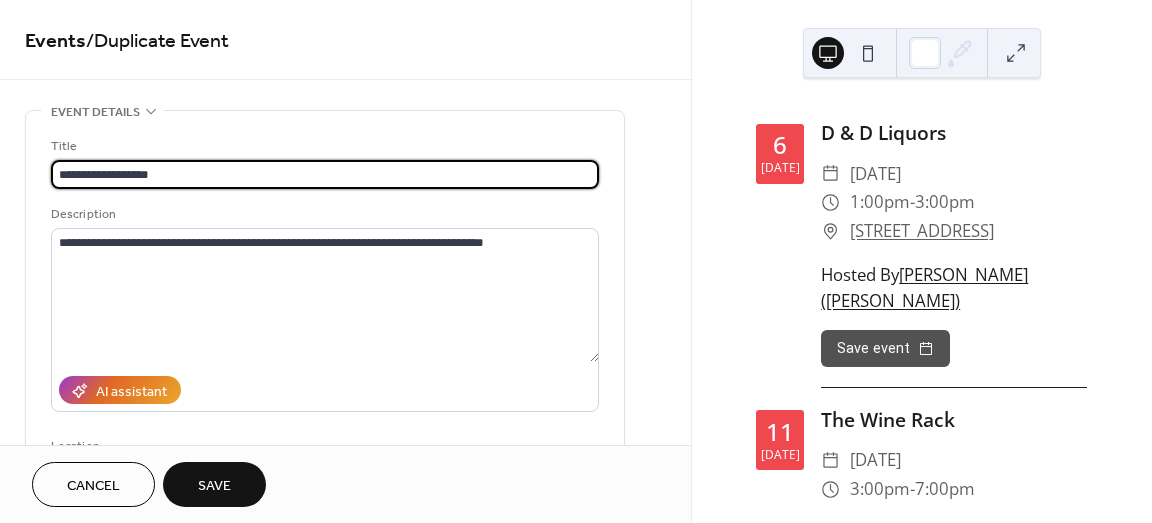 type on "**********" 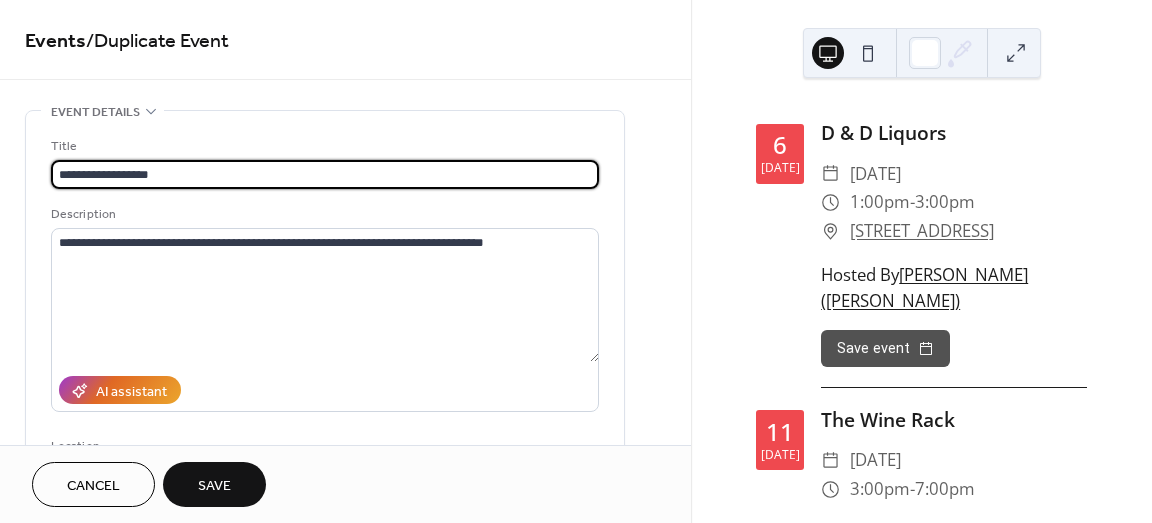 scroll, scrollTop: 1, scrollLeft: 0, axis: vertical 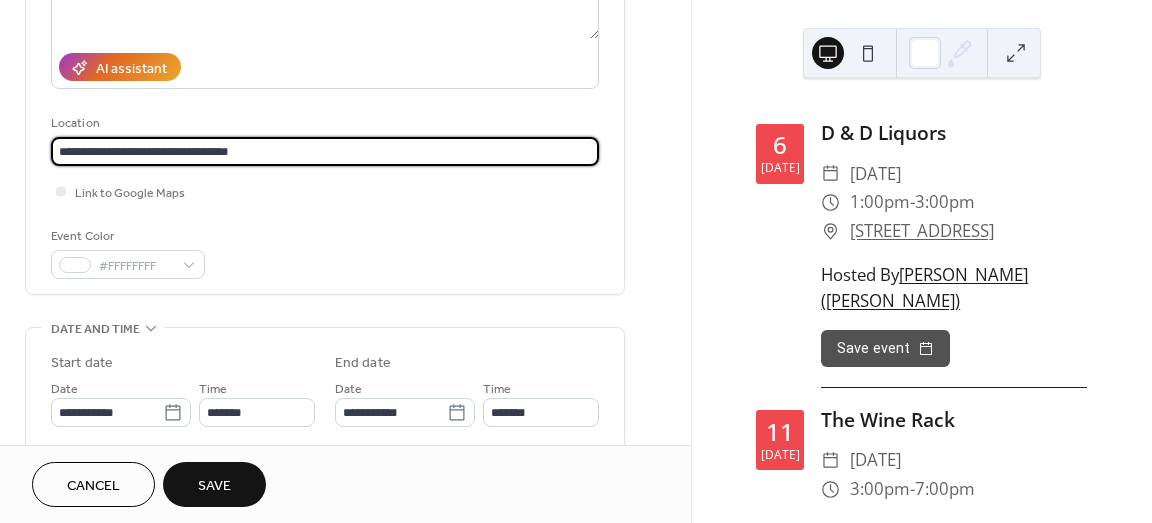 drag, startPoint x: 379, startPoint y: 151, endPoint x: -64, endPoint y: 152, distance: 443.00113 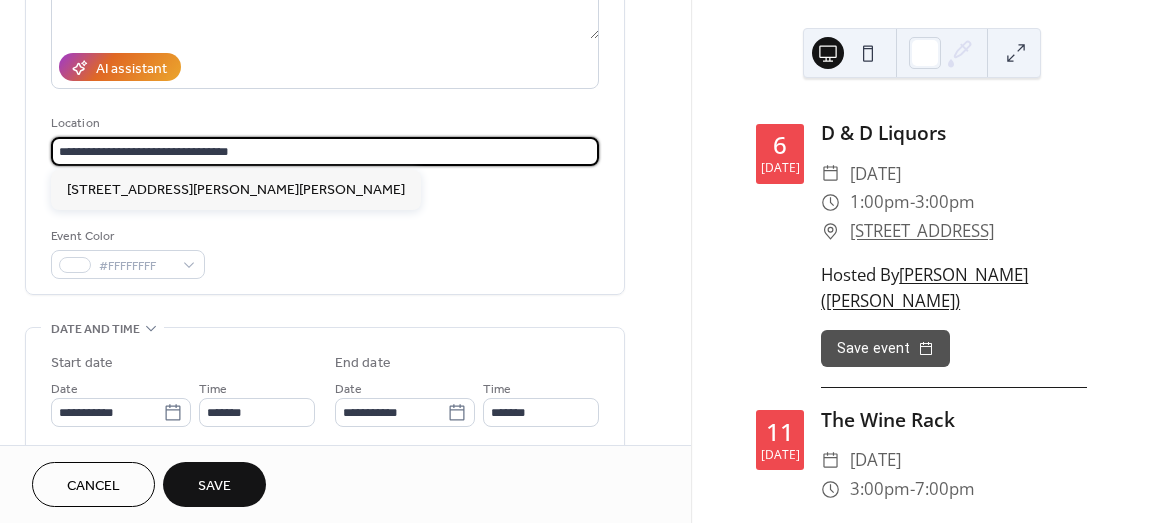 paste on "**********" 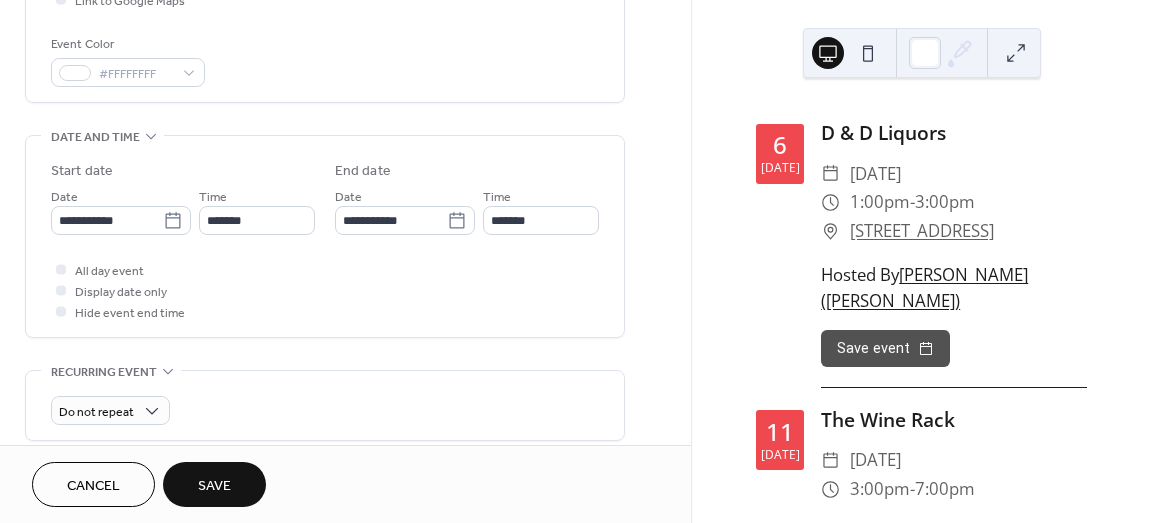 scroll, scrollTop: 523, scrollLeft: 0, axis: vertical 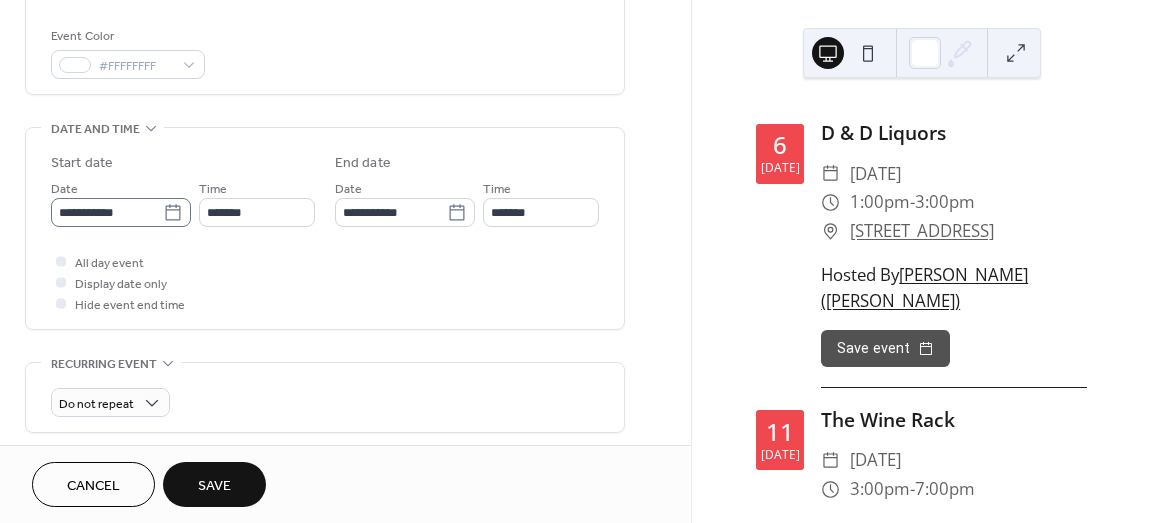 type on "**********" 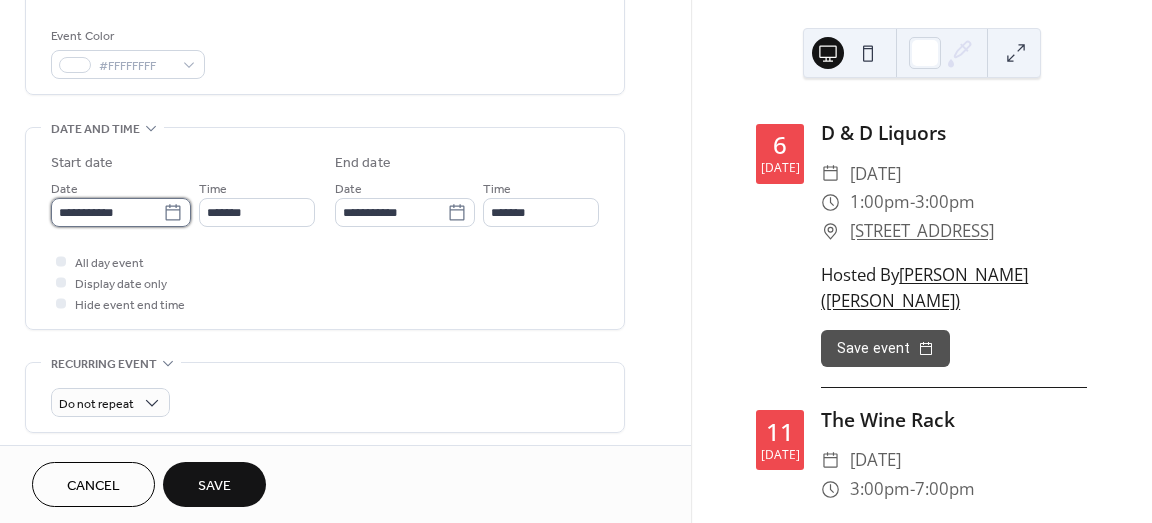 click on "**********" at bounding box center [107, 212] 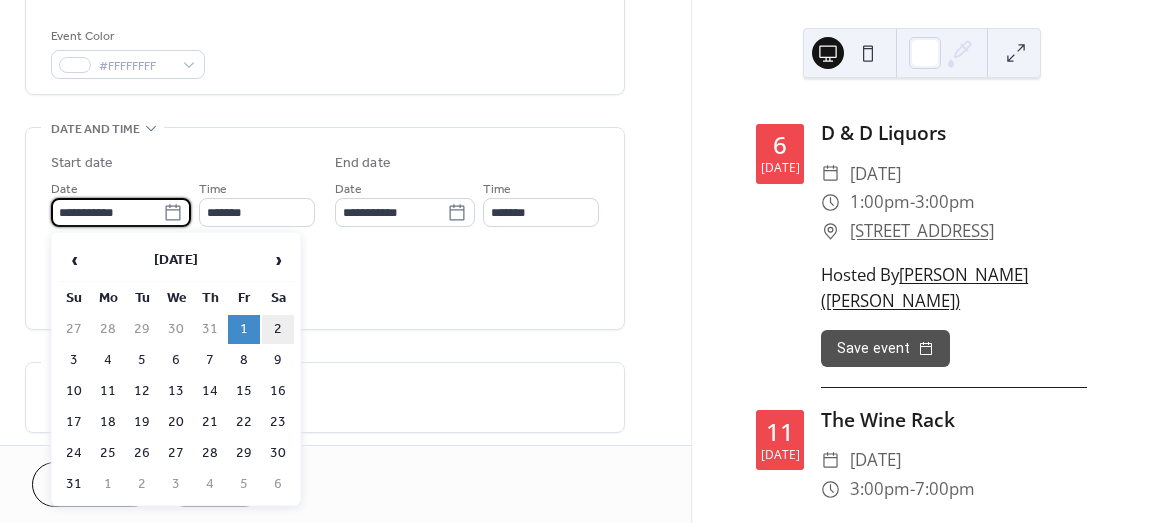 click on "2" at bounding box center (278, 329) 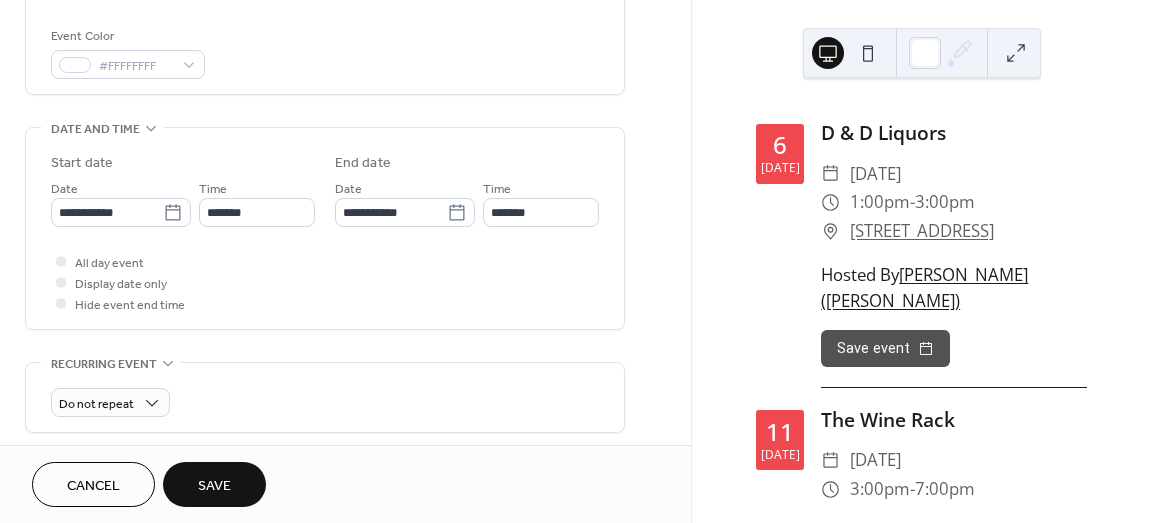 type on "**********" 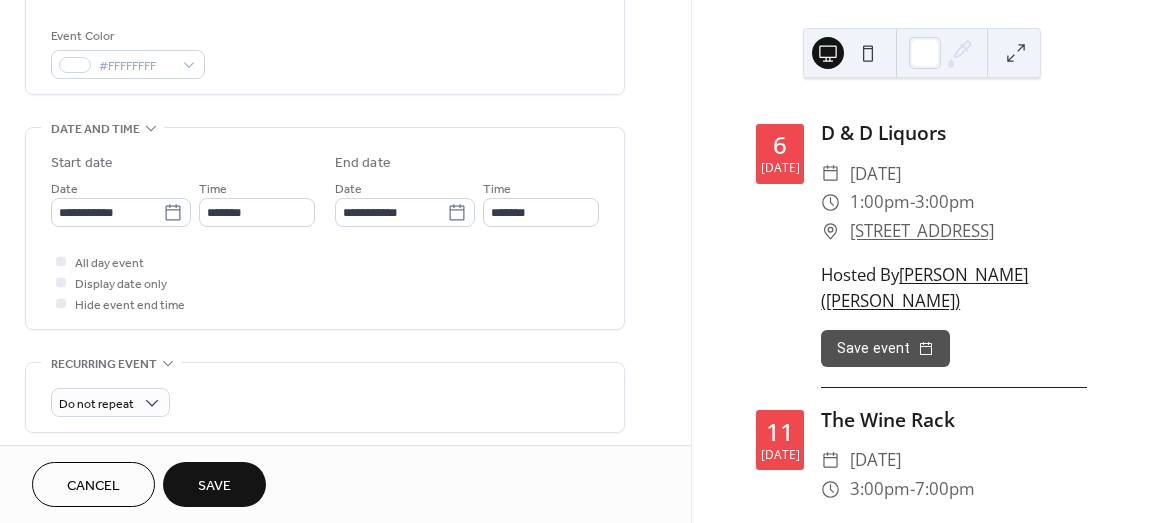 type on "**********" 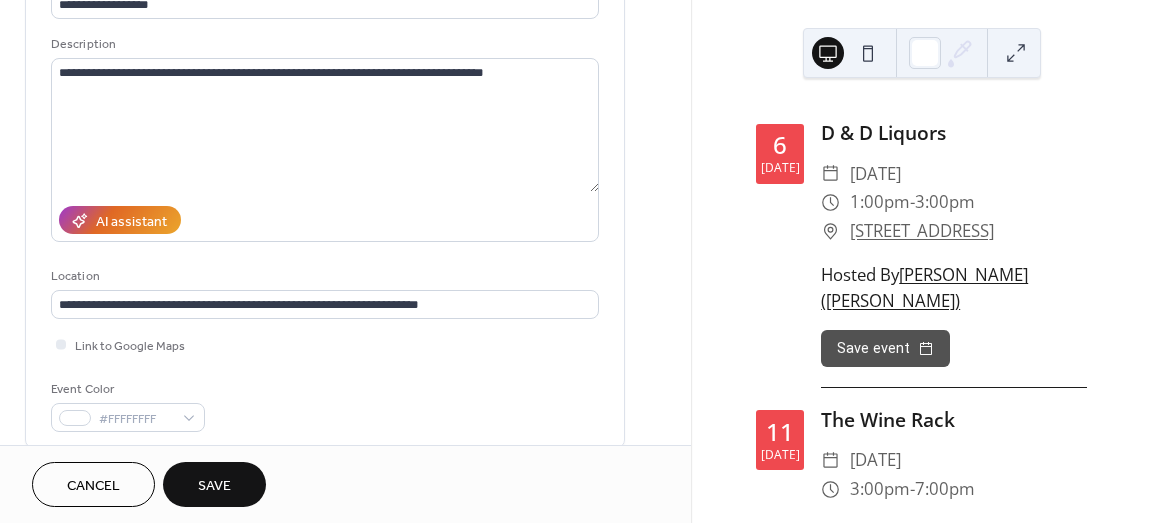 scroll, scrollTop: 523, scrollLeft: 0, axis: vertical 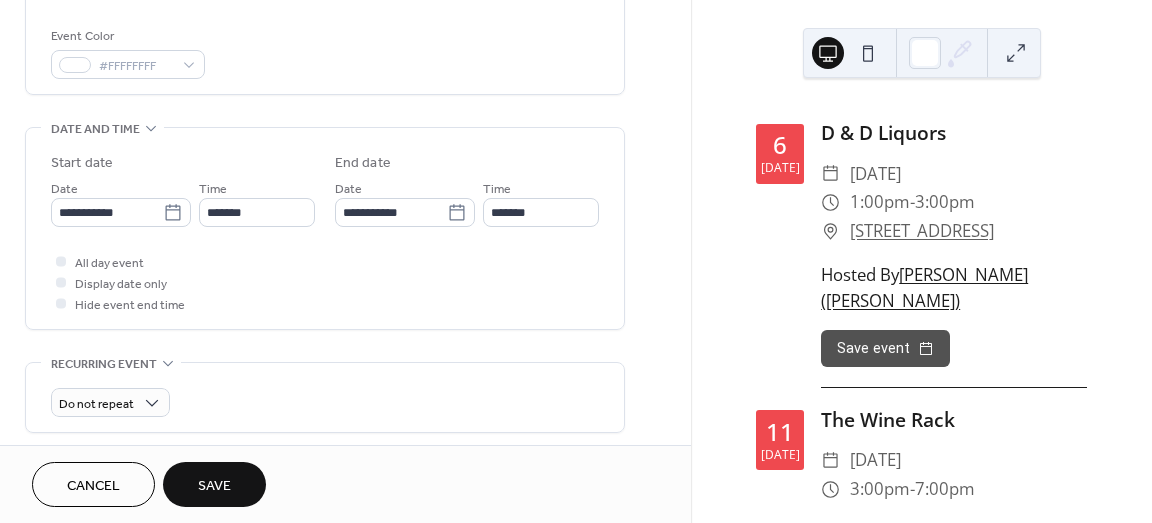 click on "Save" at bounding box center (214, 486) 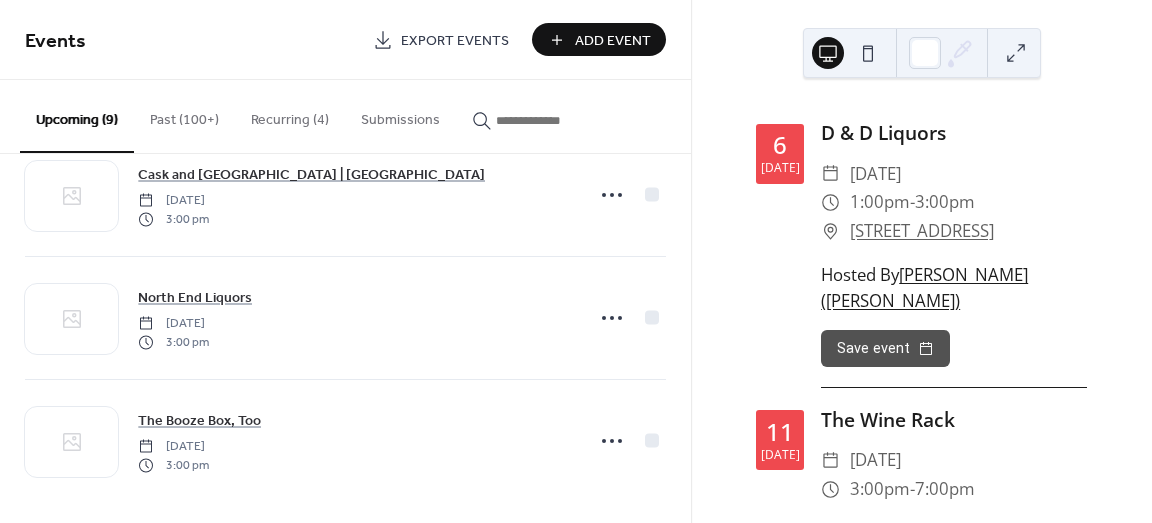 scroll, scrollTop: 797, scrollLeft: 0, axis: vertical 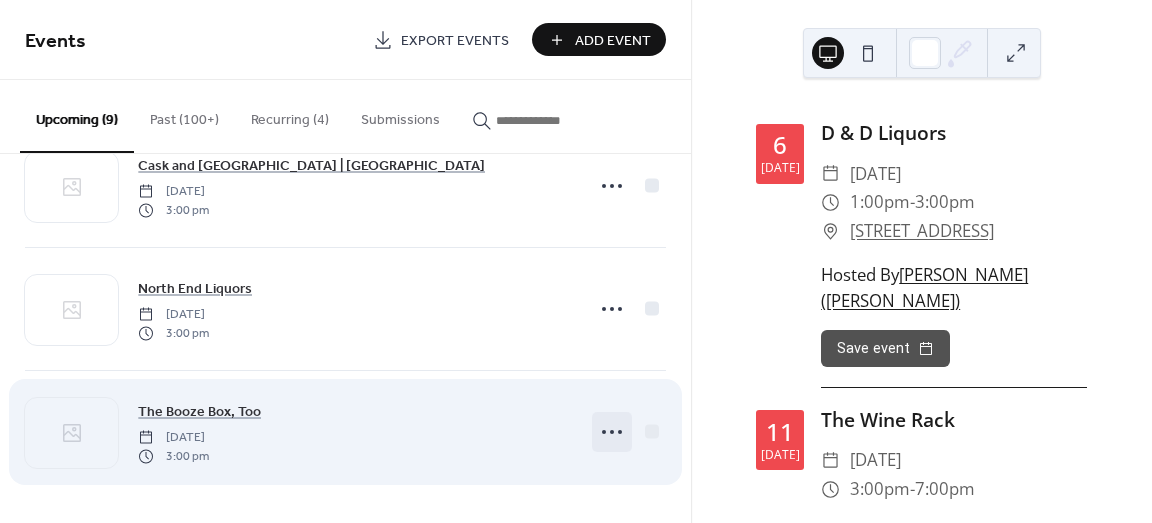 click 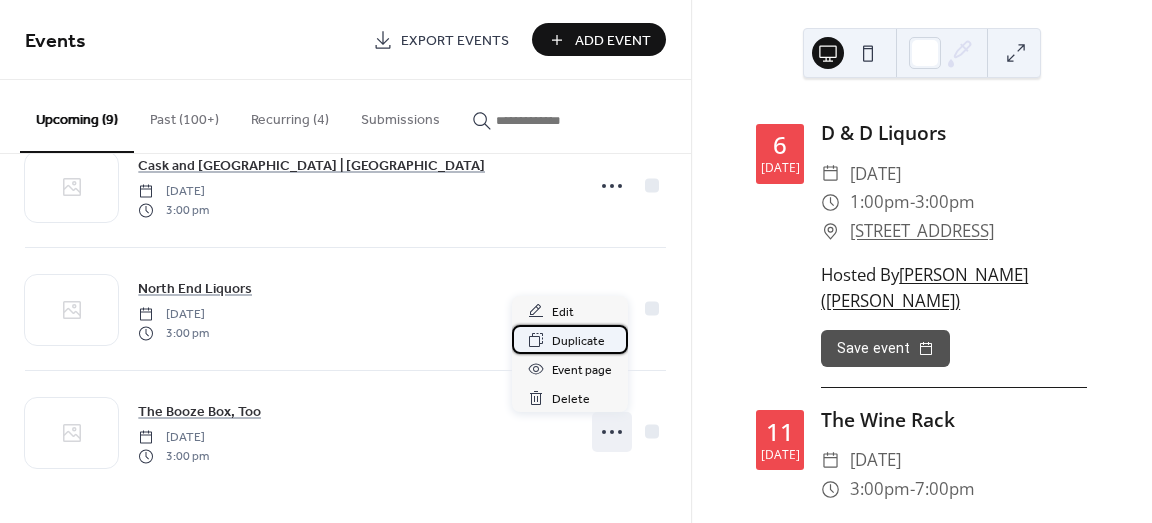 click on "Duplicate" at bounding box center [578, 341] 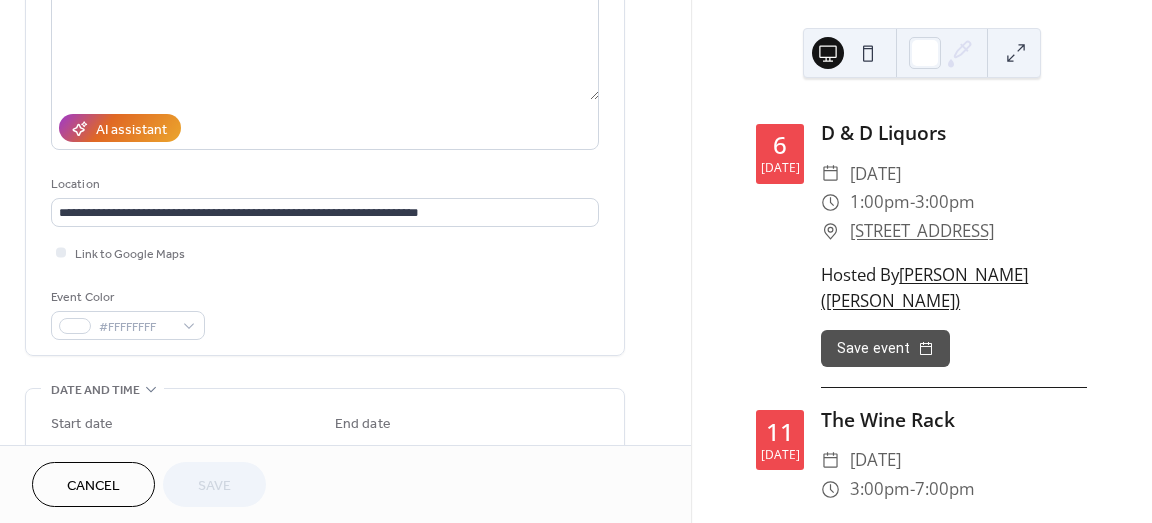 scroll, scrollTop: 400, scrollLeft: 0, axis: vertical 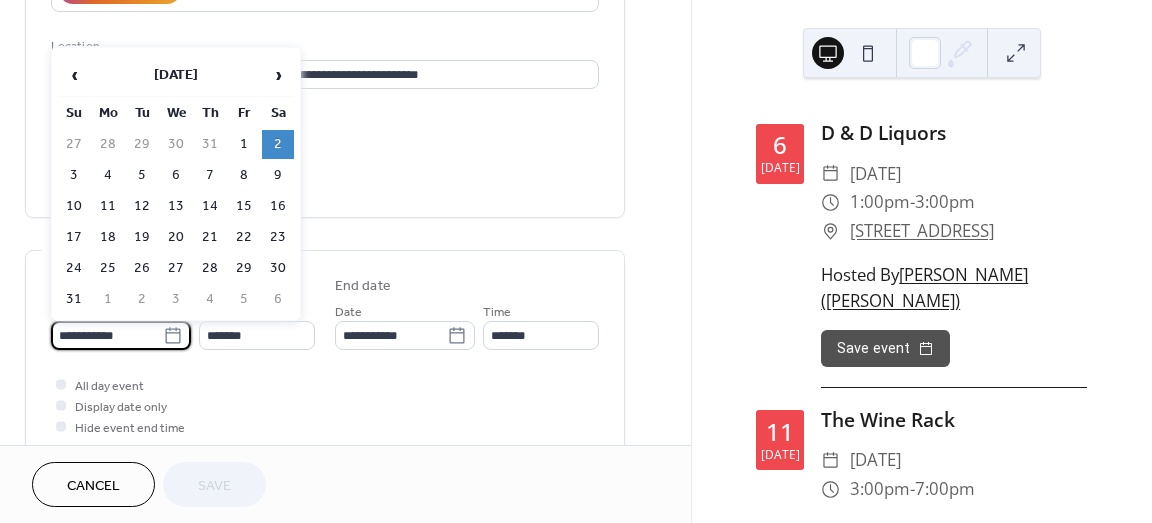 click on "**********" at bounding box center [107, 335] 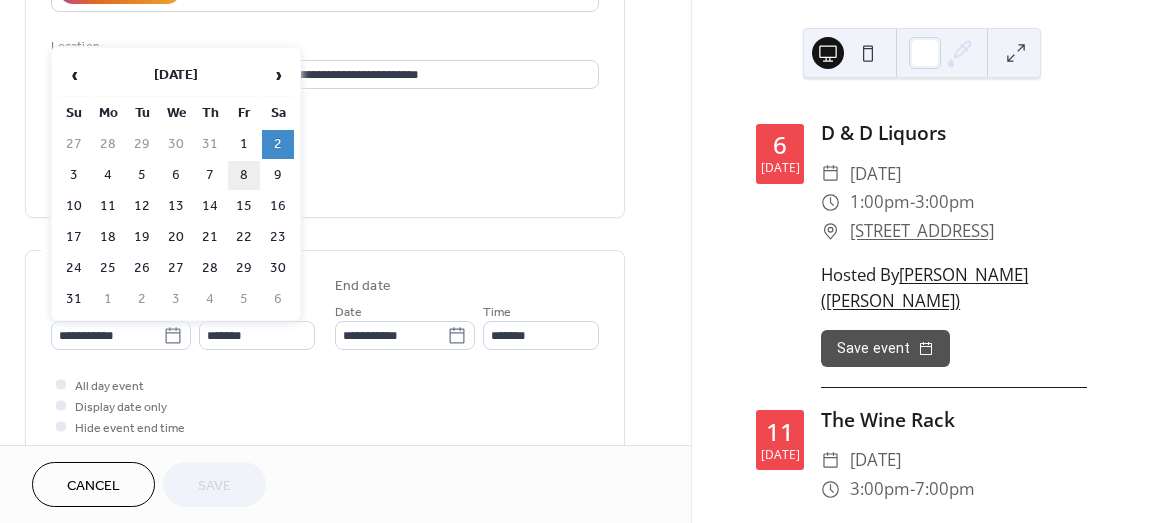 click on "8" at bounding box center (244, 175) 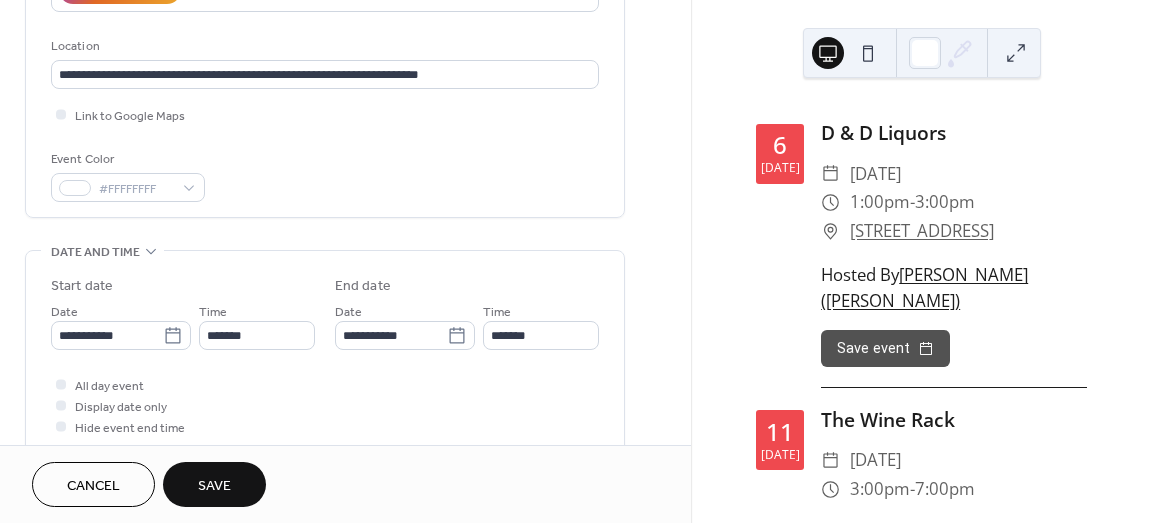 scroll, scrollTop: 0, scrollLeft: 0, axis: both 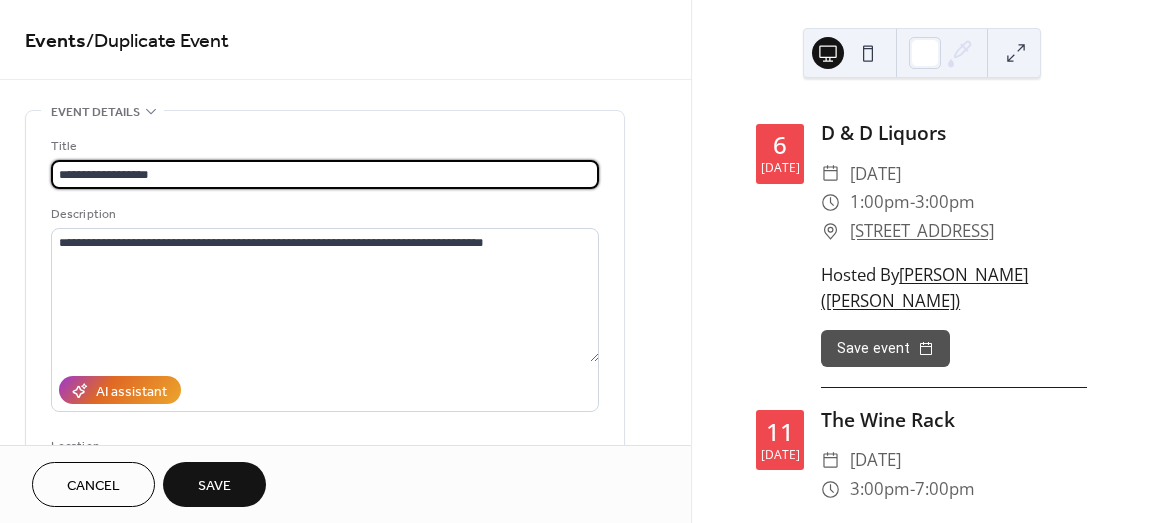 drag, startPoint x: 244, startPoint y: 167, endPoint x: -36, endPoint y: 168, distance: 280.0018 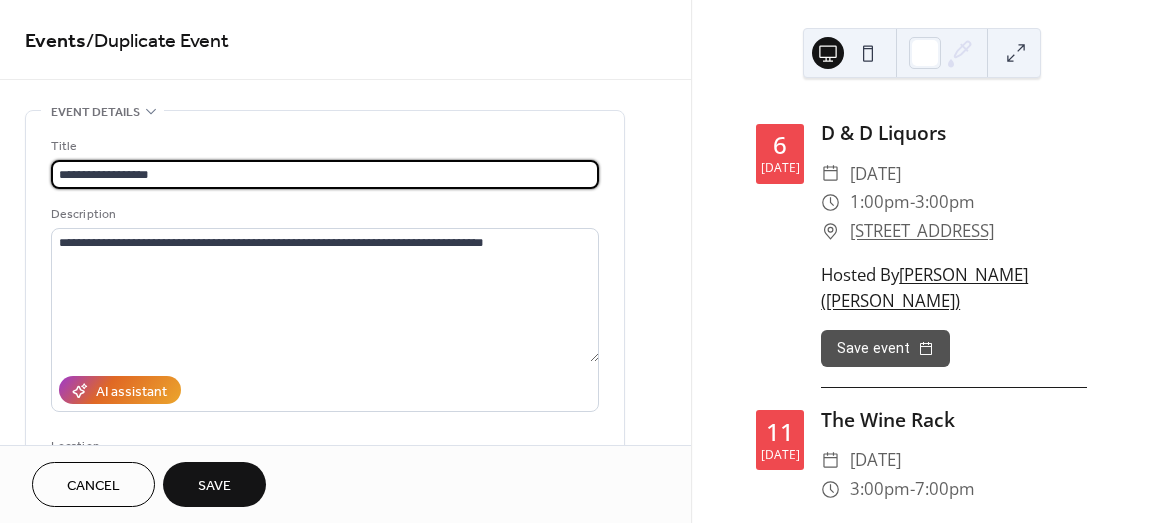 click on "**********" at bounding box center (576, 261) 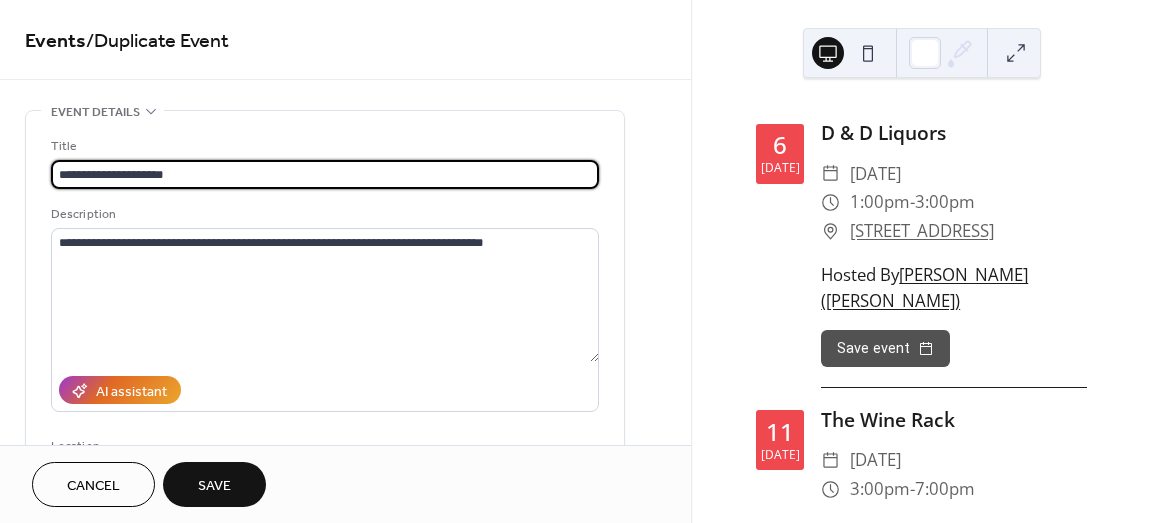 type on "**********" 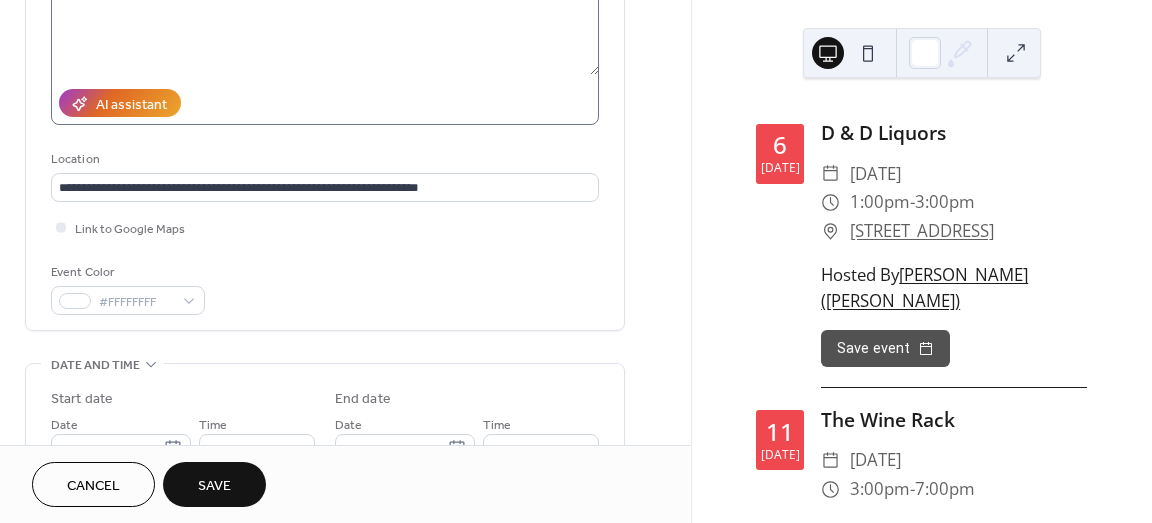 scroll, scrollTop: 300, scrollLeft: 0, axis: vertical 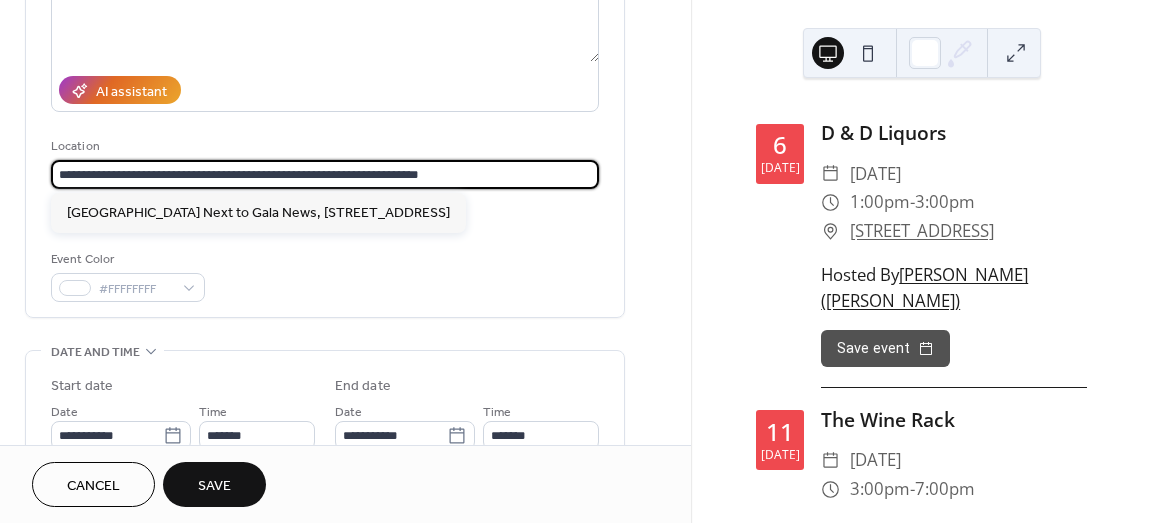 drag, startPoint x: 493, startPoint y: 176, endPoint x: -64, endPoint y: 133, distance: 558.65735 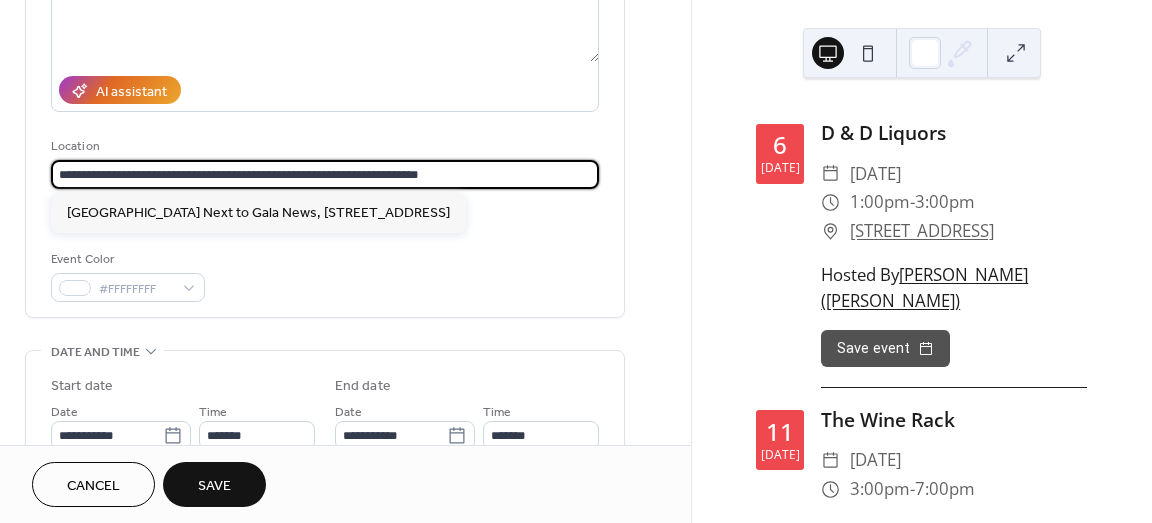 click on "**********" at bounding box center (576, 261) 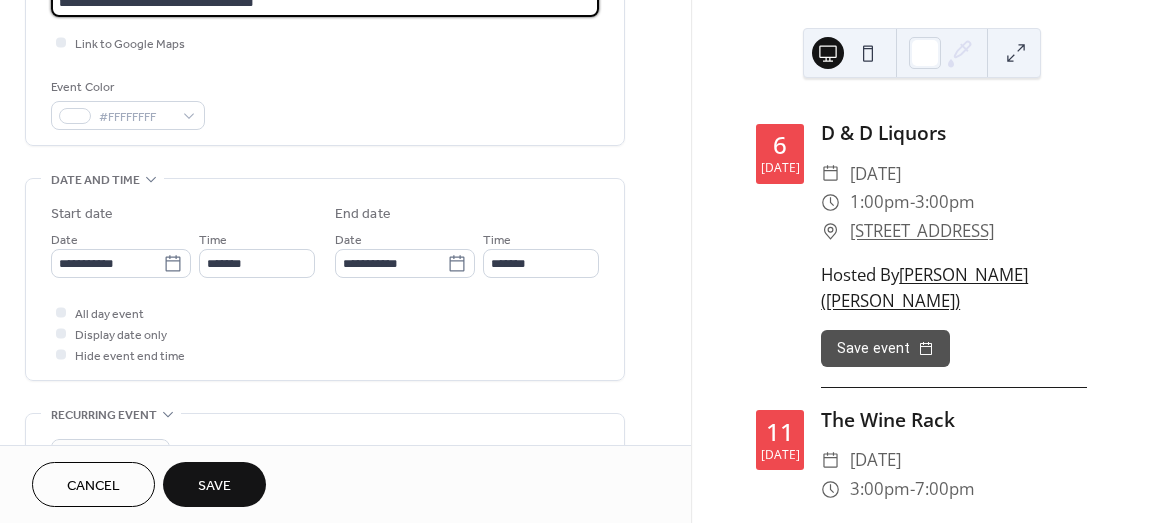 scroll, scrollTop: 500, scrollLeft: 0, axis: vertical 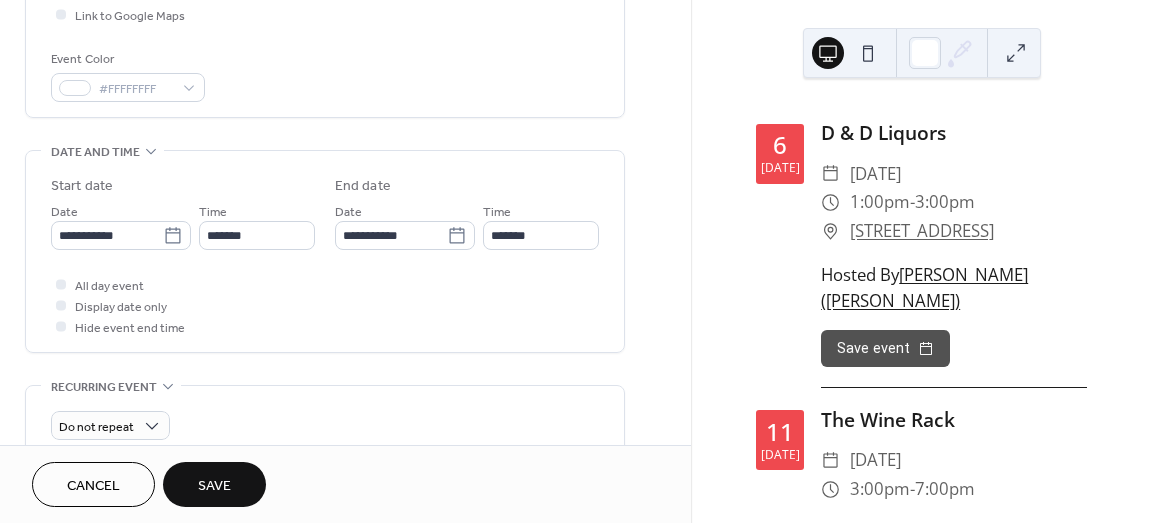 type on "**********" 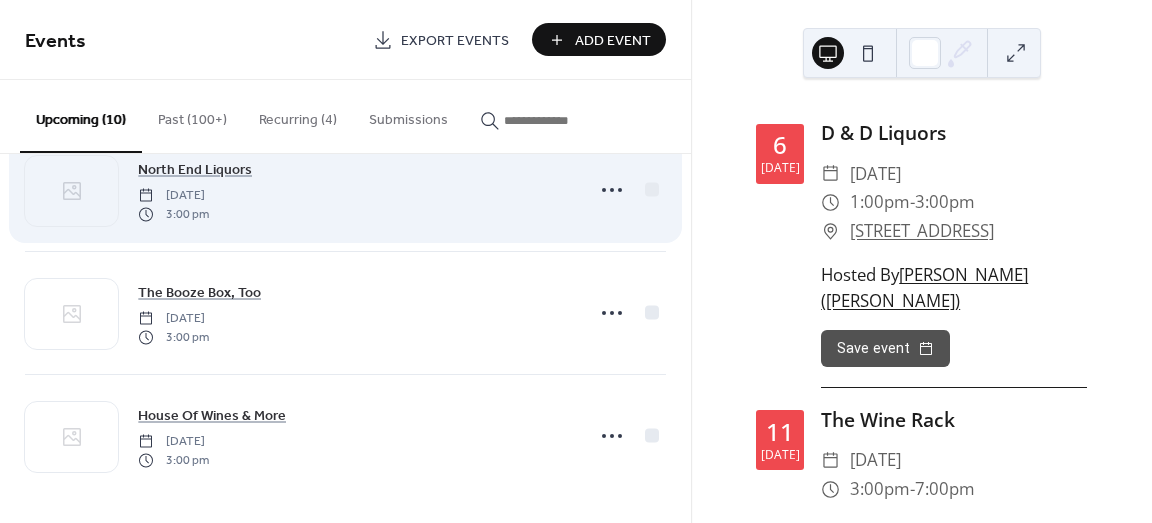 scroll, scrollTop: 920, scrollLeft: 0, axis: vertical 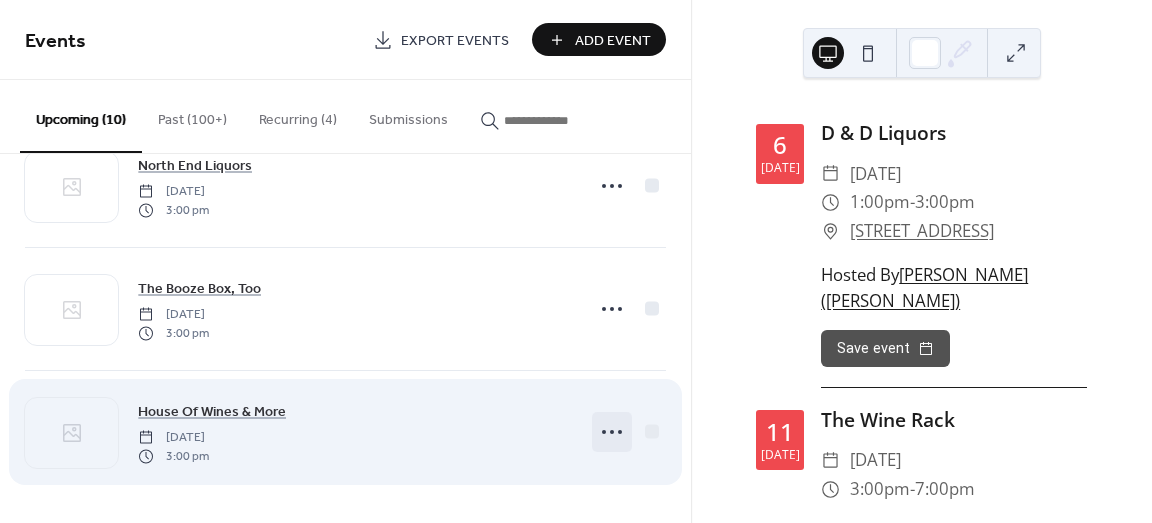 click at bounding box center (612, 432) 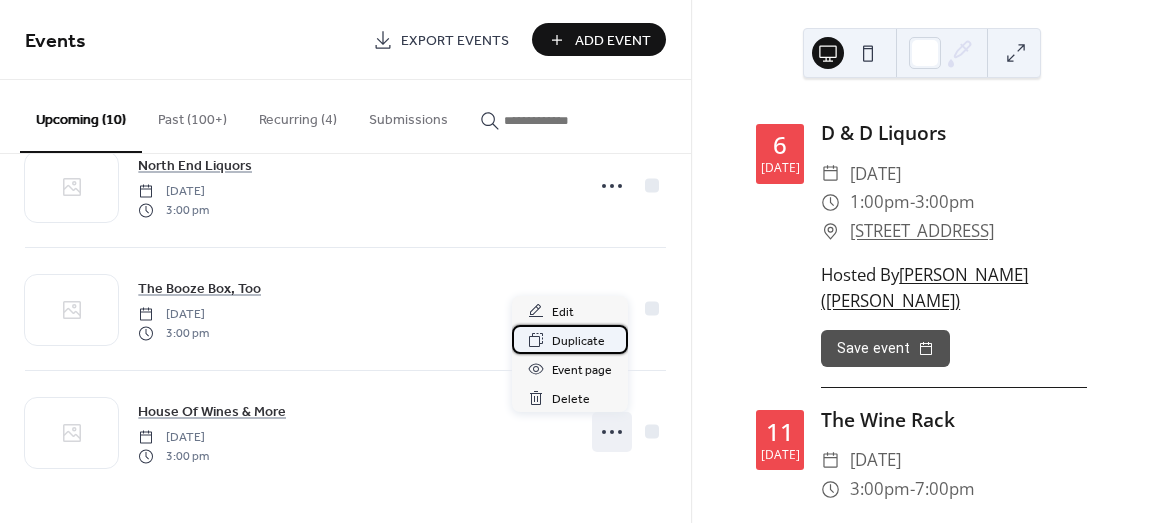 click on "Duplicate" at bounding box center [578, 341] 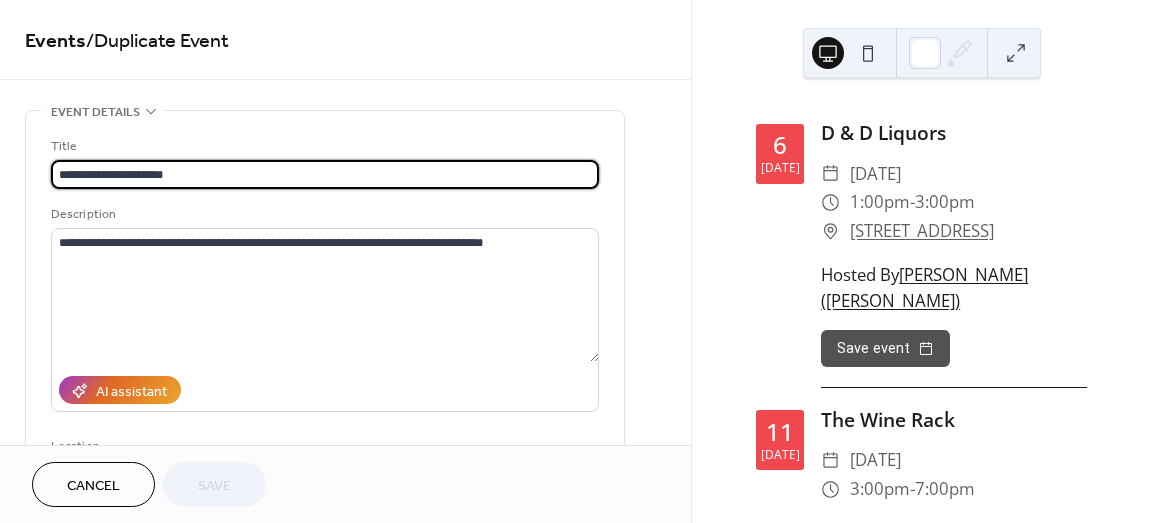 drag, startPoint x: 264, startPoint y: 173, endPoint x: -64, endPoint y: 173, distance: 328 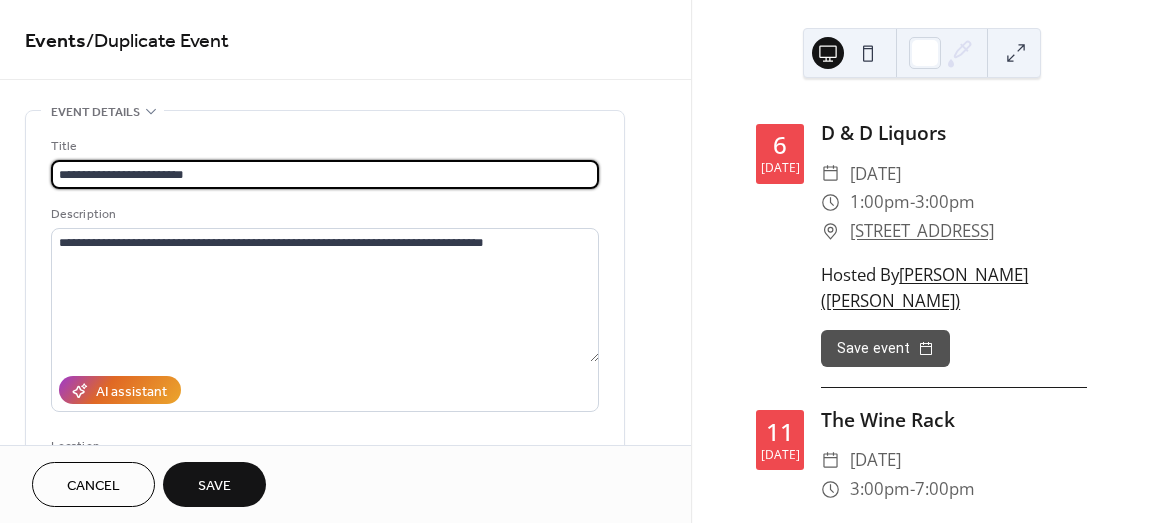 type on "**********" 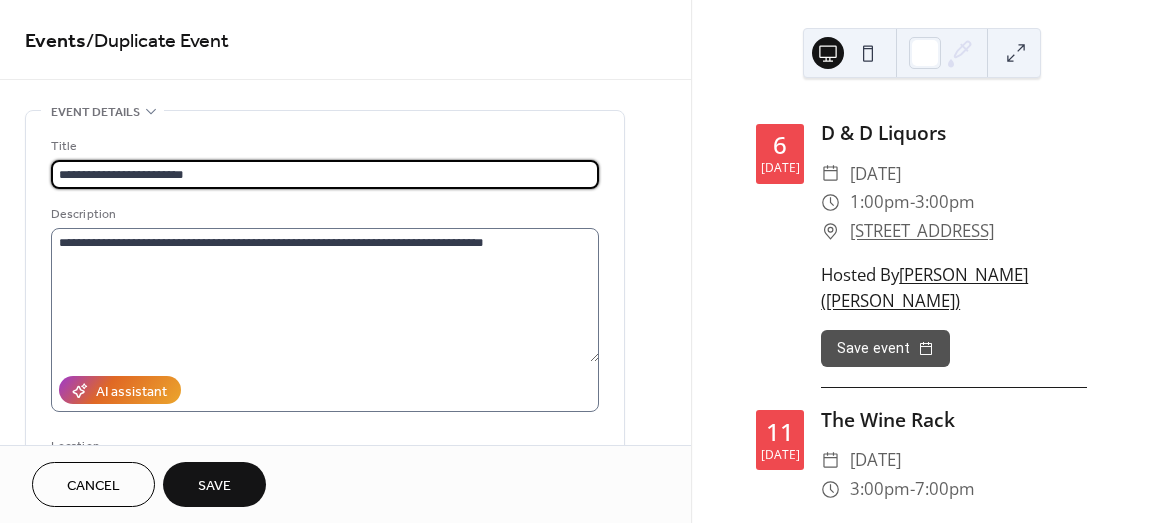 scroll, scrollTop: 400, scrollLeft: 0, axis: vertical 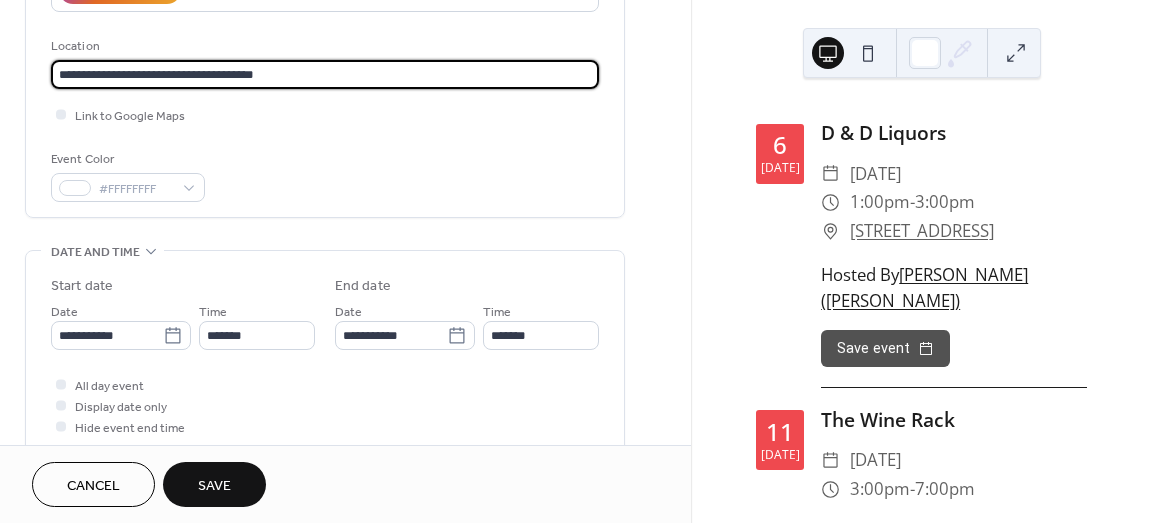 drag, startPoint x: 346, startPoint y: 79, endPoint x: -64, endPoint y: 33, distance: 412.57242 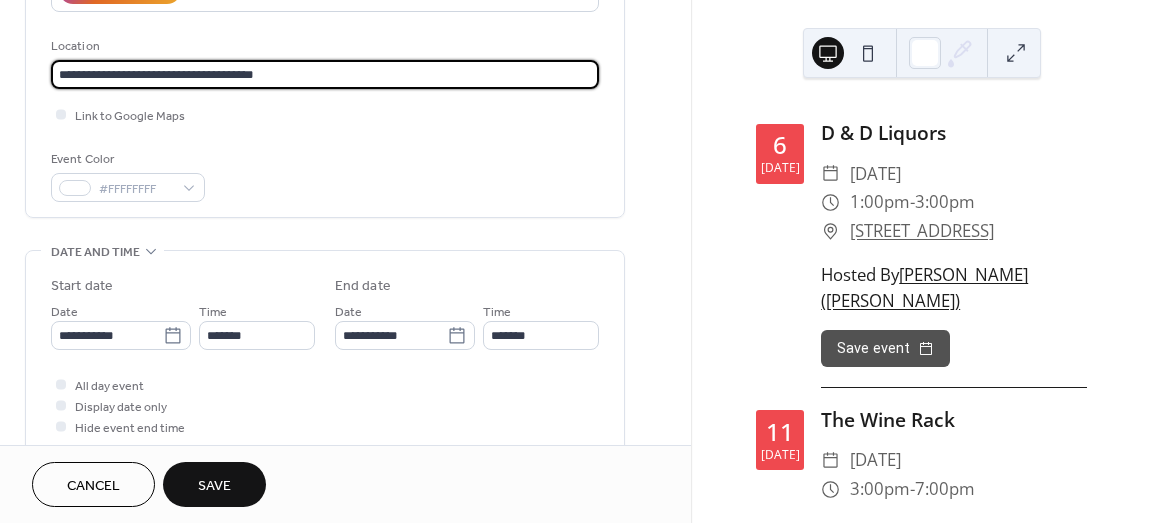 click on "**********" at bounding box center (576, 261) 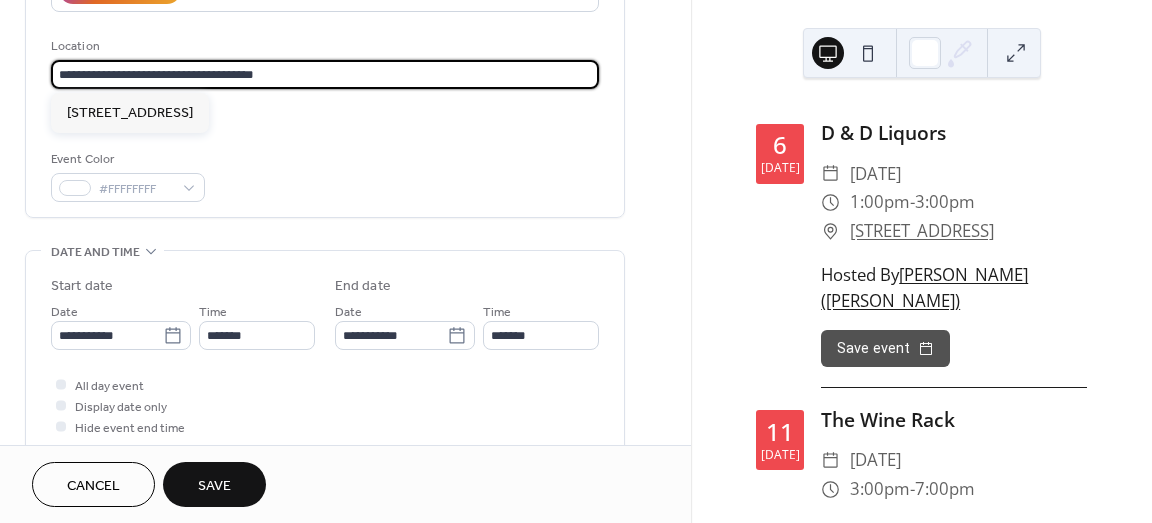 paste 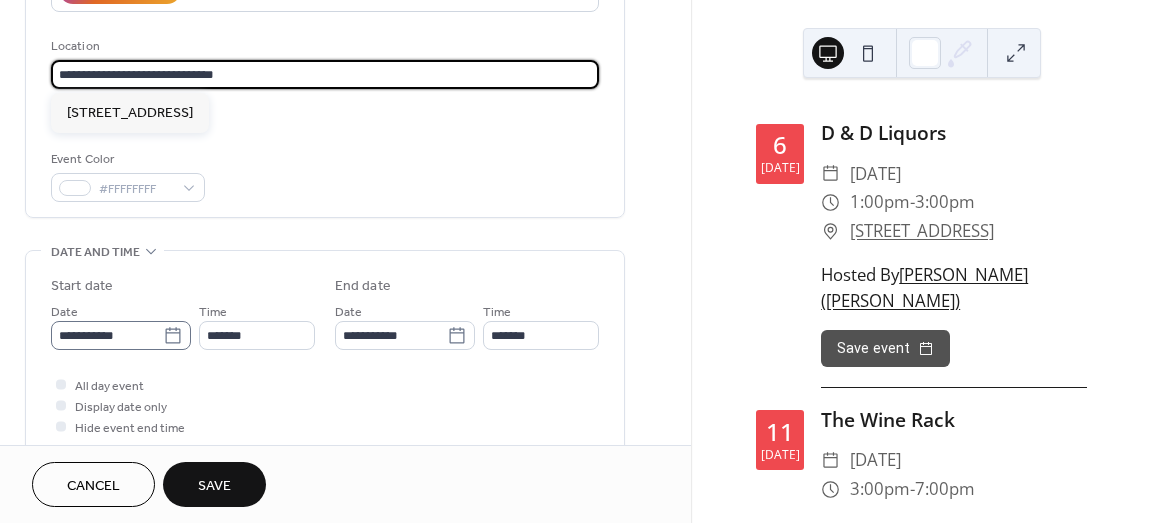 type on "**********" 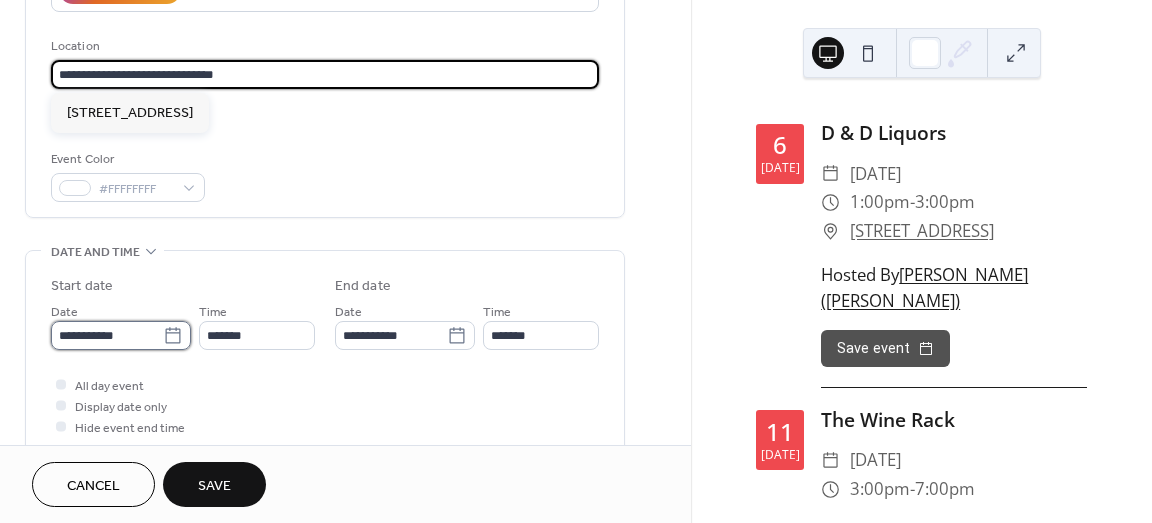 click on "**********" at bounding box center (107, 335) 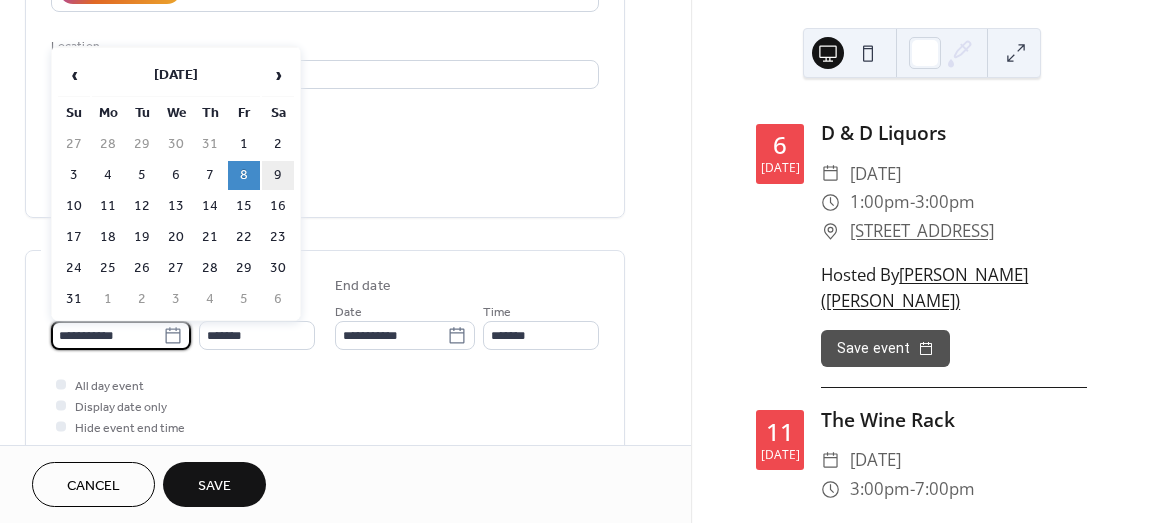 click on "9" at bounding box center [278, 175] 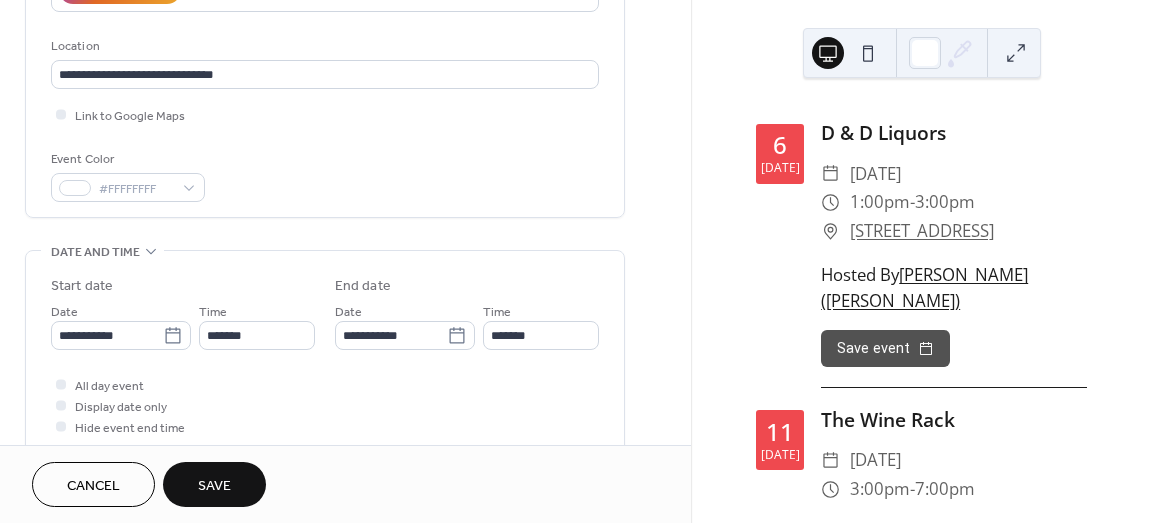 click on "Save" at bounding box center (214, 484) 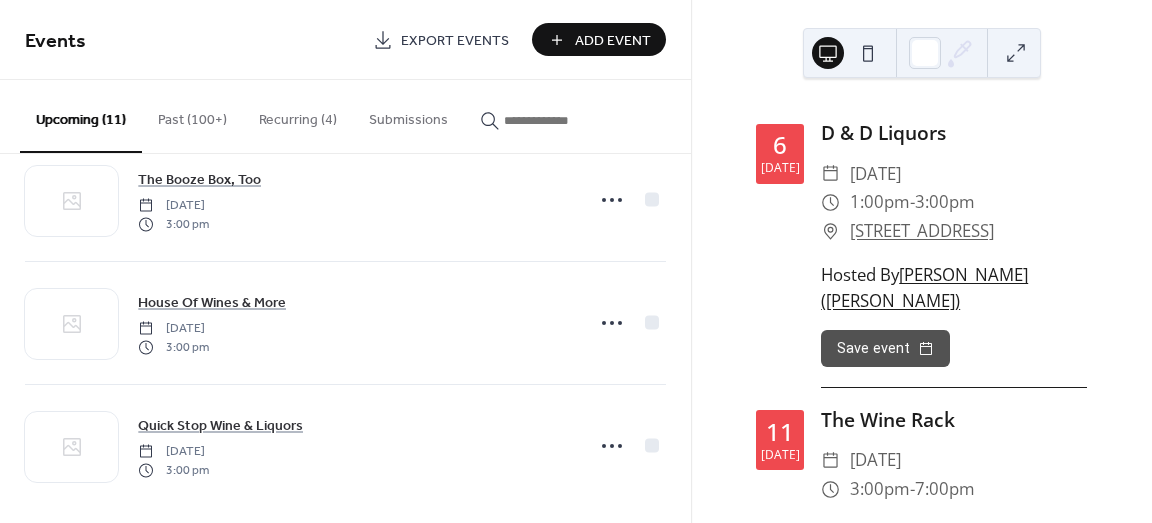 scroll, scrollTop: 1043, scrollLeft: 0, axis: vertical 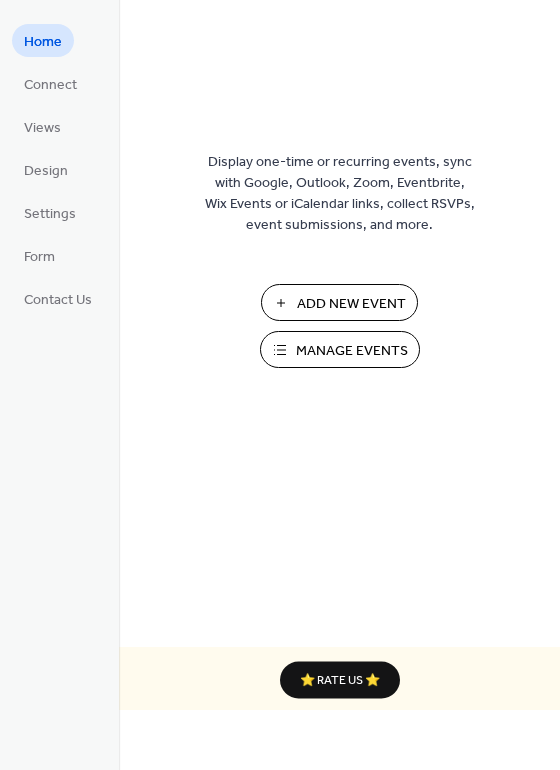 click on "Manage Events" at bounding box center (352, 351) 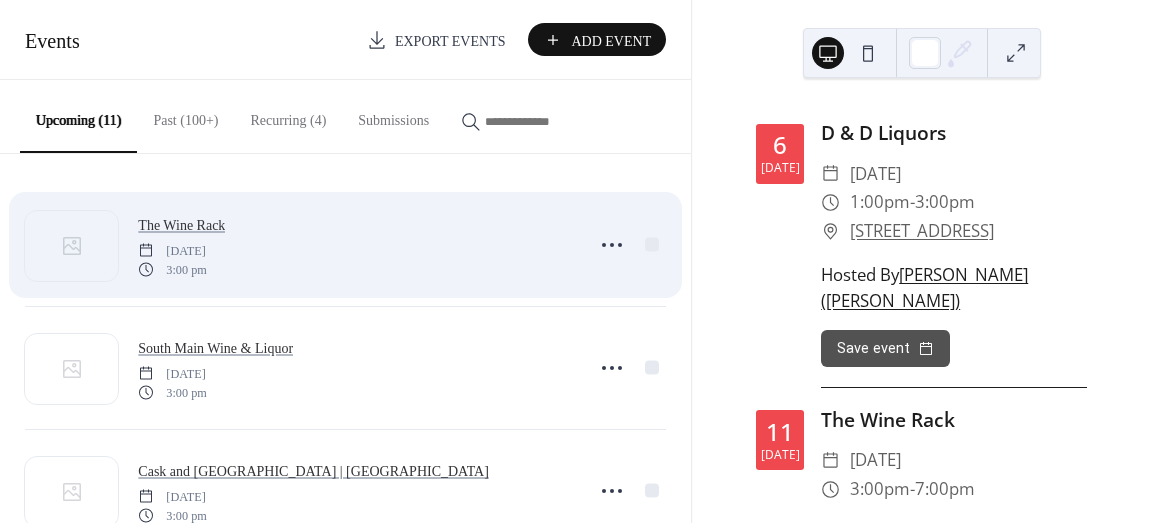 scroll, scrollTop: 0, scrollLeft: 0, axis: both 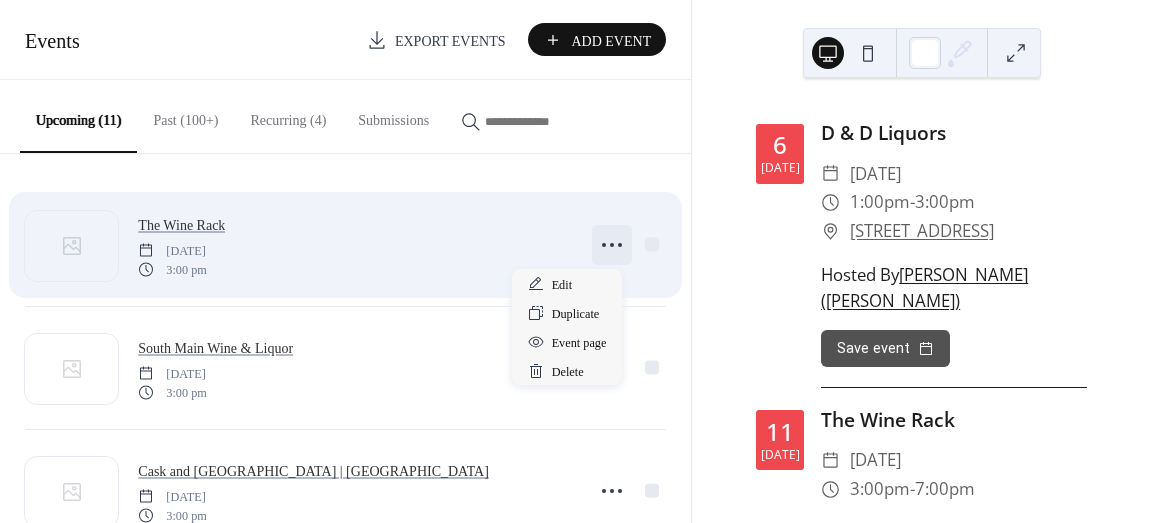 click 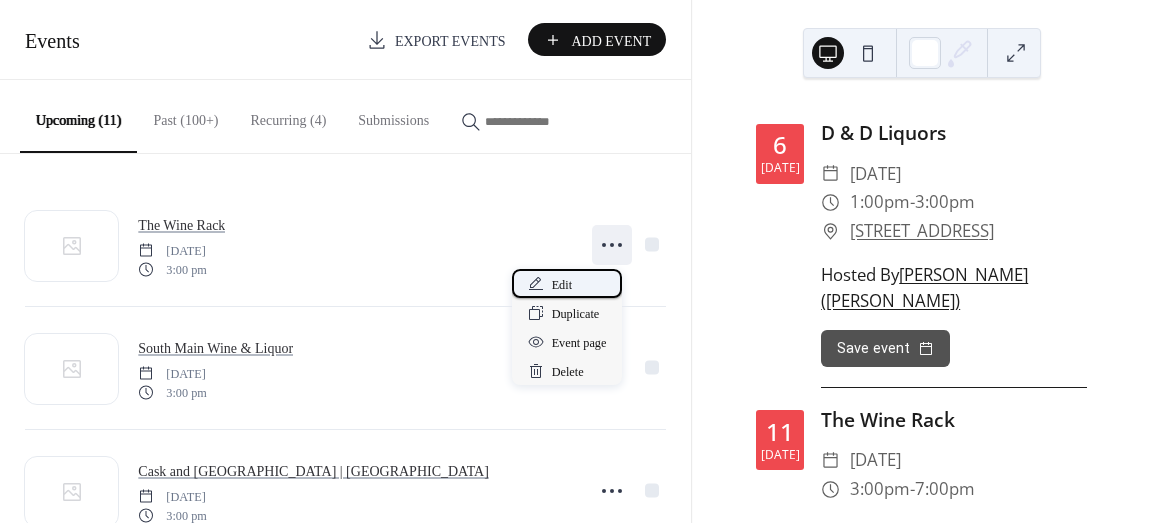 click on "Edit" at bounding box center [567, 283] 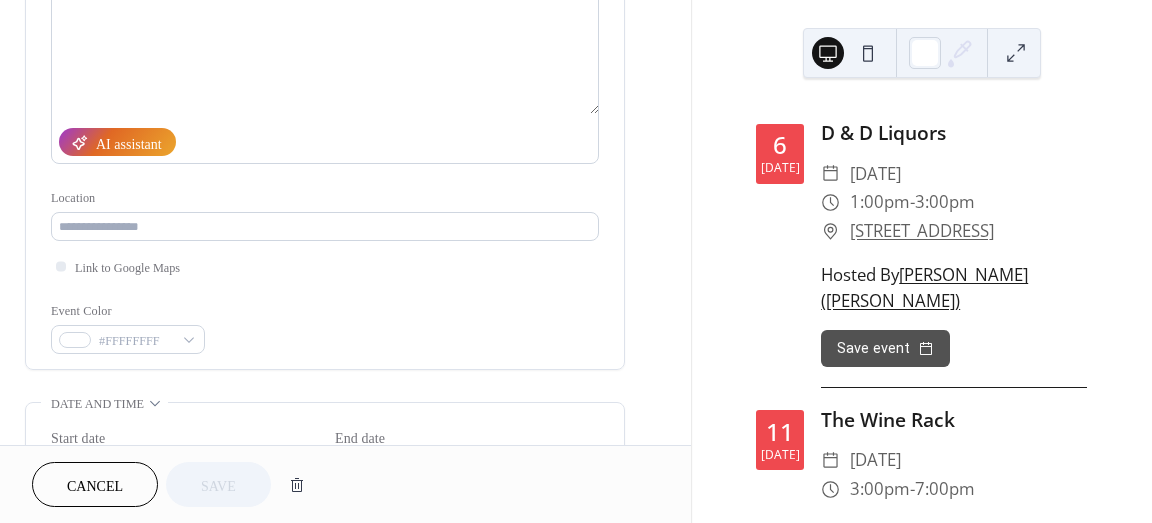 scroll, scrollTop: 300, scrollLeft: 0, axis: vertical 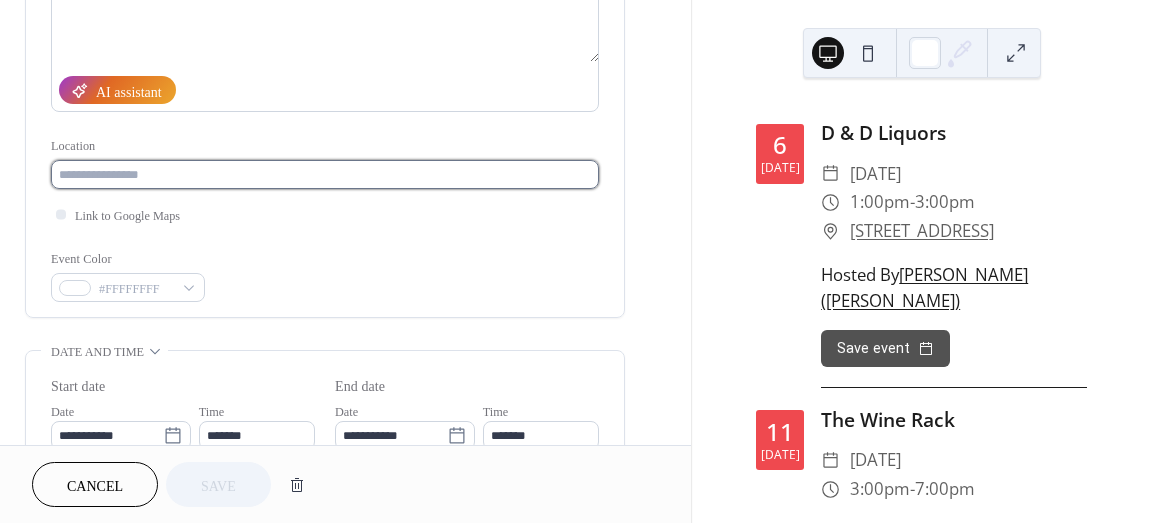 click at bounding box center (325, 174) 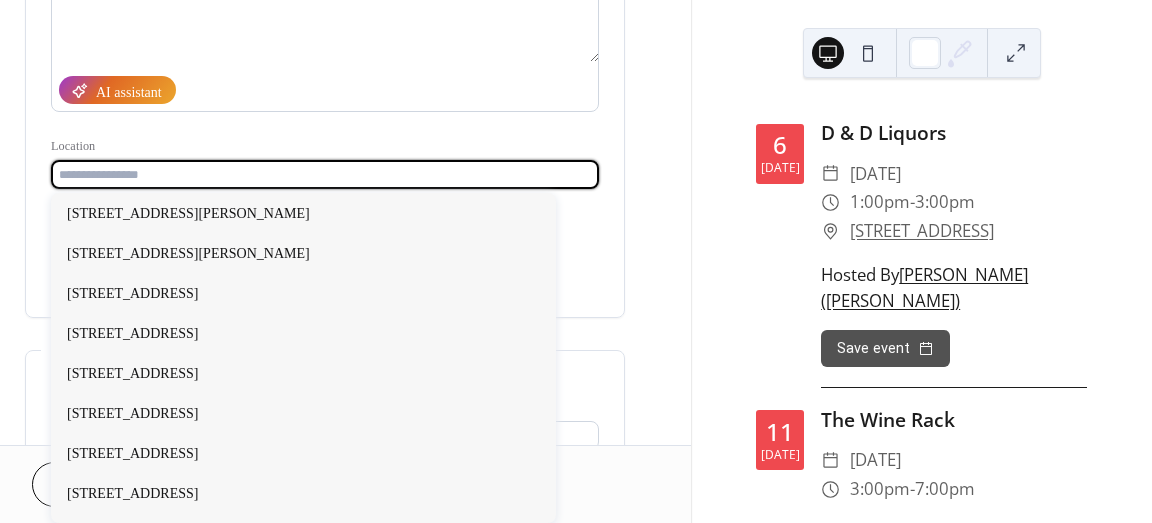 paste on "**********" 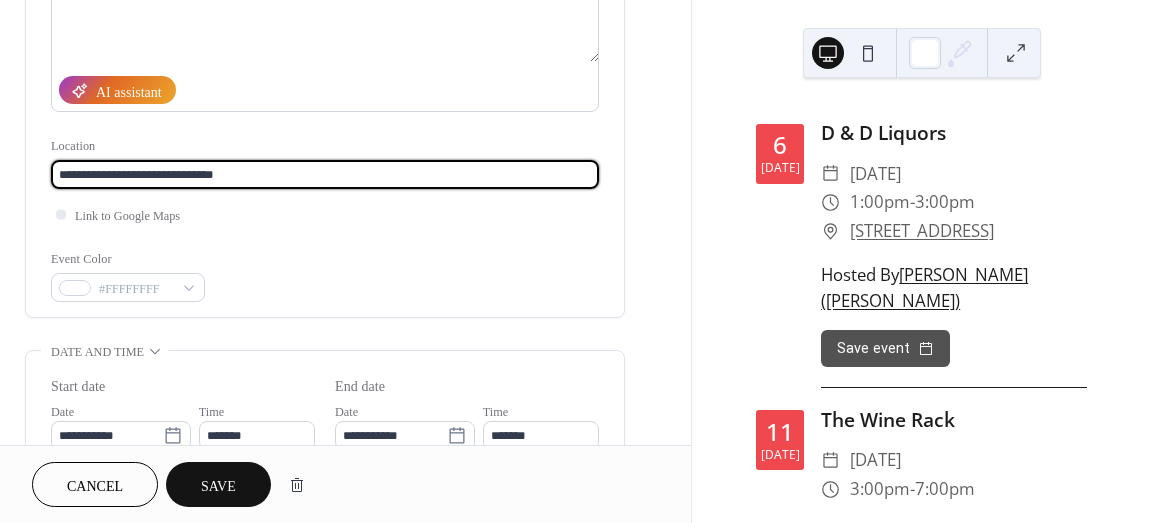 type on "**********" 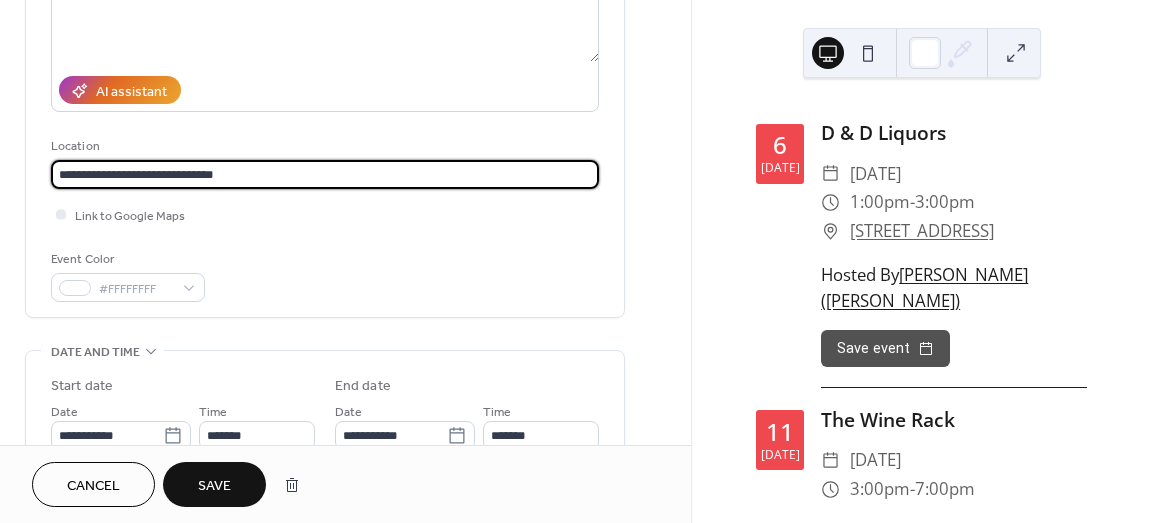 click on "Save" at bounding box center [214, 486] 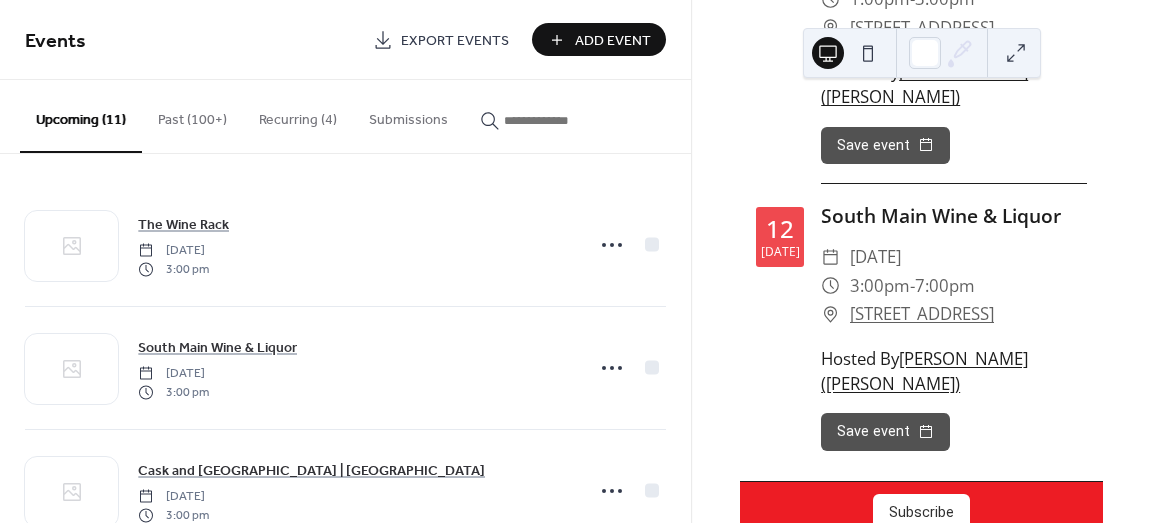 scroll, scrollTop: 1116, scrollLeft: 0, axis: vertical 